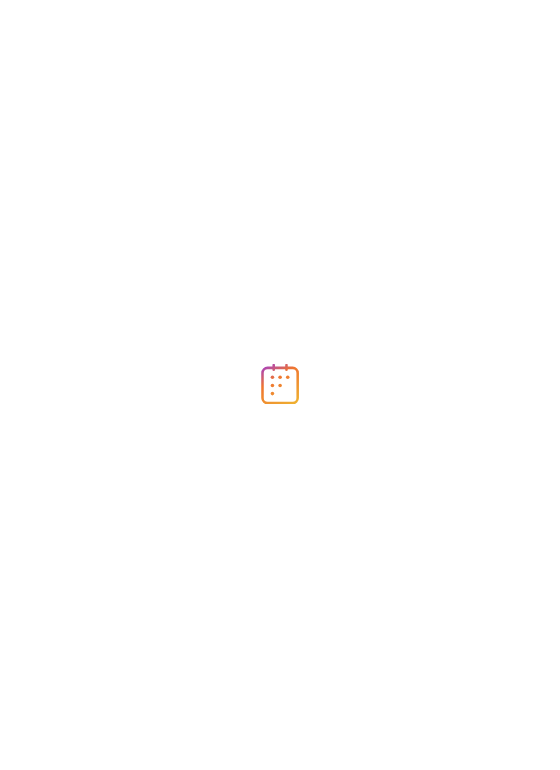 scroll, scrollTop: 0, scrollLeft: 0, axis: both 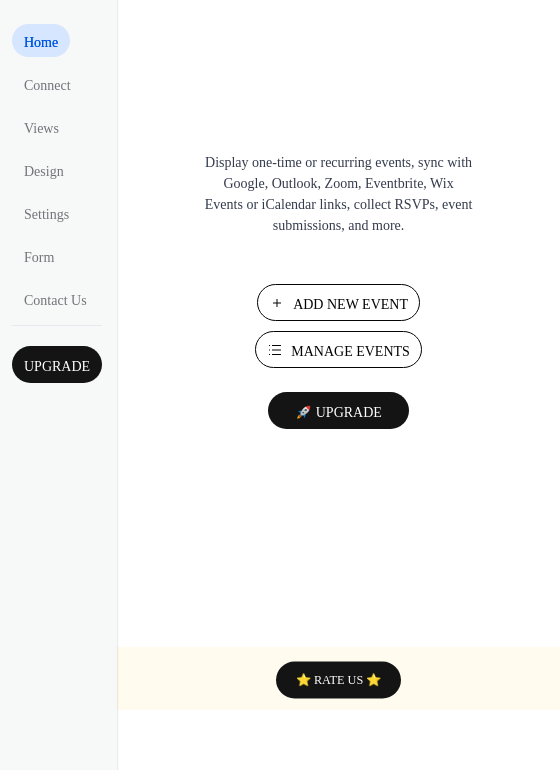 click on "Manage Events" at bounding box center [350, 351] 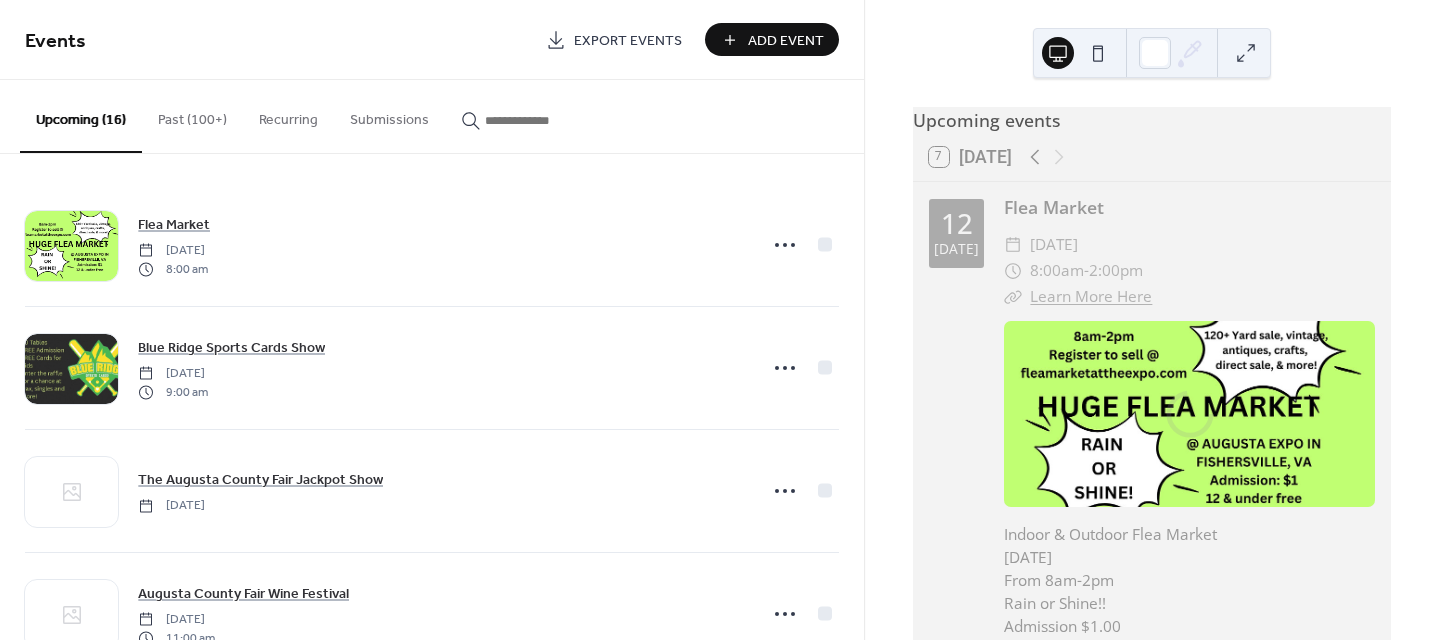 scroll, scrollTop: 0, scrollLeft: 0, axis: both 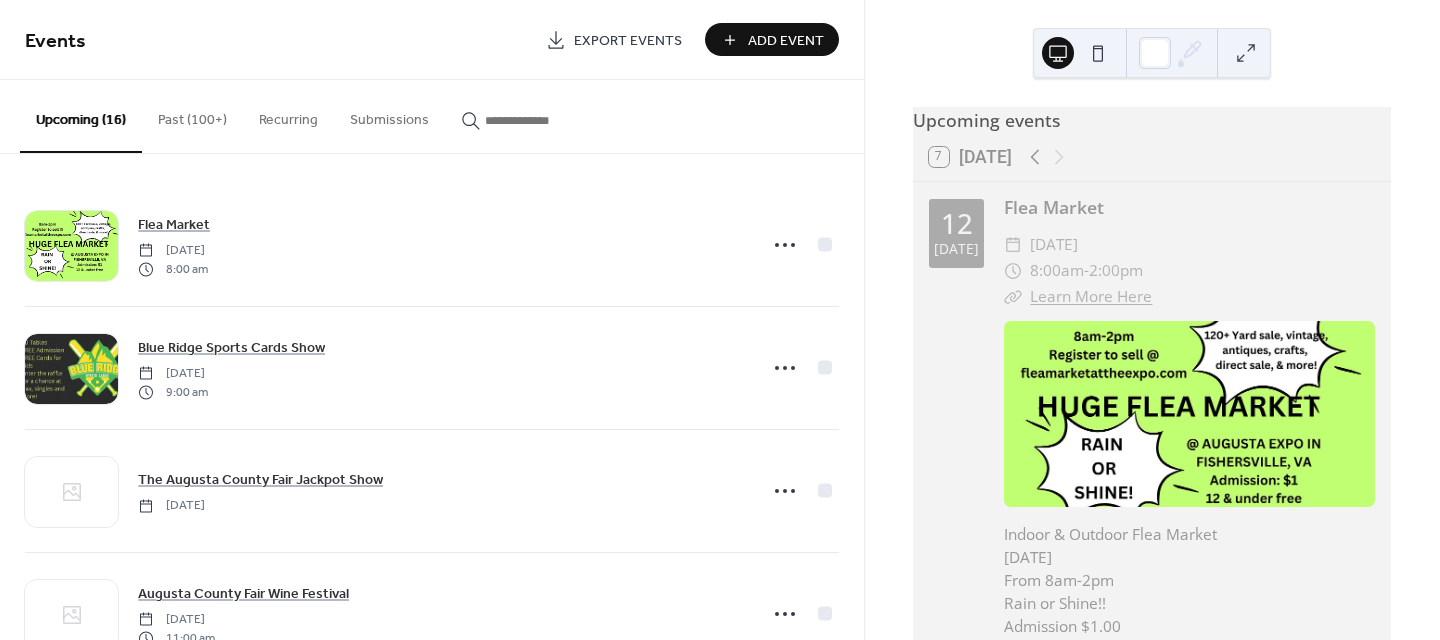 click on "Past  (100+)" at bounding box center [192, 115] 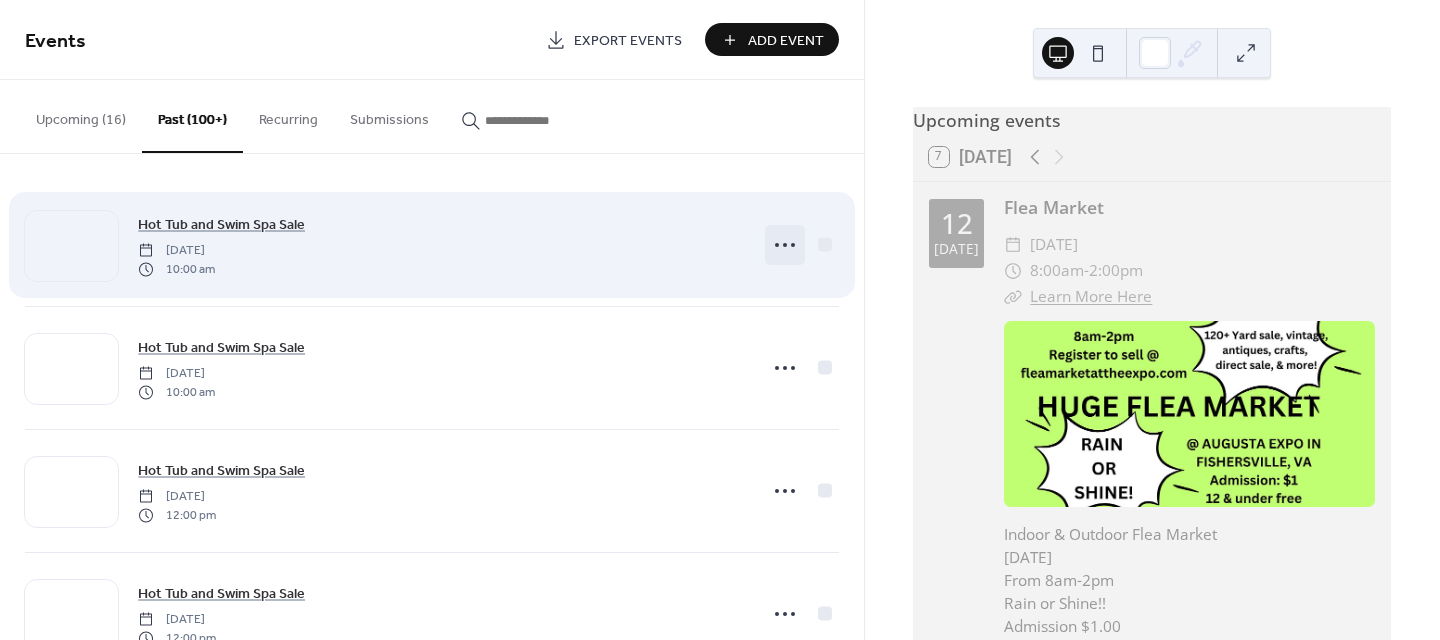 click 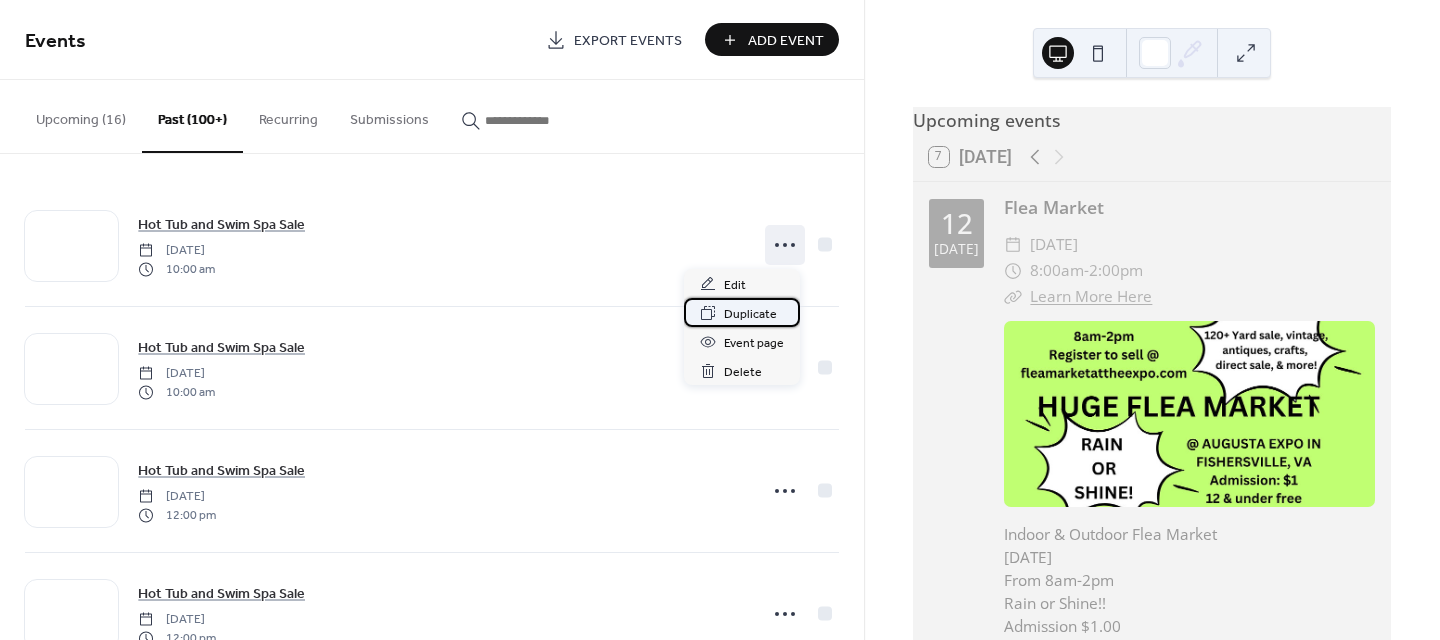 click on "Duplicate" at bounding box center [750, 314] 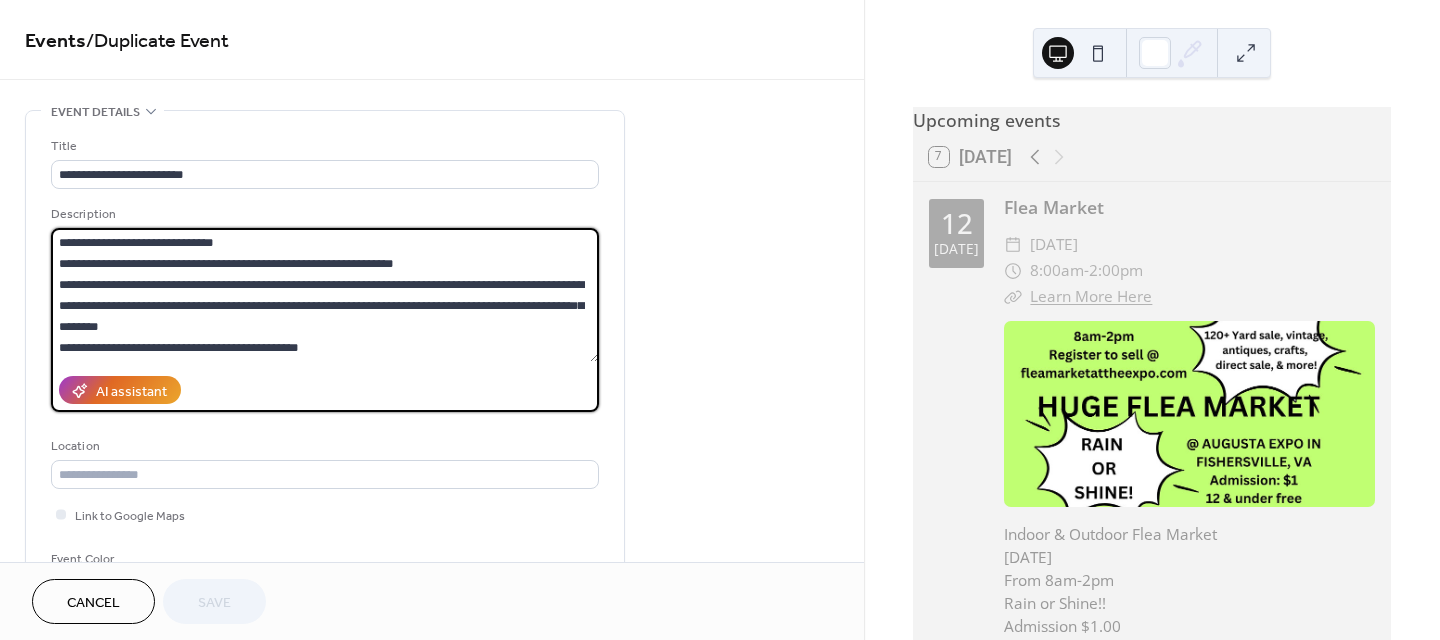 drag, startPoint x: 105, startPoint y: 239, endPoint x: 52, endPoint y: 240, distance: 53.009434 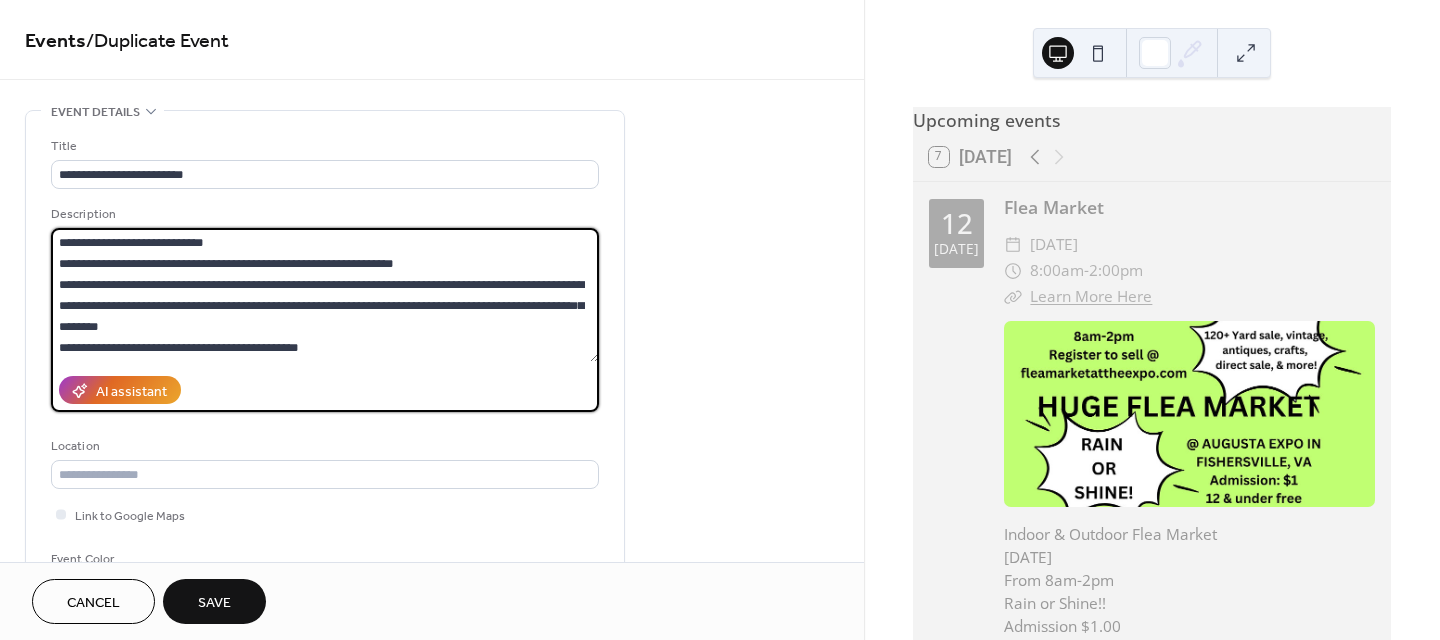 click on "**********" at bounding box center [325, 295] 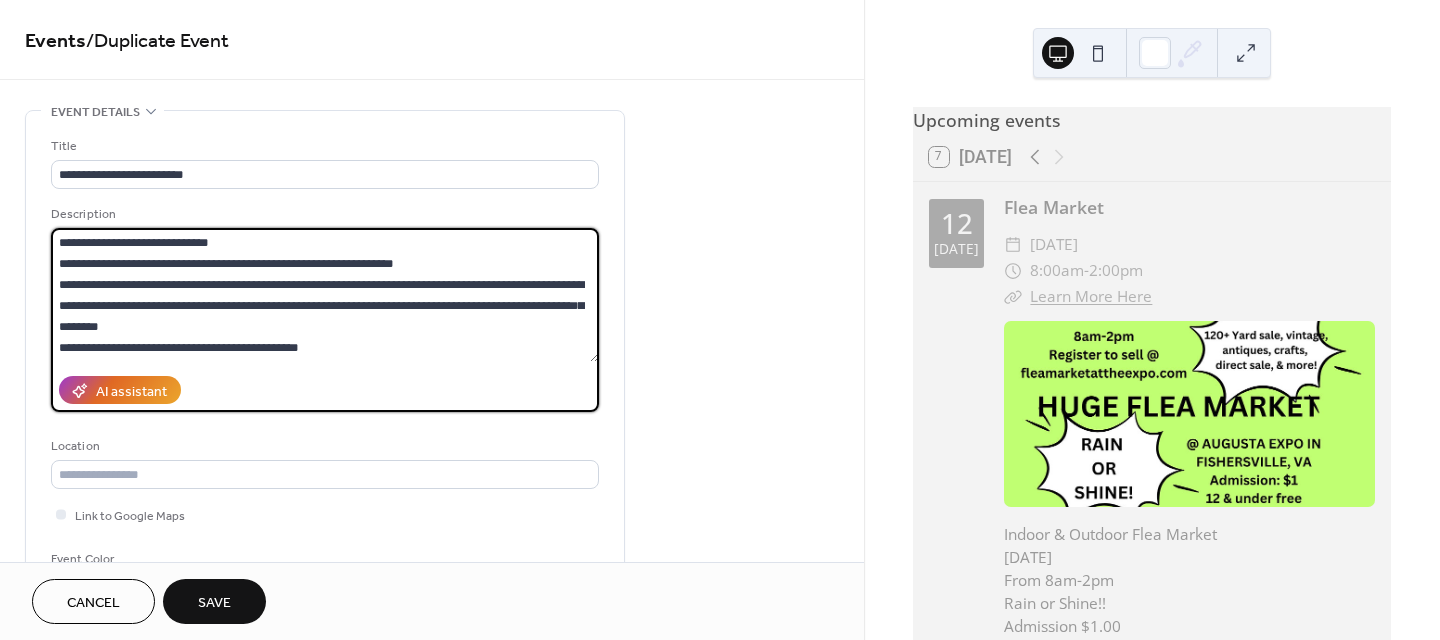 click on "**********" at bounding box center (325, 295) 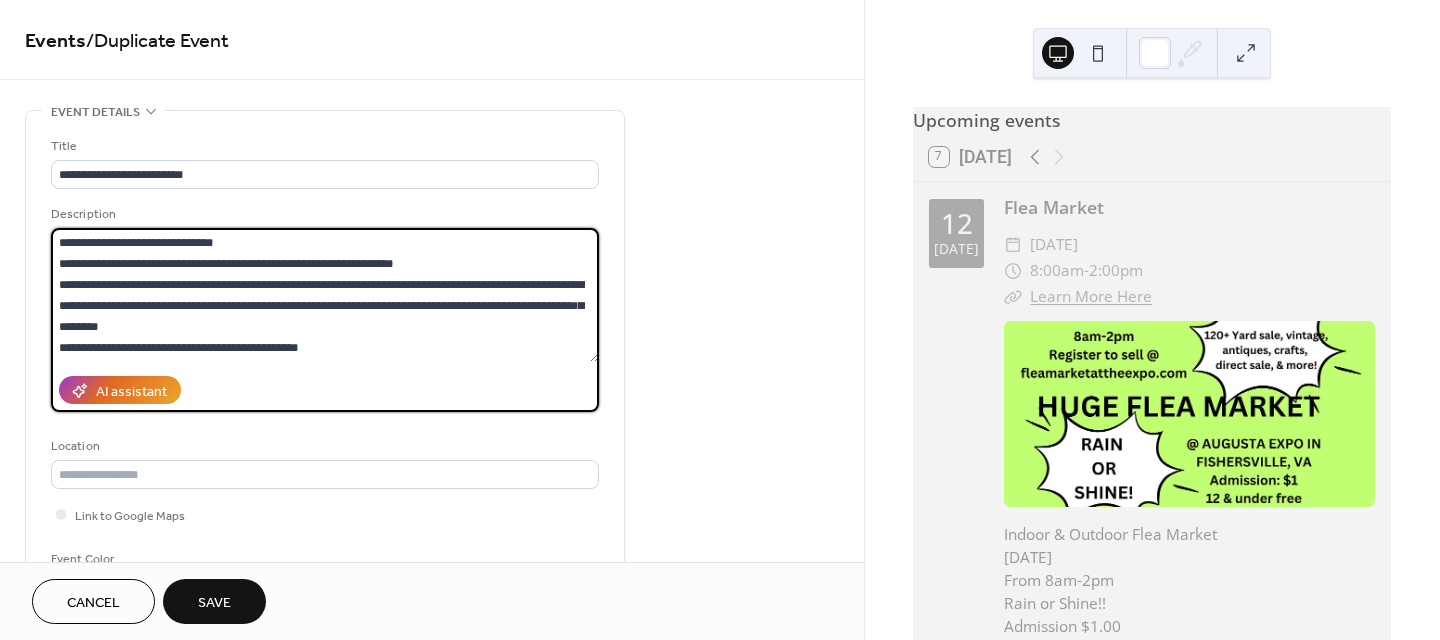 drag, startPoint x: 145, startPoint y: 262, endPoint x: 58, endPoint y: 259, distance: 87.05171 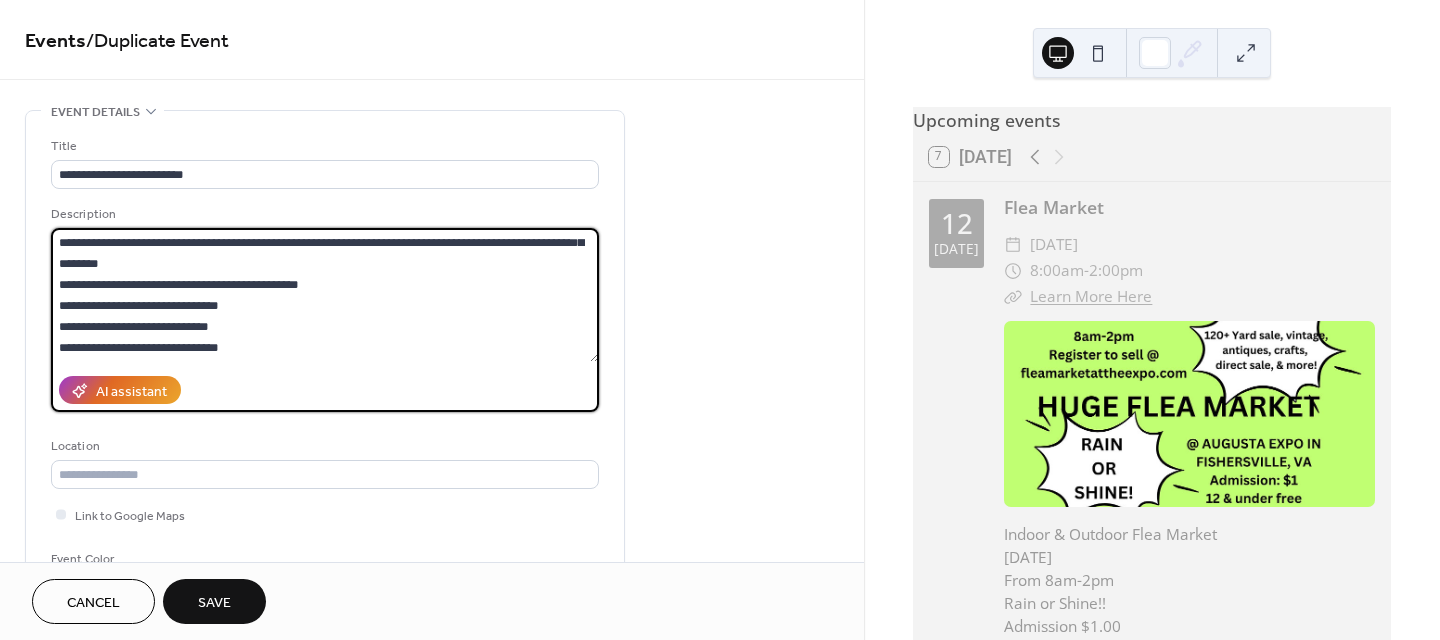 drag, startPoint x: 168, startPoint y: 347, endPoint x: 58, endPoint y: 280, distance: 128.7983 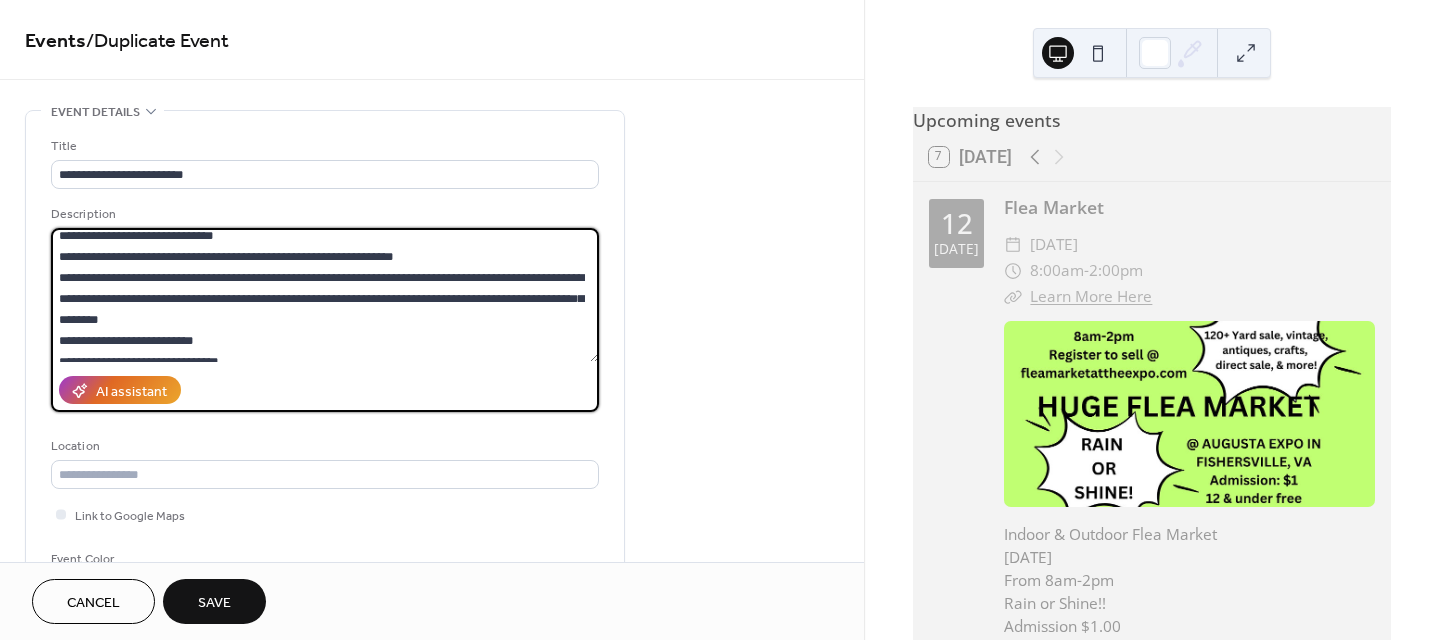 scroll, scrollTop: 0, scrollLeft: 0, axis: both 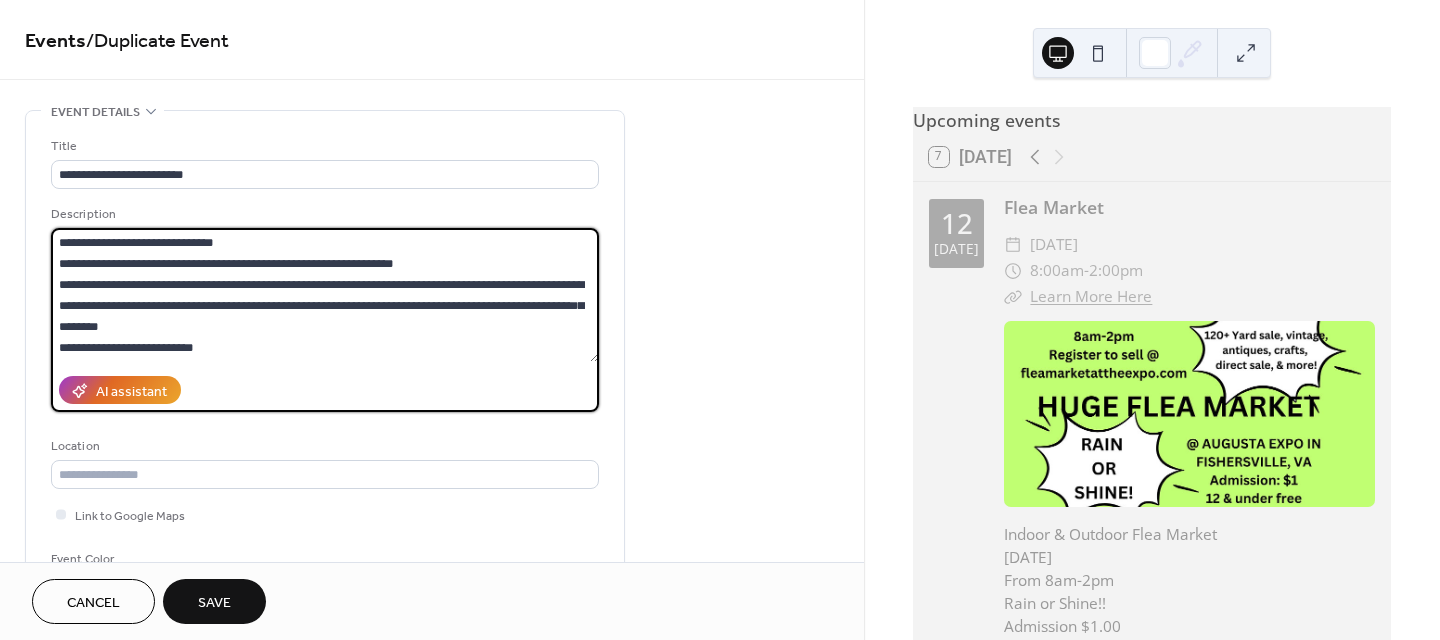drag, startPoint x: 141, startPoint y: 262, endPoint x: 57, endPoint y: 258, distance: 84.095184 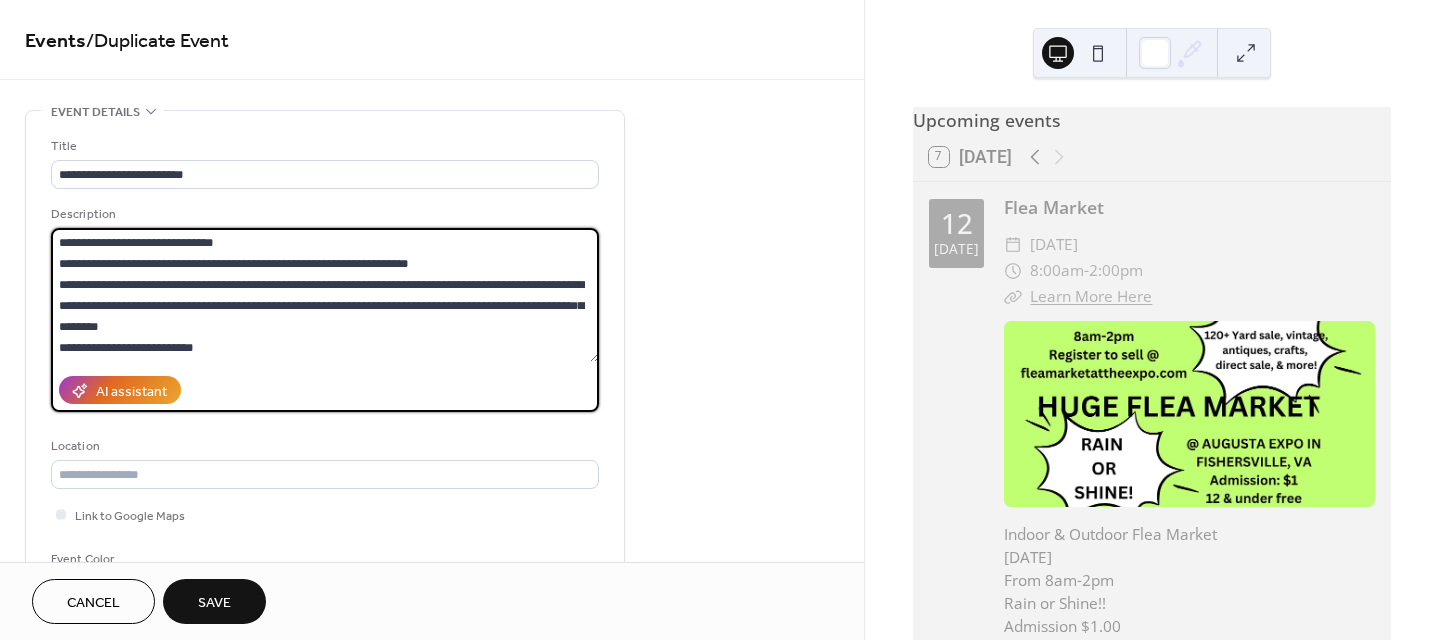 scroll, scrollTop: 63, scrollLeft: 0, axis: vertical 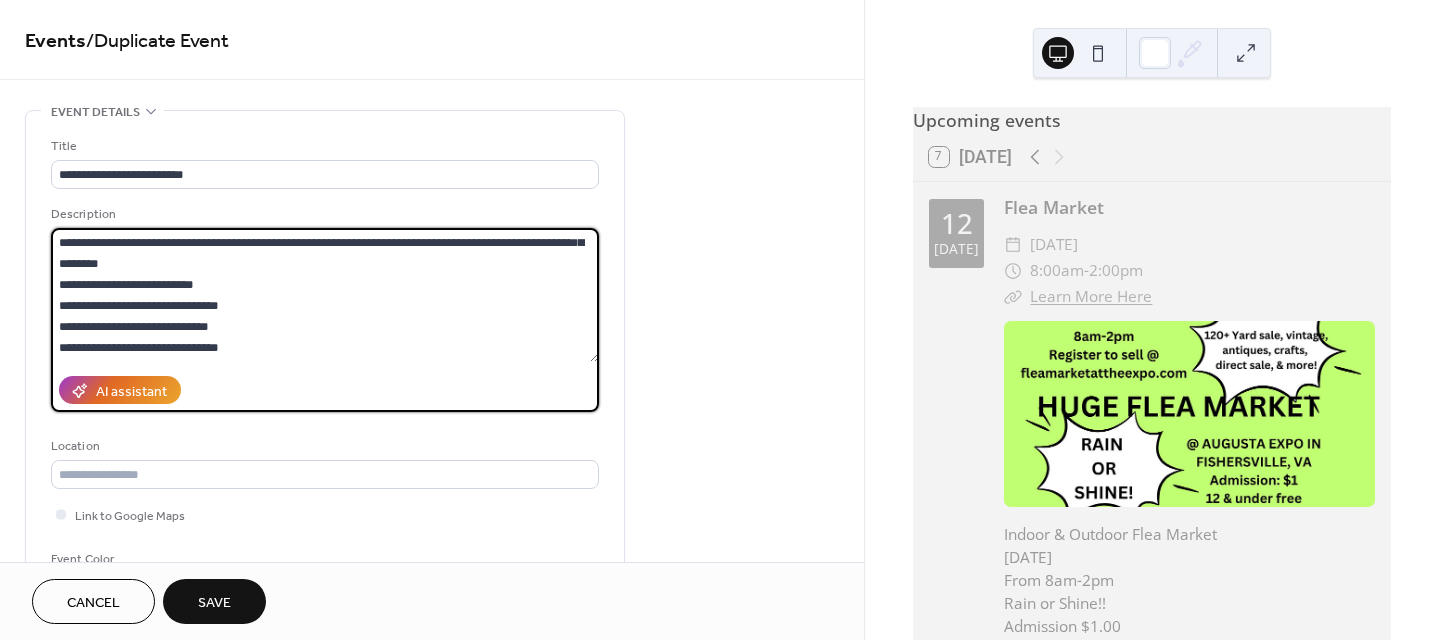 drag, startPoint x: 122, startPoint y: 347, endPoint x: 120, endPoint y: 281, distance: 66.0303 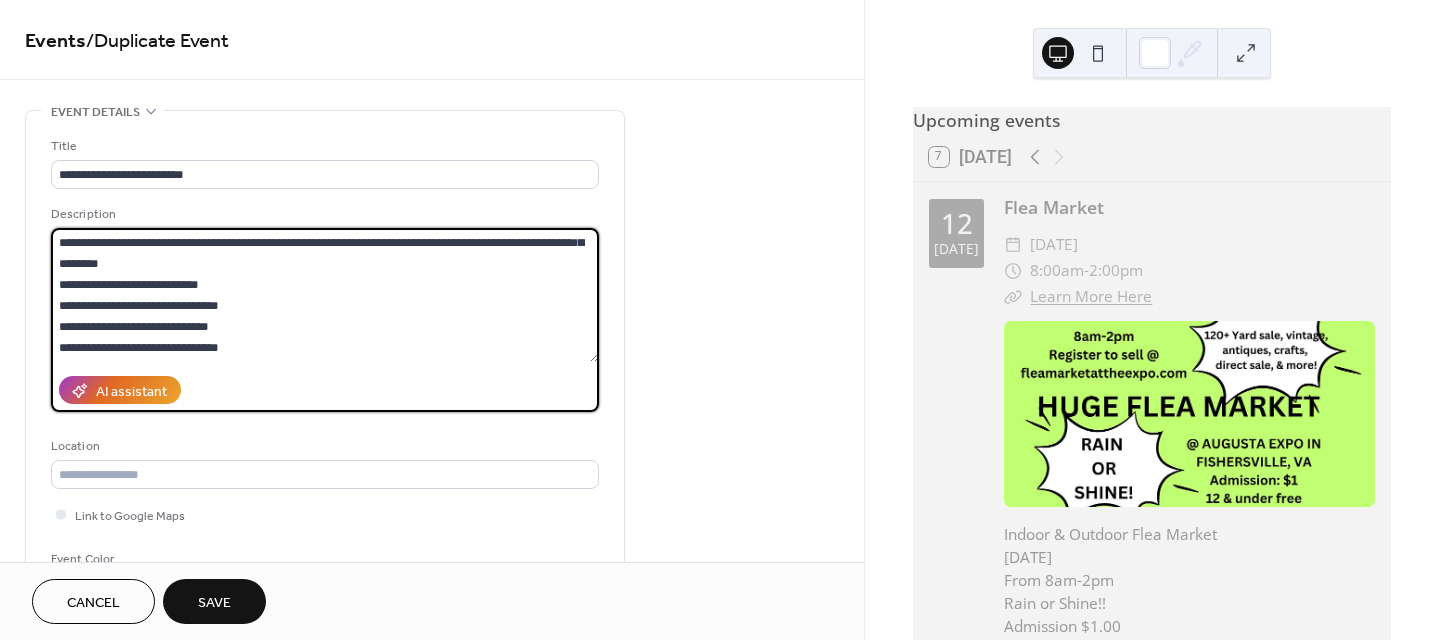 click on "**********" at bounding box center [325, 295] 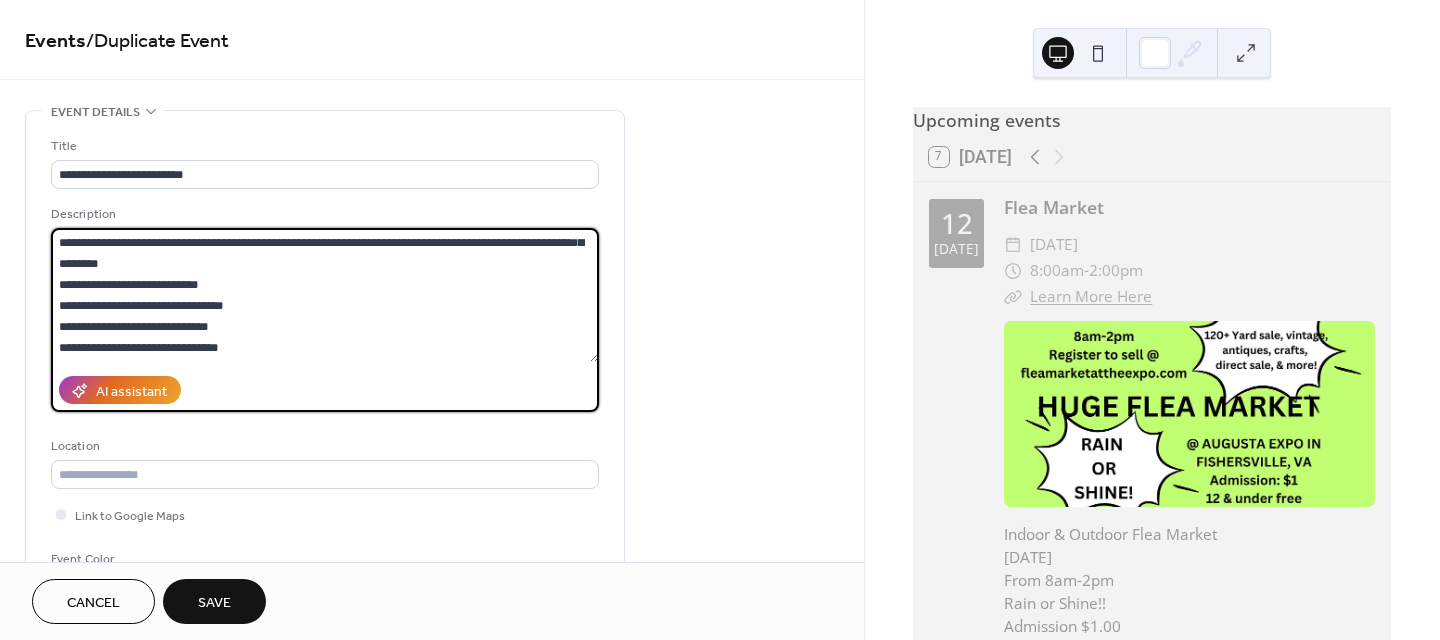 click on "**********" at bounding box center (325, 295) 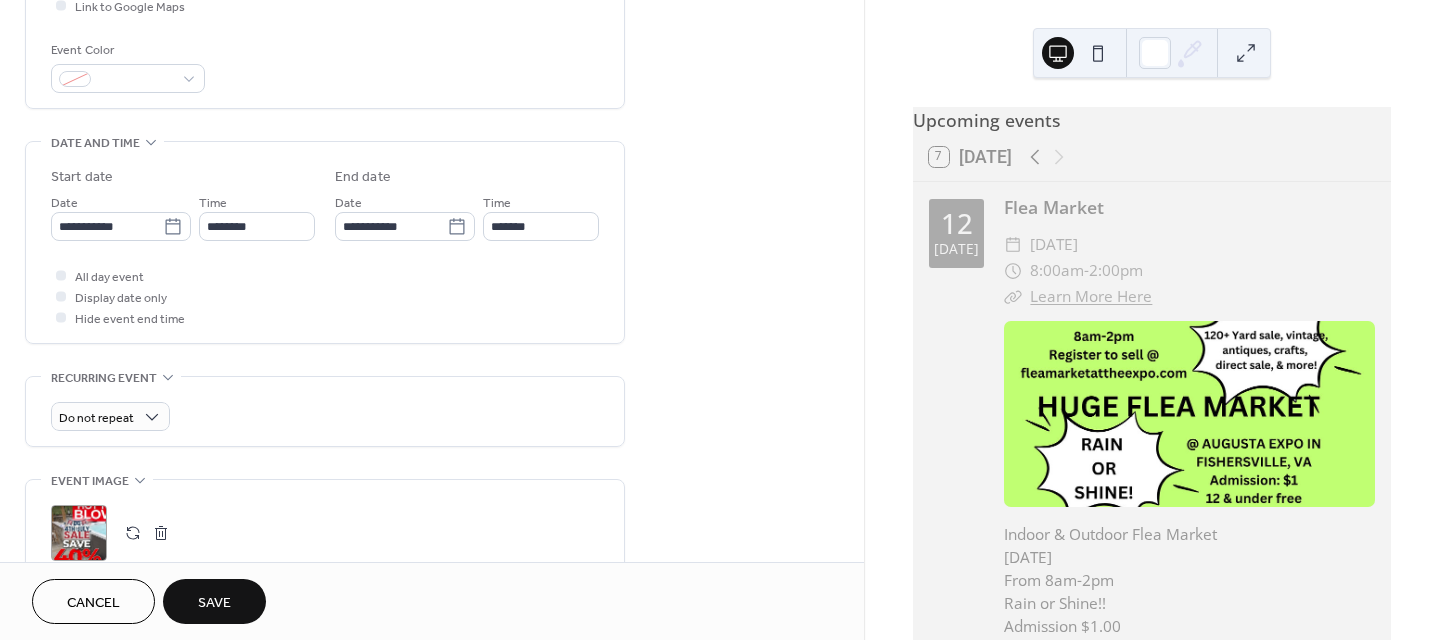 scroll, scrollTop: 366, scrollLeft: 0, axis: vertical 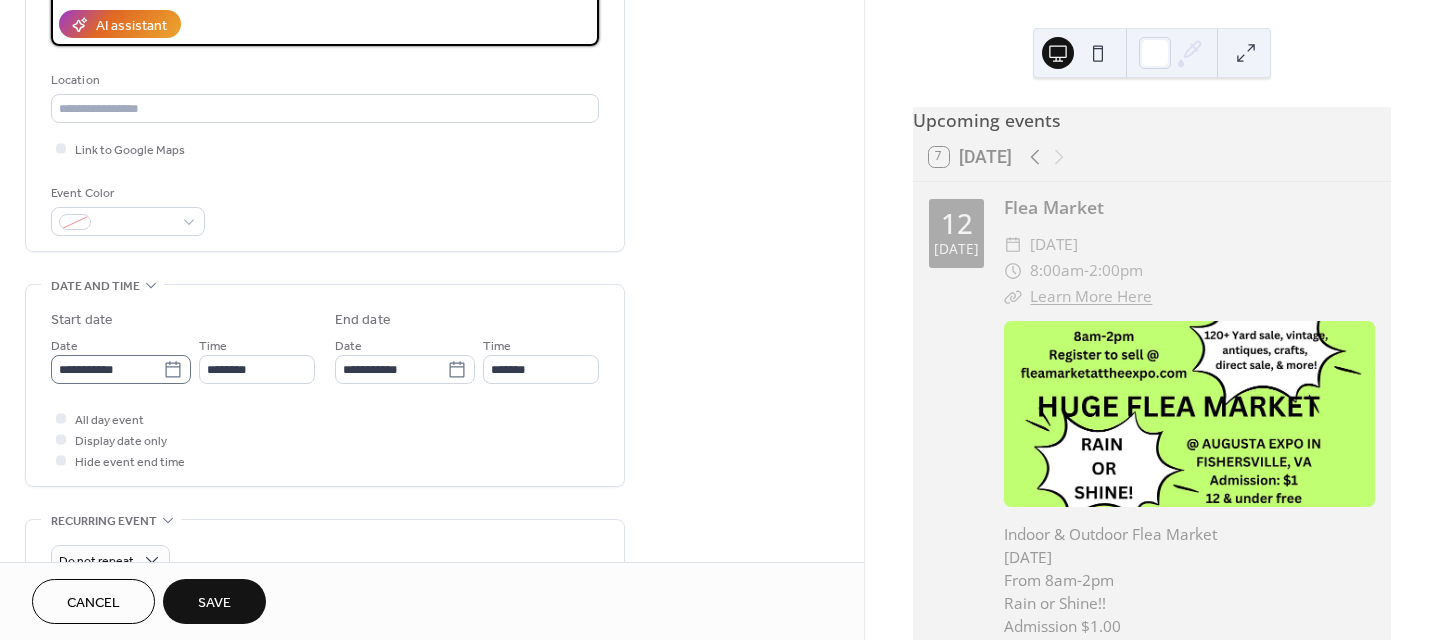 type on "**********" 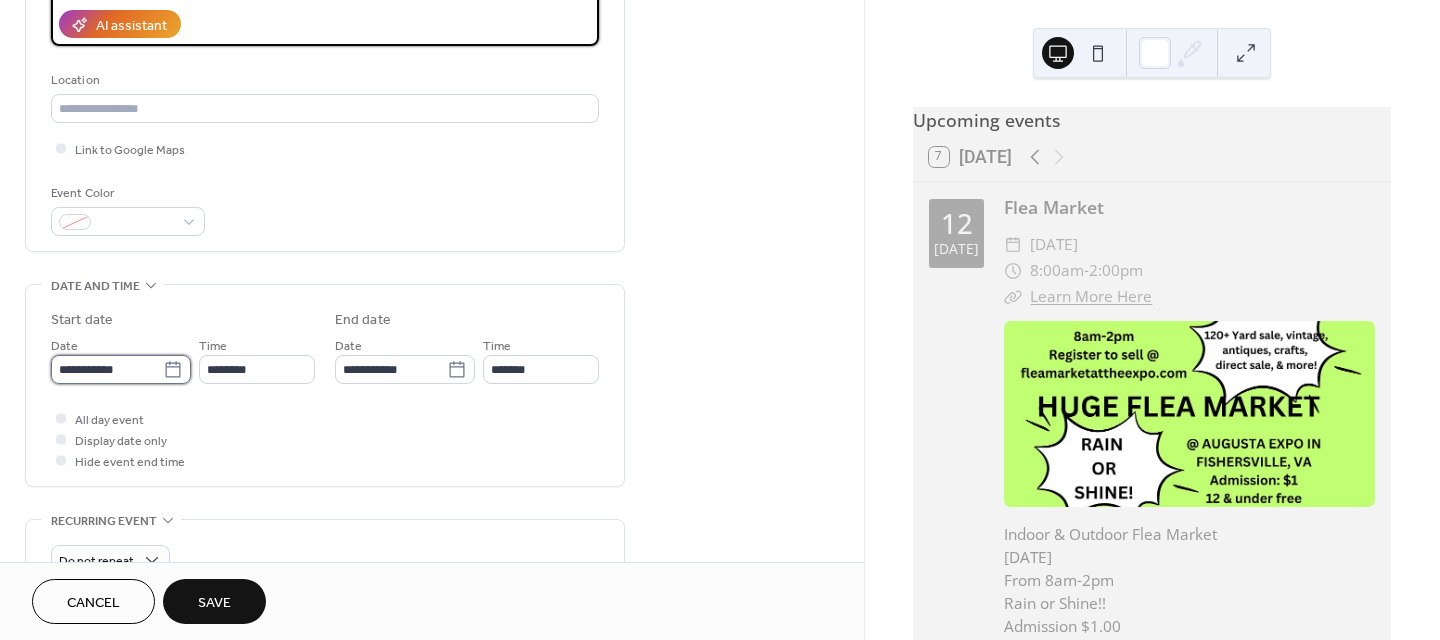 click on "**********" at bounding box center [107, 369] 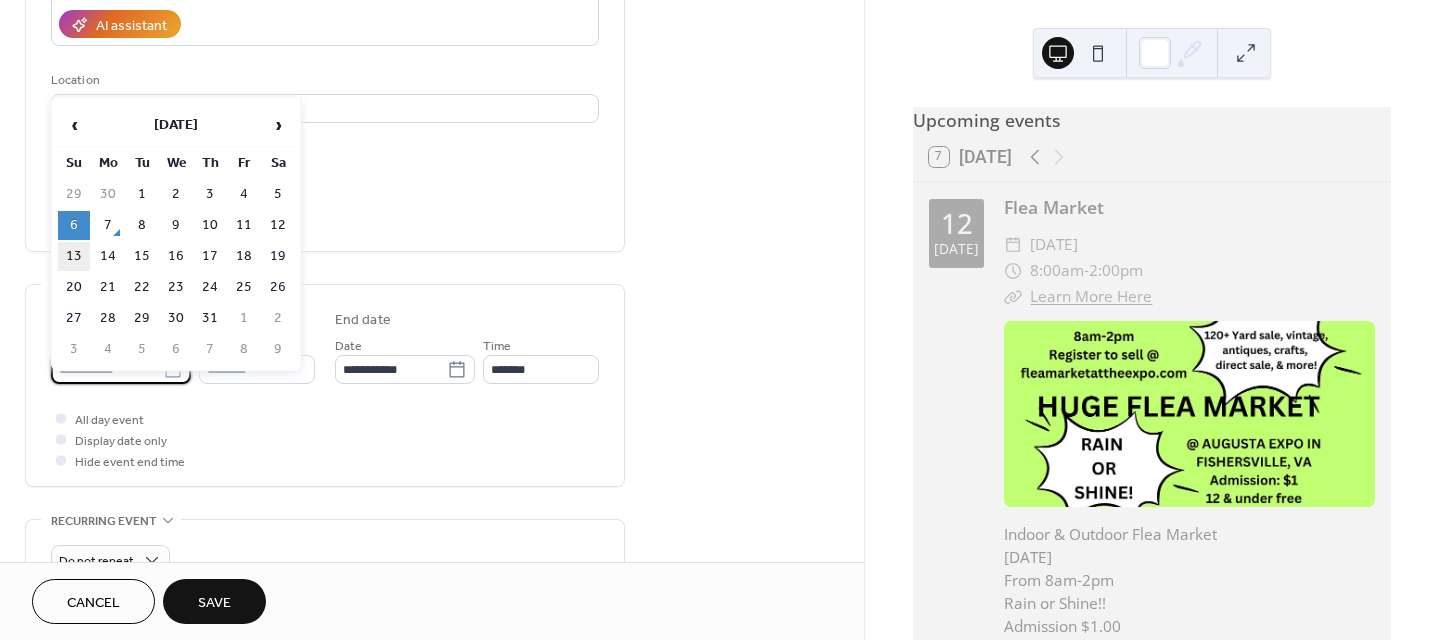 click on "13" at bounding box center [74, 256] 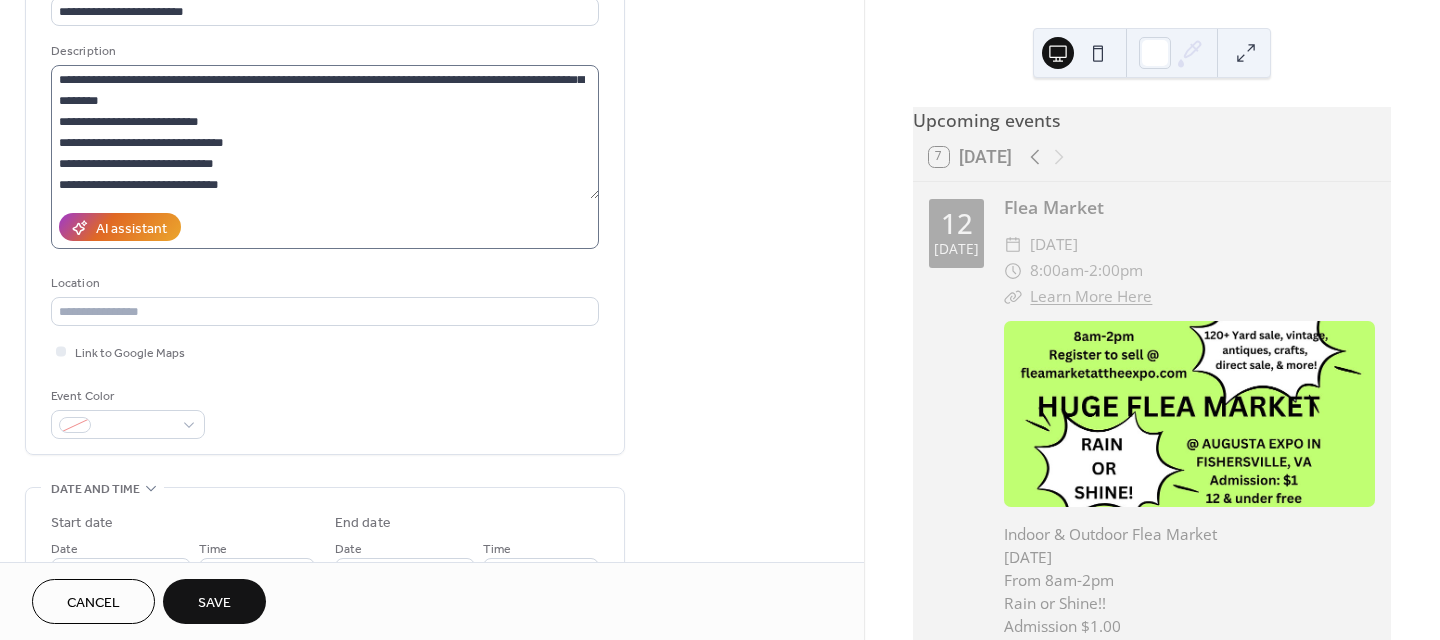 scroll, scrollTop: 66, scrollLeft: 0, axis: vertical 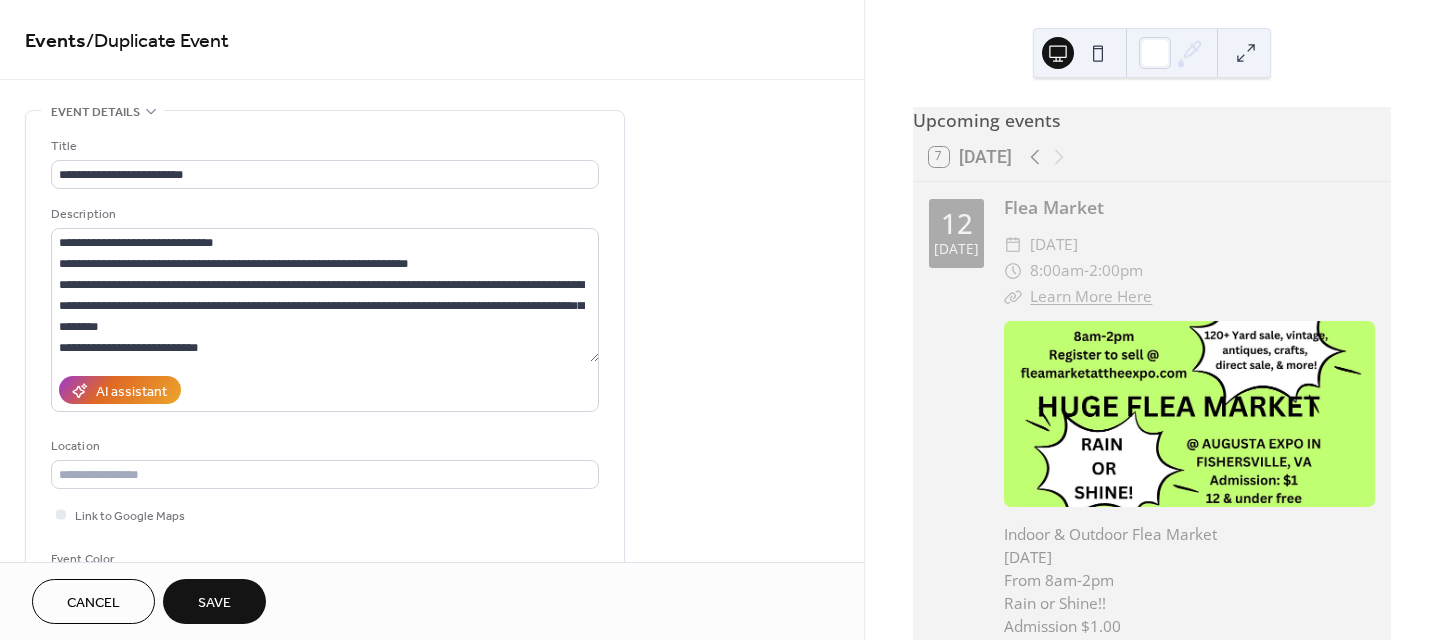 click on "Save" at bounding box center (214, 603) 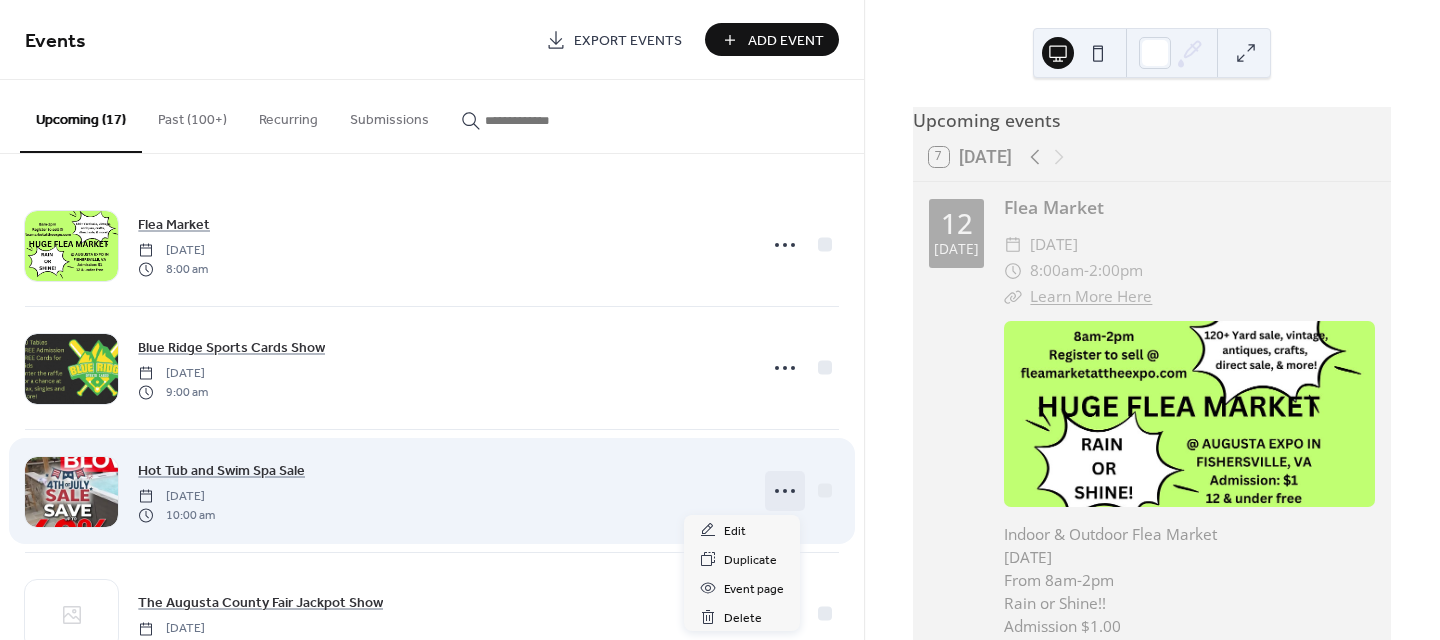 click 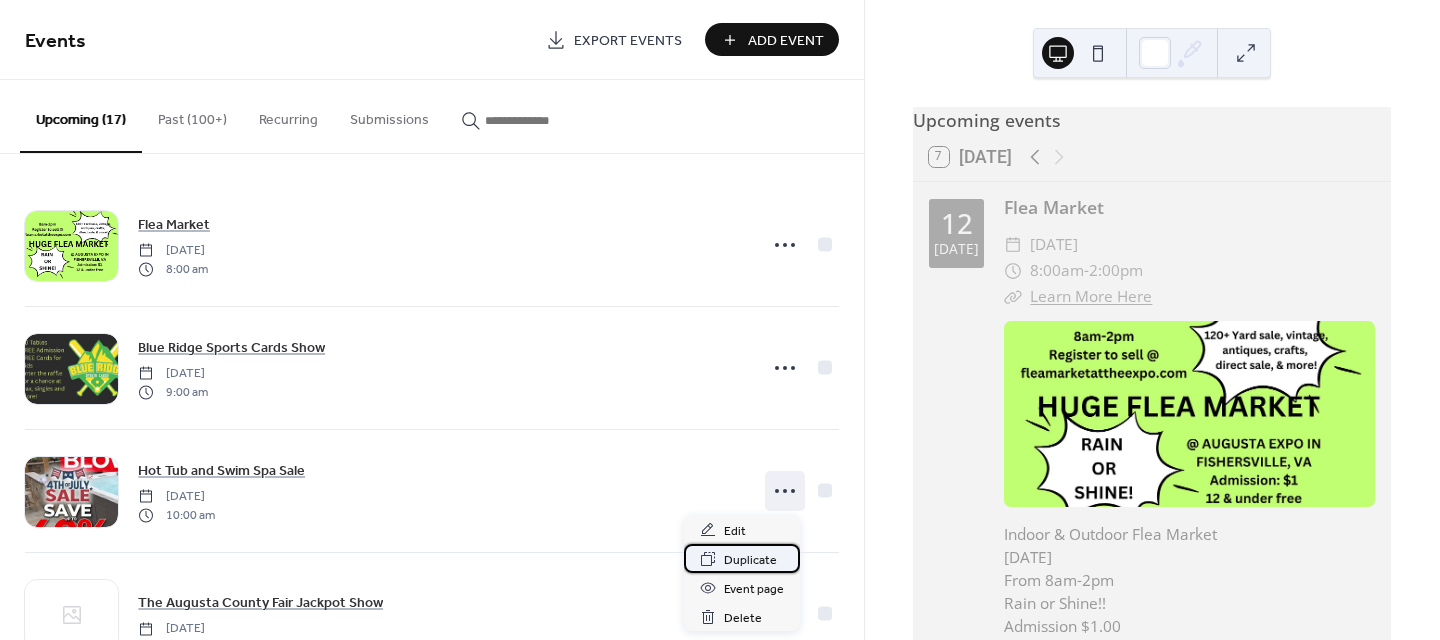 click on "Duplicate" at bounding box center [750, 560] 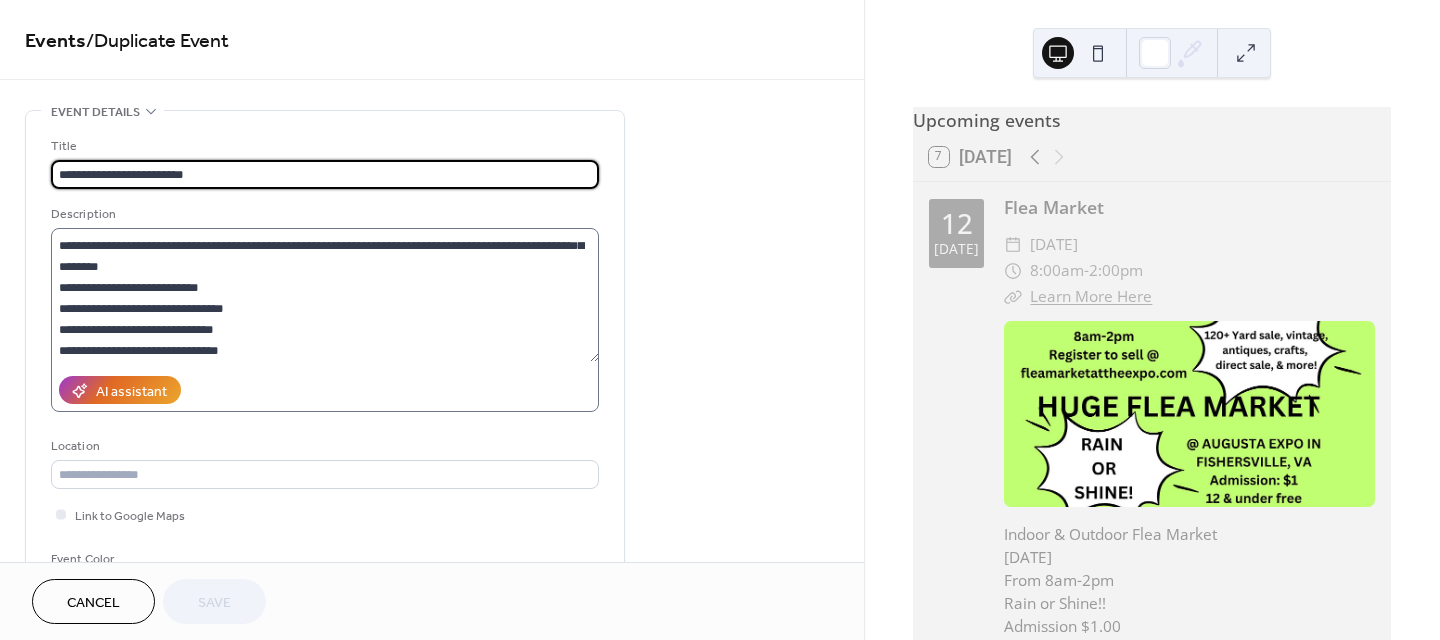 scroll, scrollTop: 63, scrollLeft: 0, axis: vertical 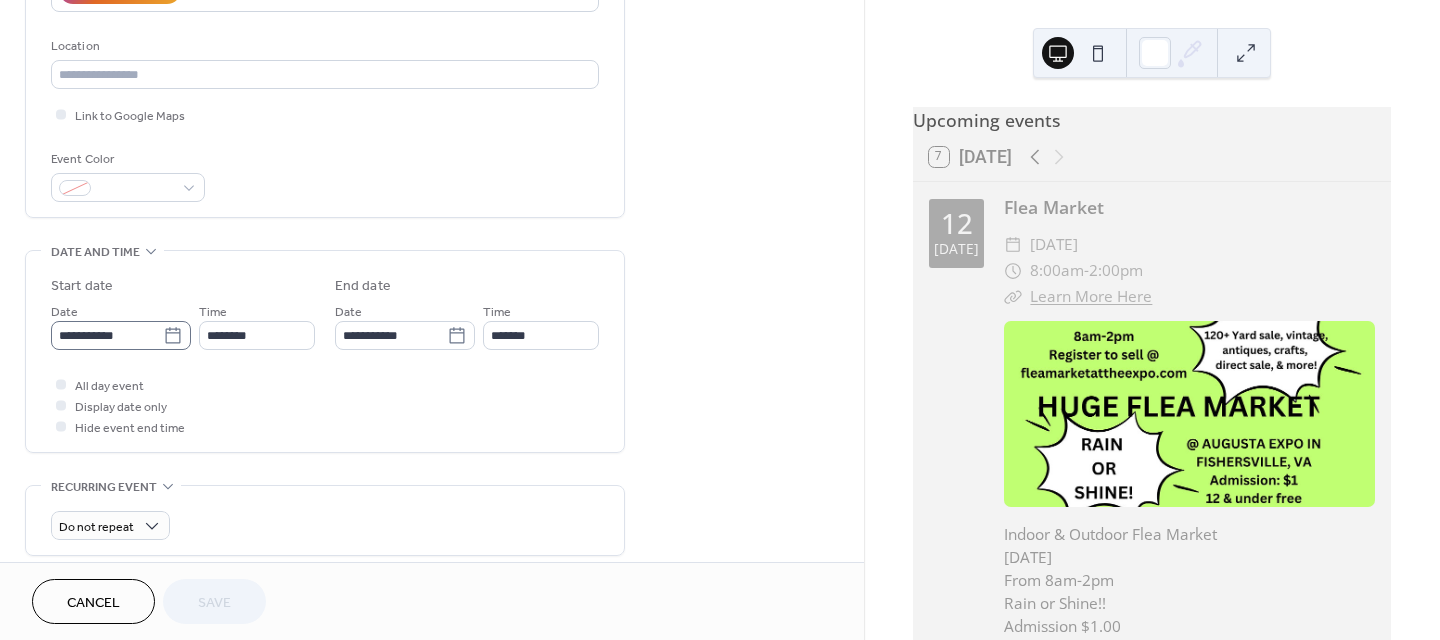 click 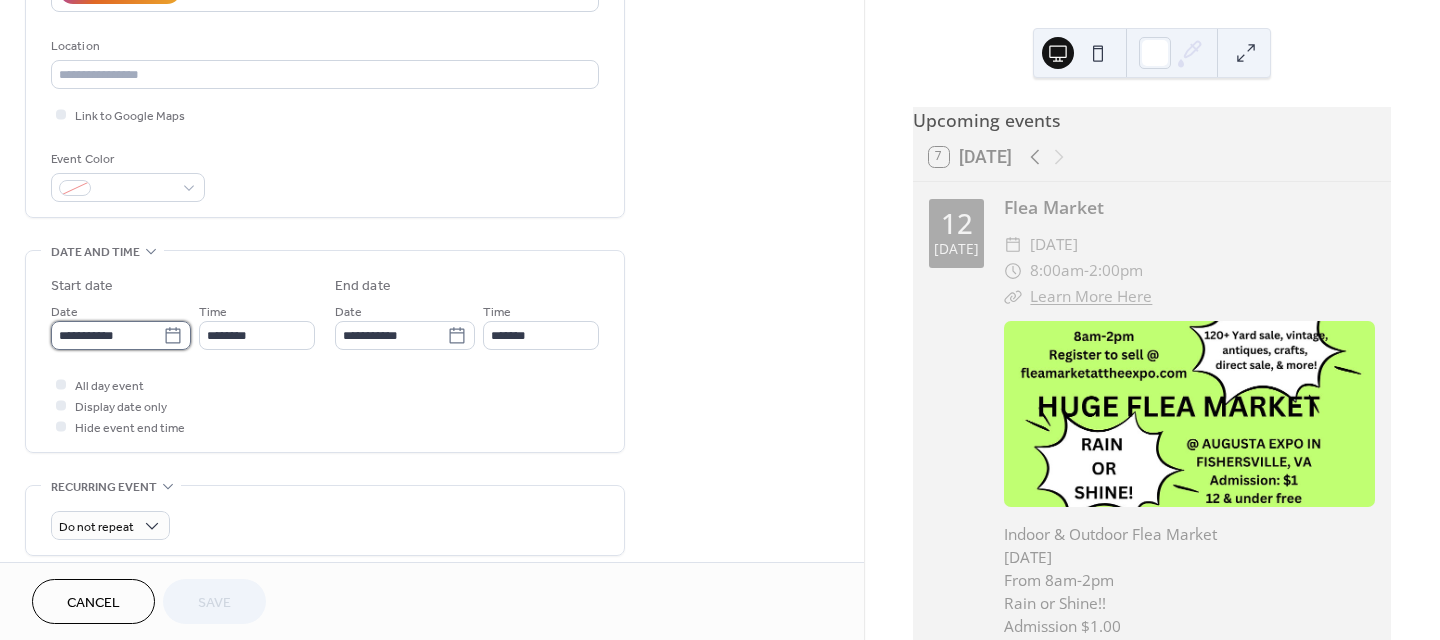 click on "**********" at bounding box center [107, 335] 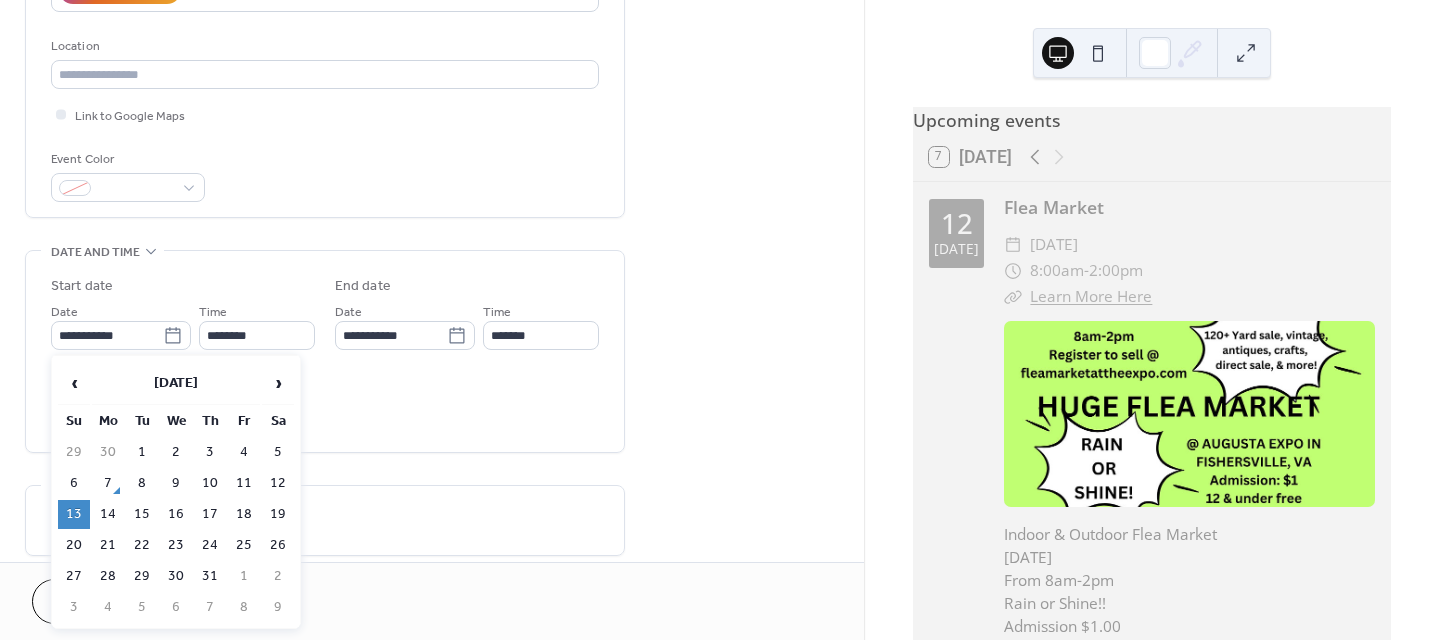 click on "12" at bounding box center (278, 483) 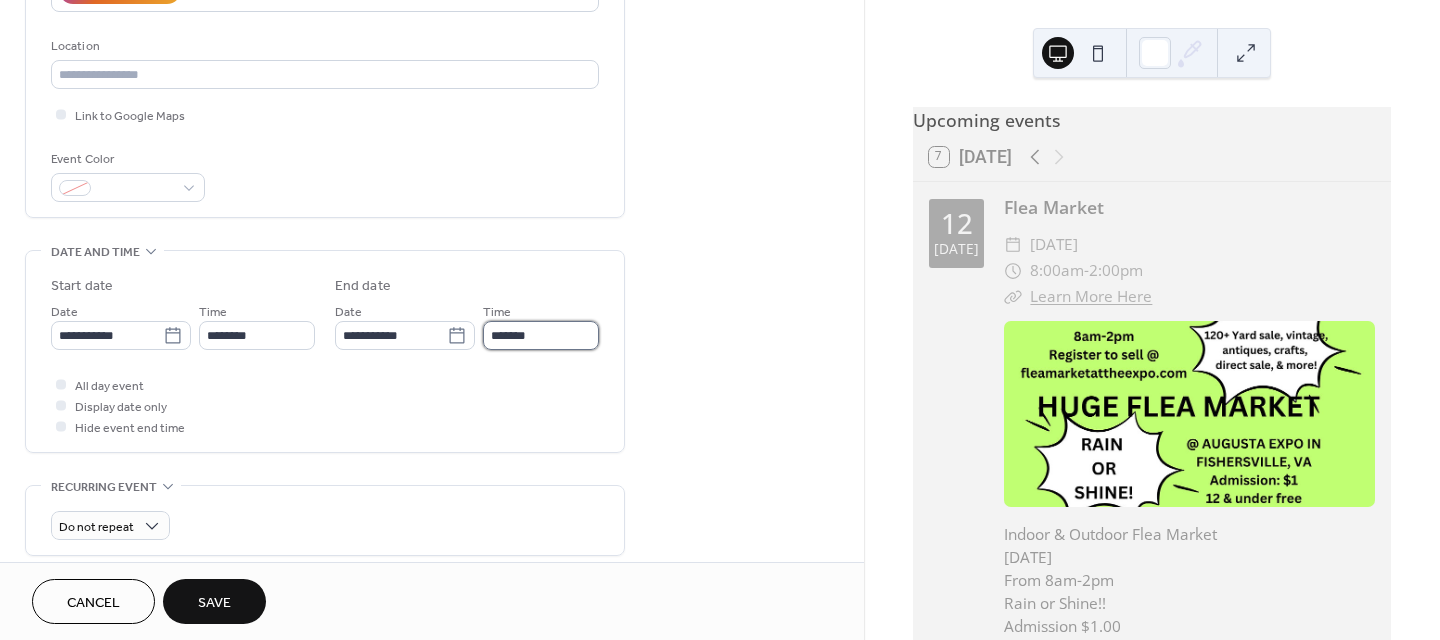 click on "*******" at bounding box center (541, 335) 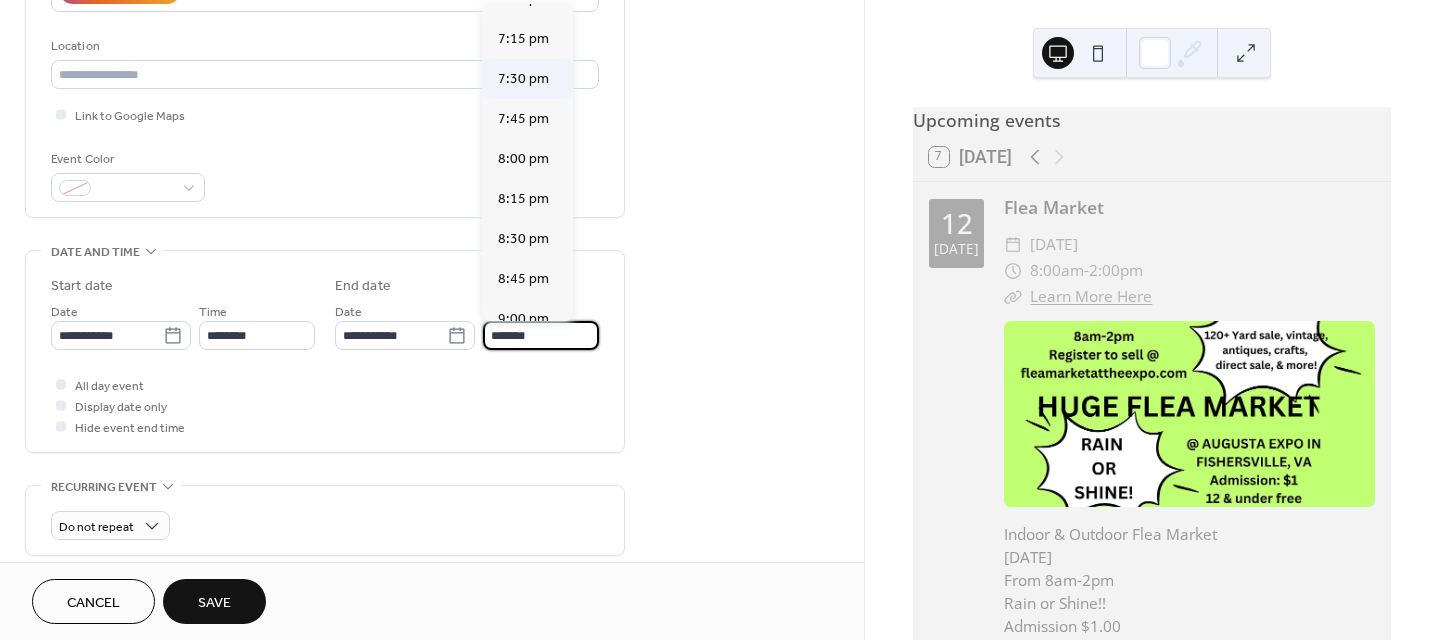 scroll, scrollTop: 1471, scrollLeft: 0, axis: vertical 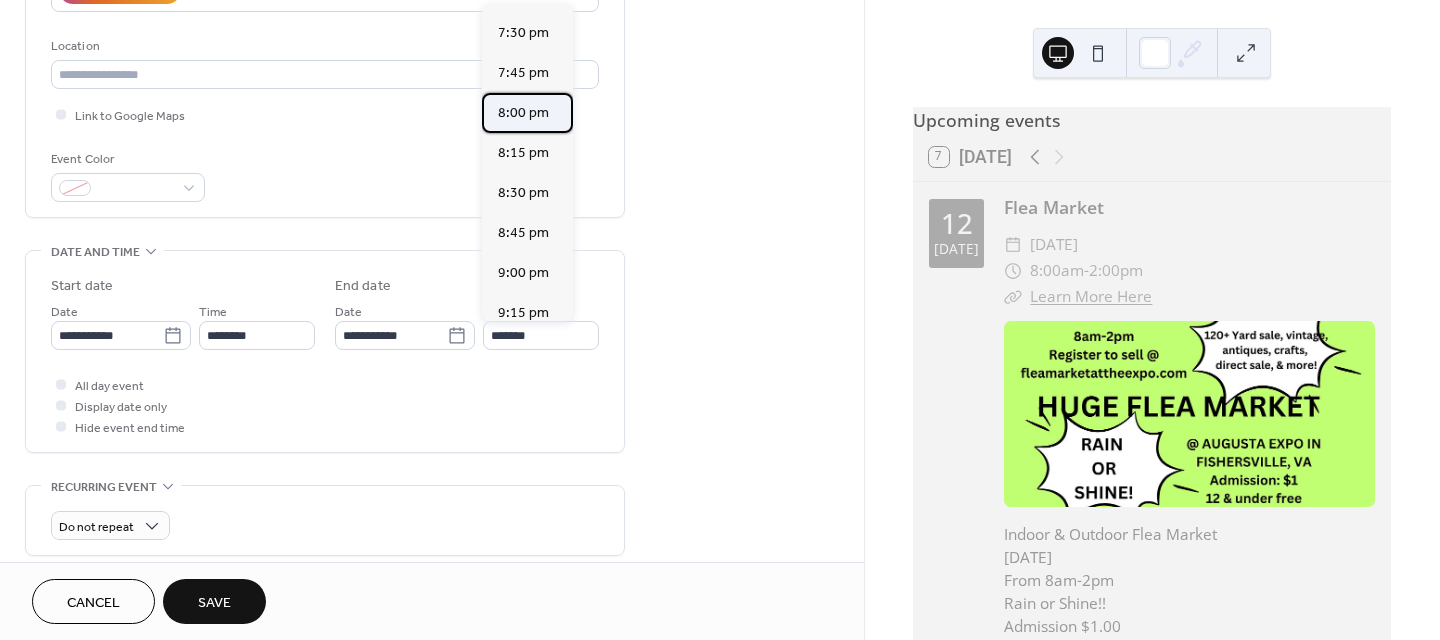 click on "8:00 pm" at bounding box center [523, 113] 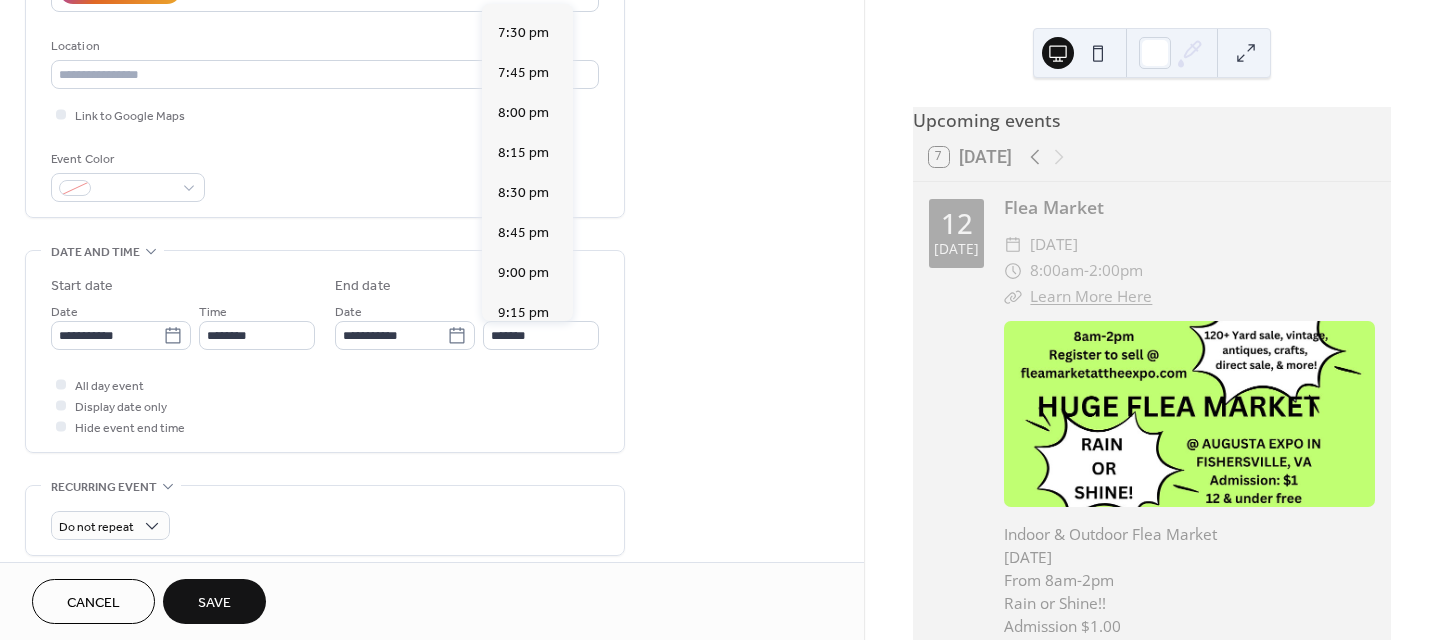 type on "*******" 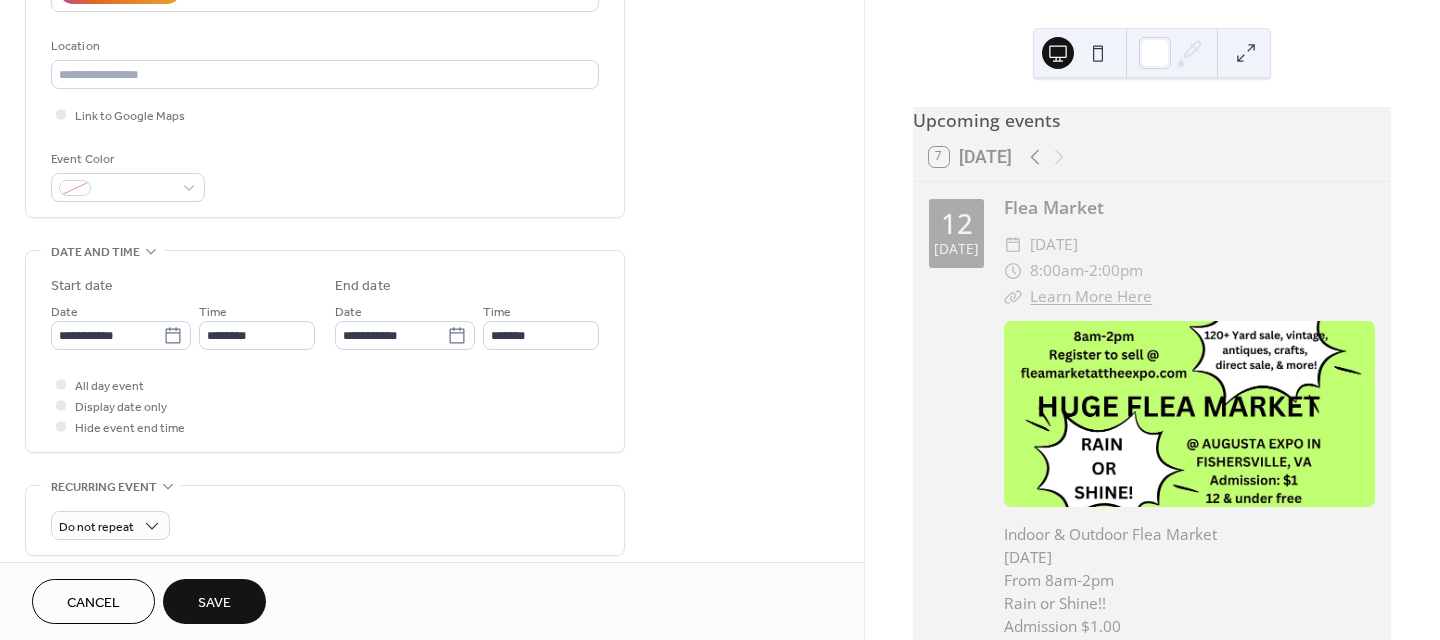 click on "Save" at bounding box center [214, 603] 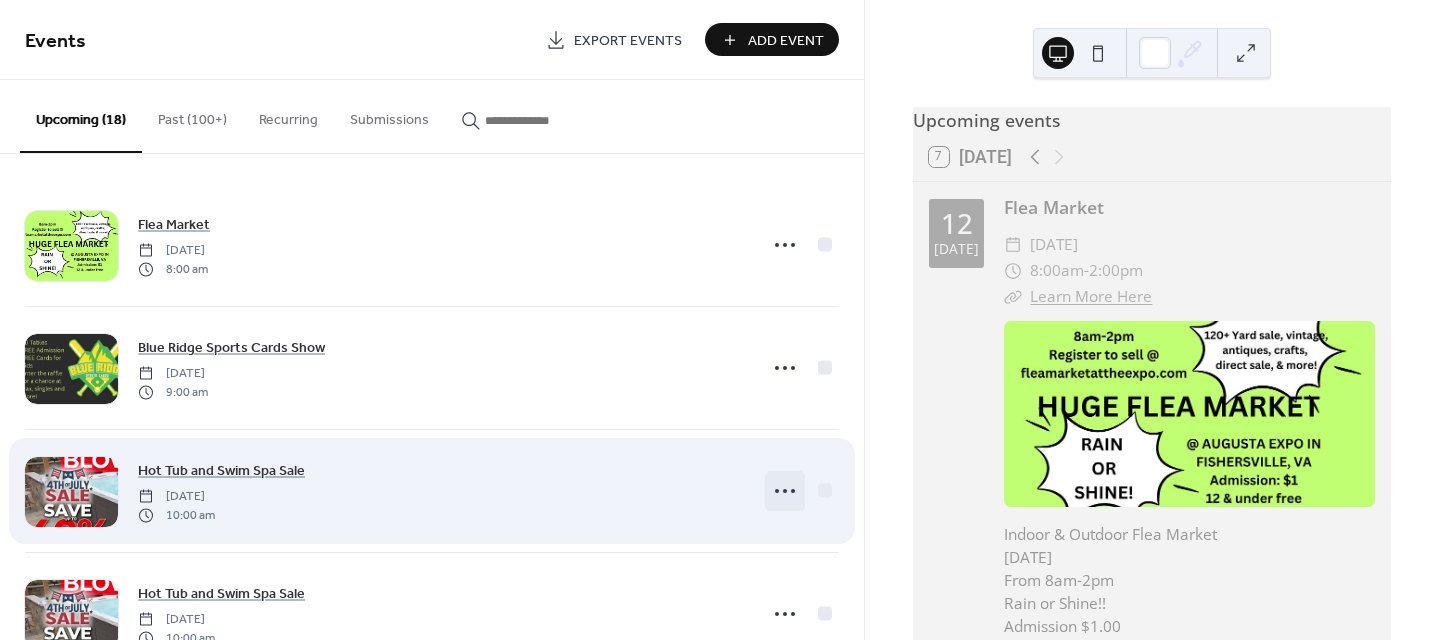 click 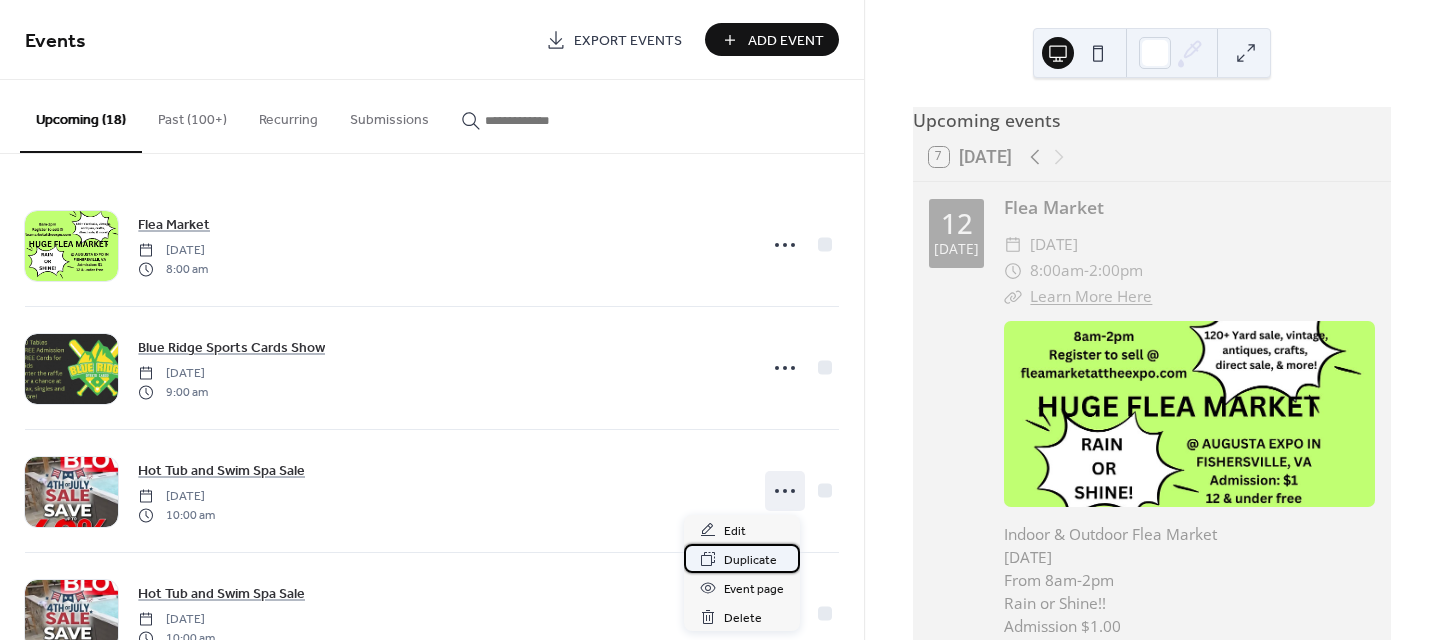 click on "Duplicate" at bounding box center [750, 560] 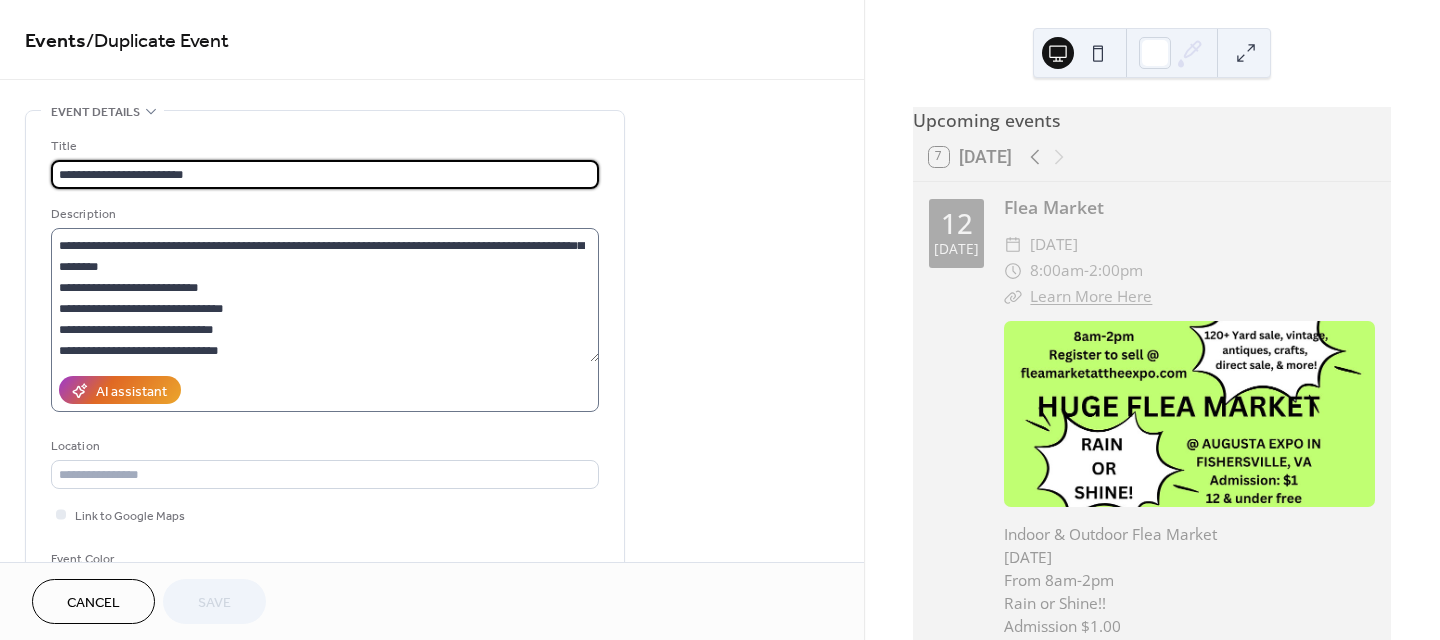 scroll, scrollTop: 63, scrollLeft: 0, axis: vertical 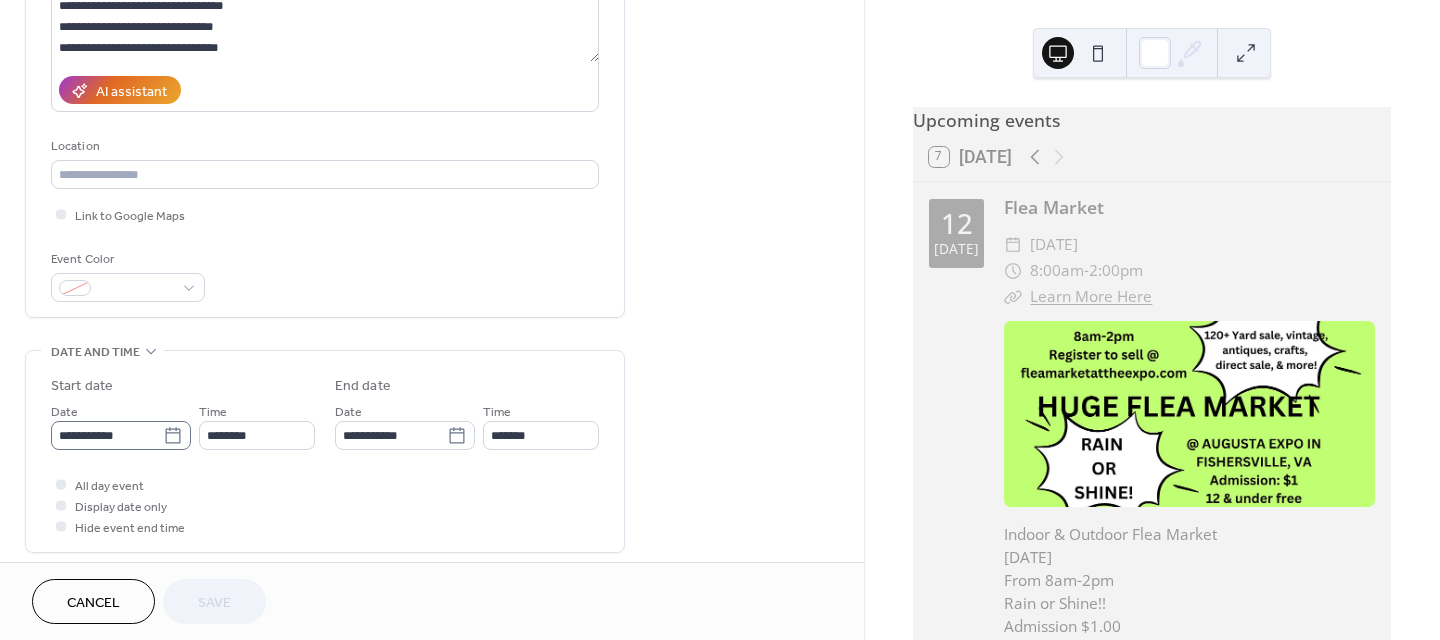 click 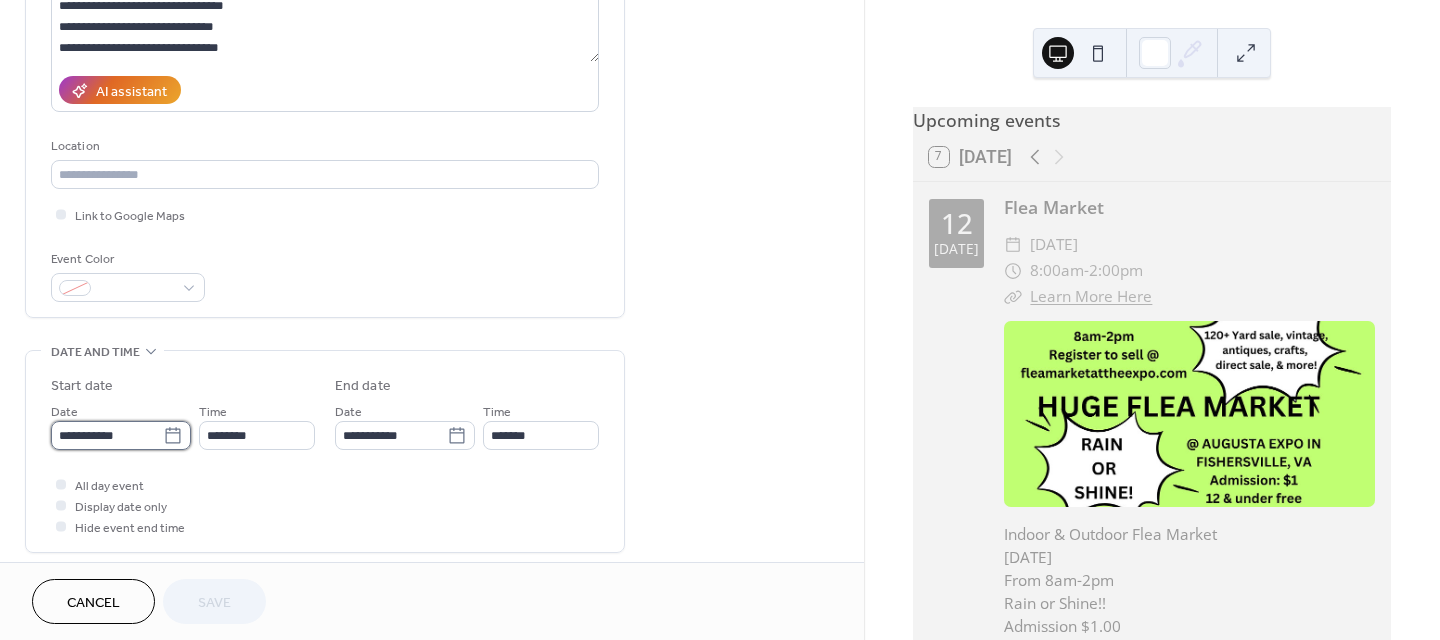 click on "**********" at bounding box center [107, 435] 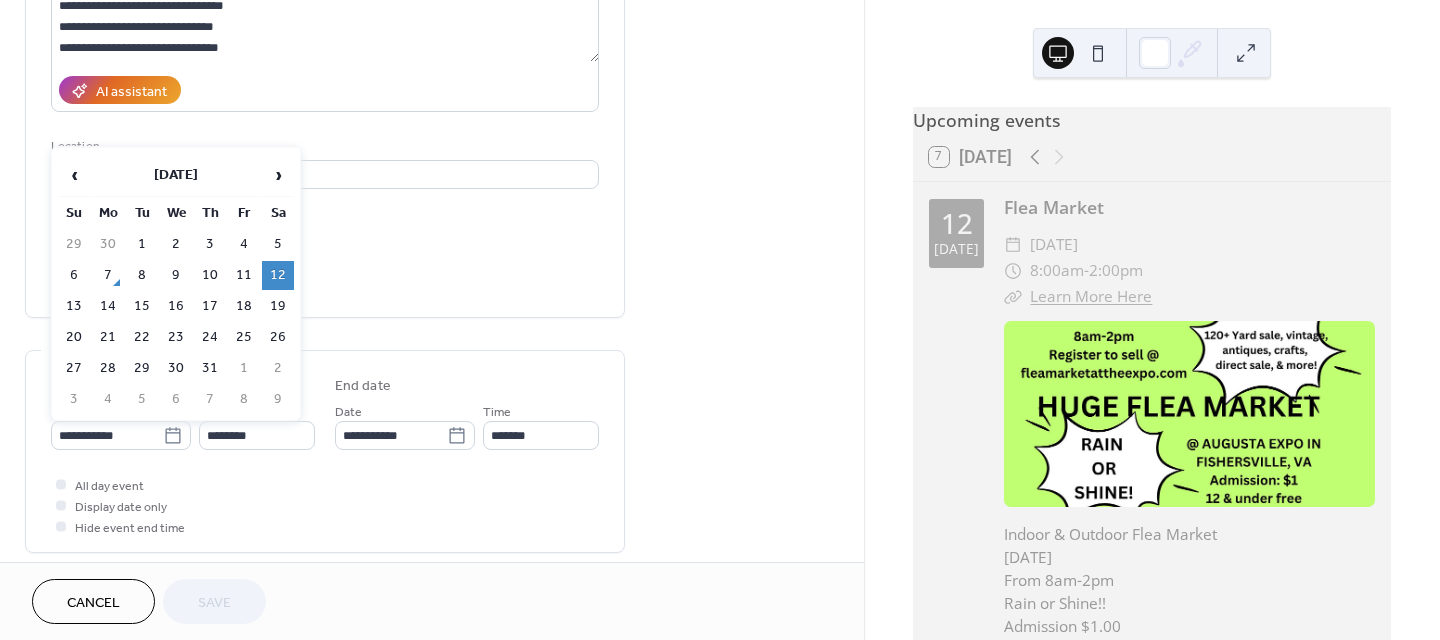 click on "11" at bounding box center (244, 275) 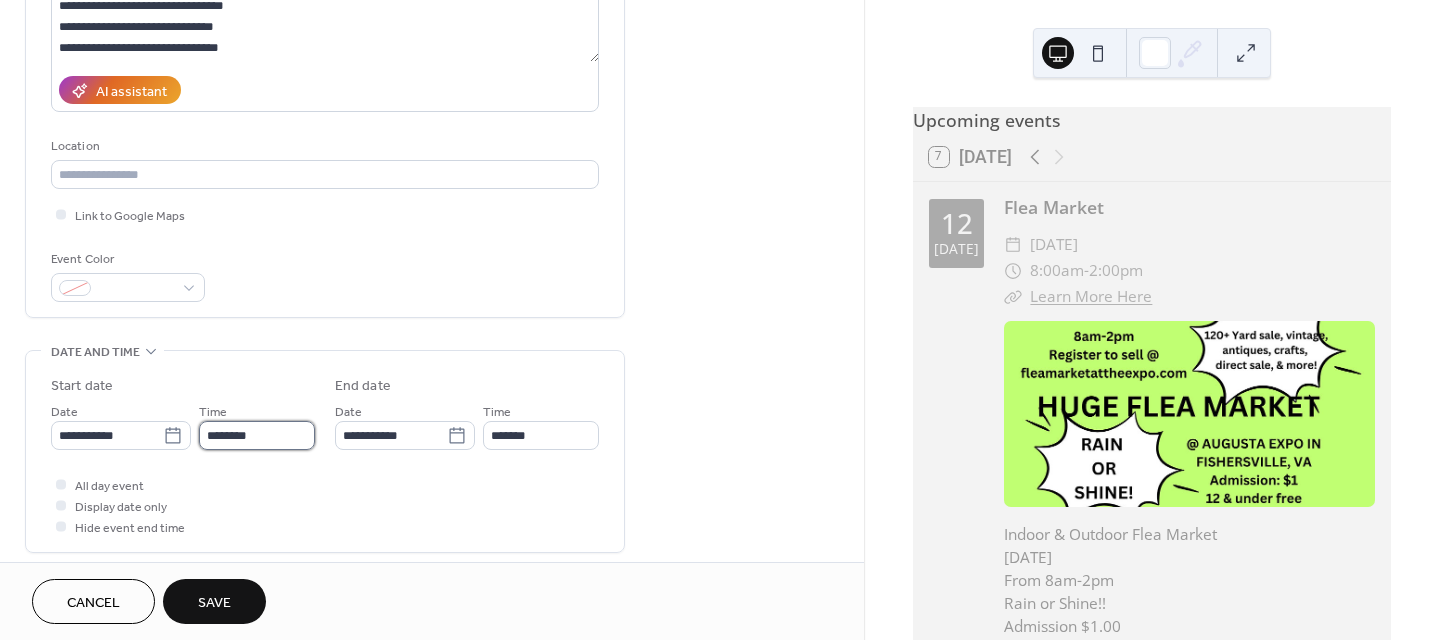click on "********" at bounding box center (257, 435) 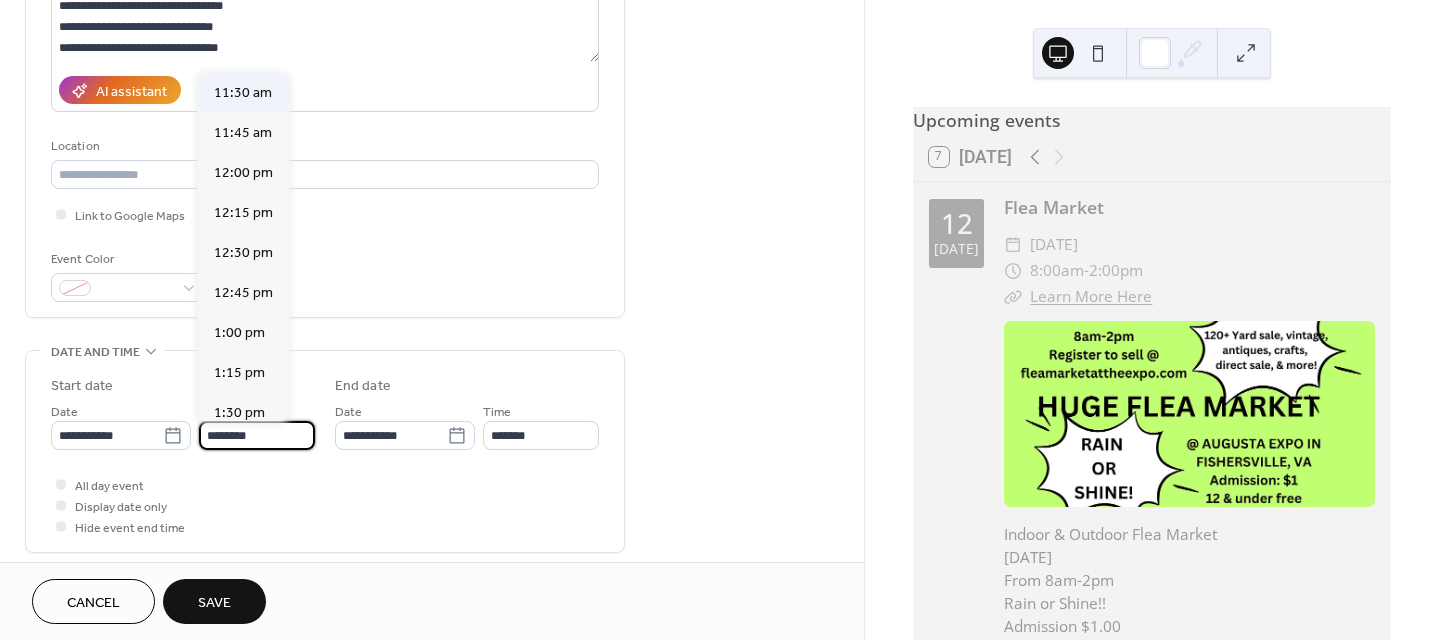 scroll, scrollTop: 1840, scrollLeft: 0, axis: vertical 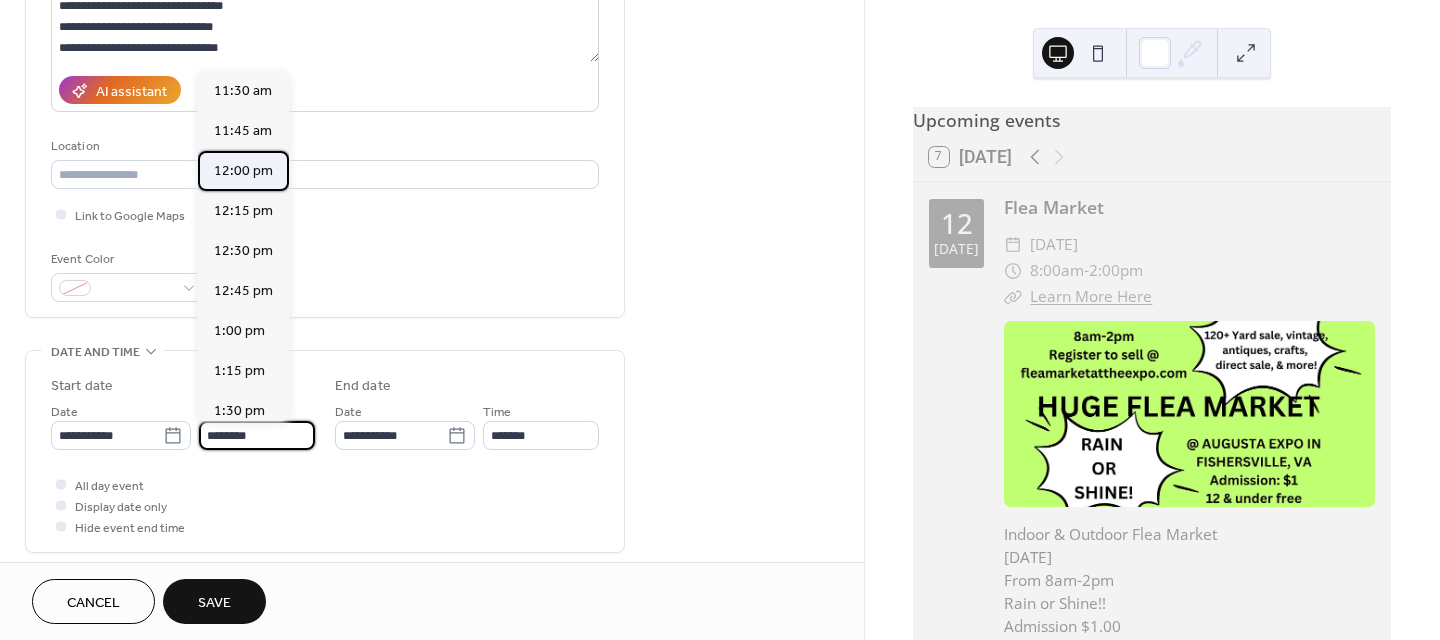 click on "12:00 pm" at bounding box center (243, 171) 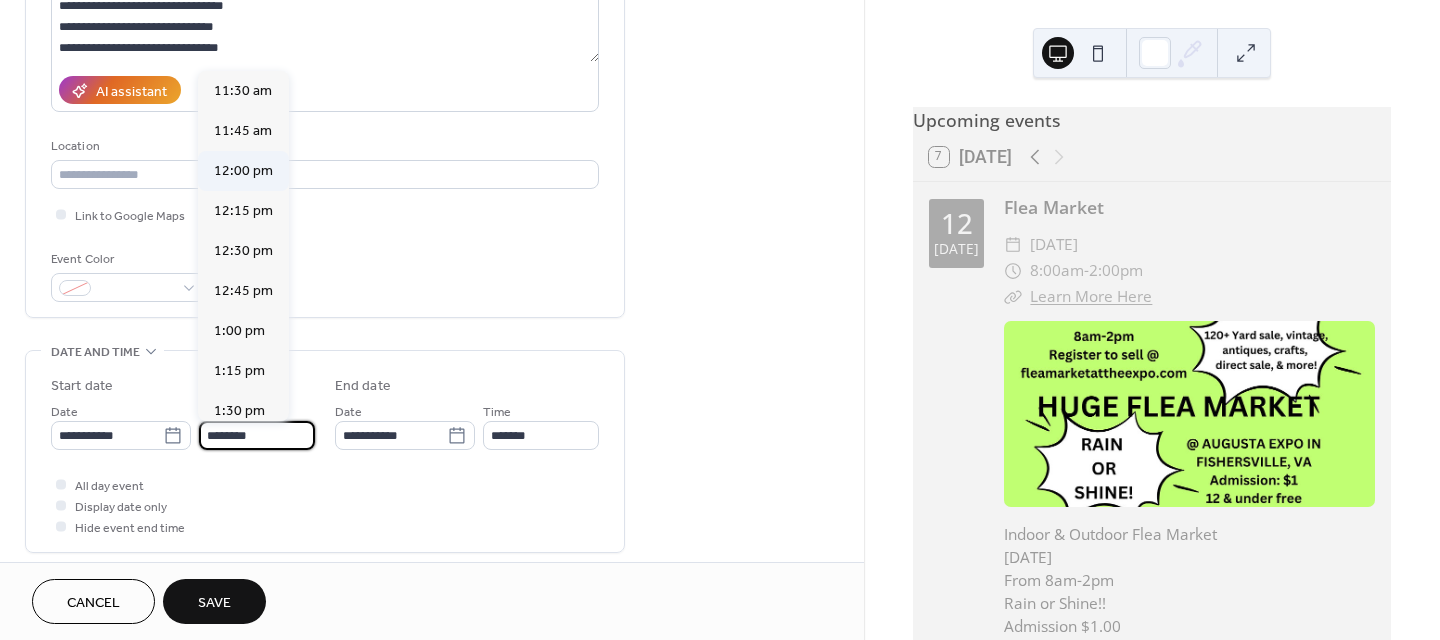 type on "********" 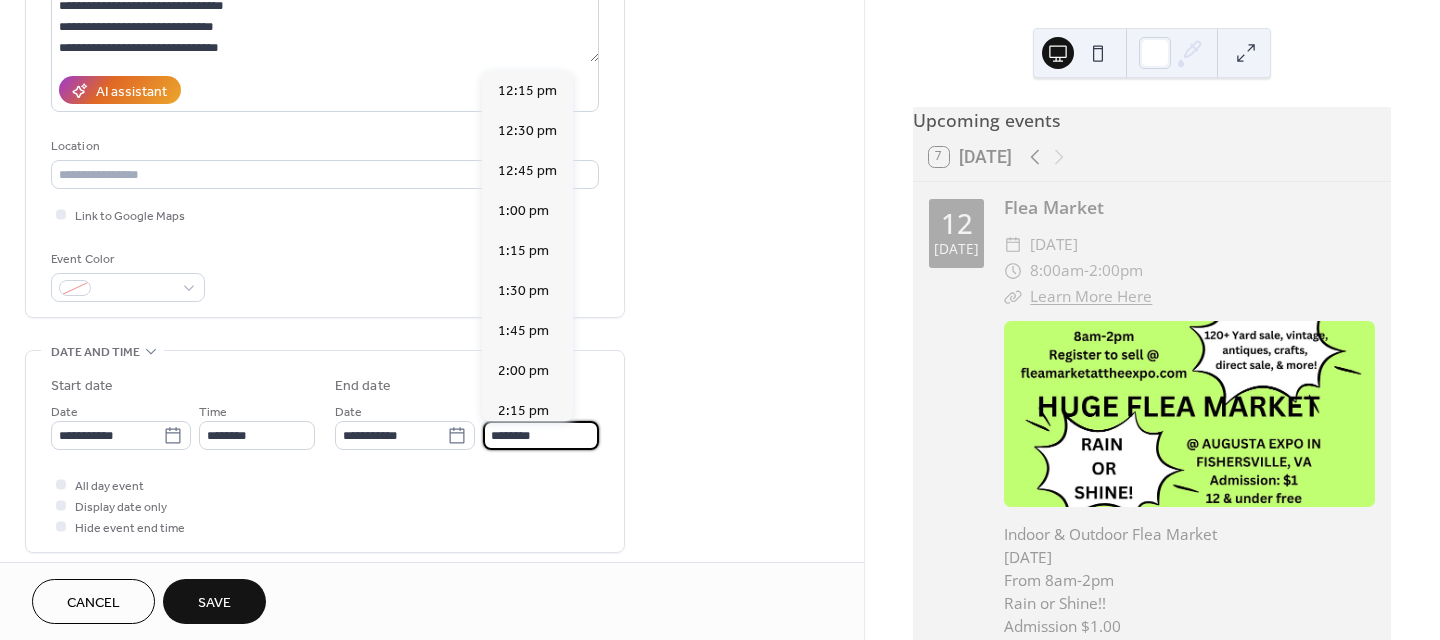 click on "********" at bounding box center [541, 435] 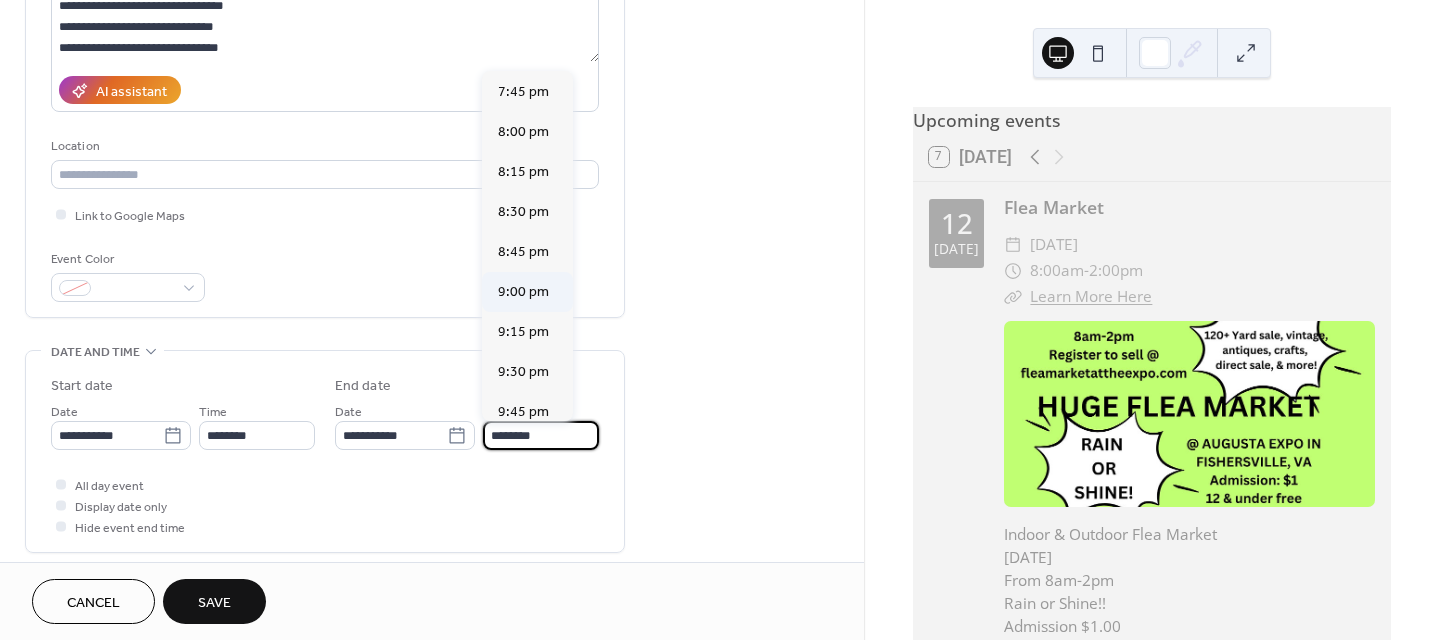 scroll, scrollTop: 1177, scrollLeft: 0, axis: vertical 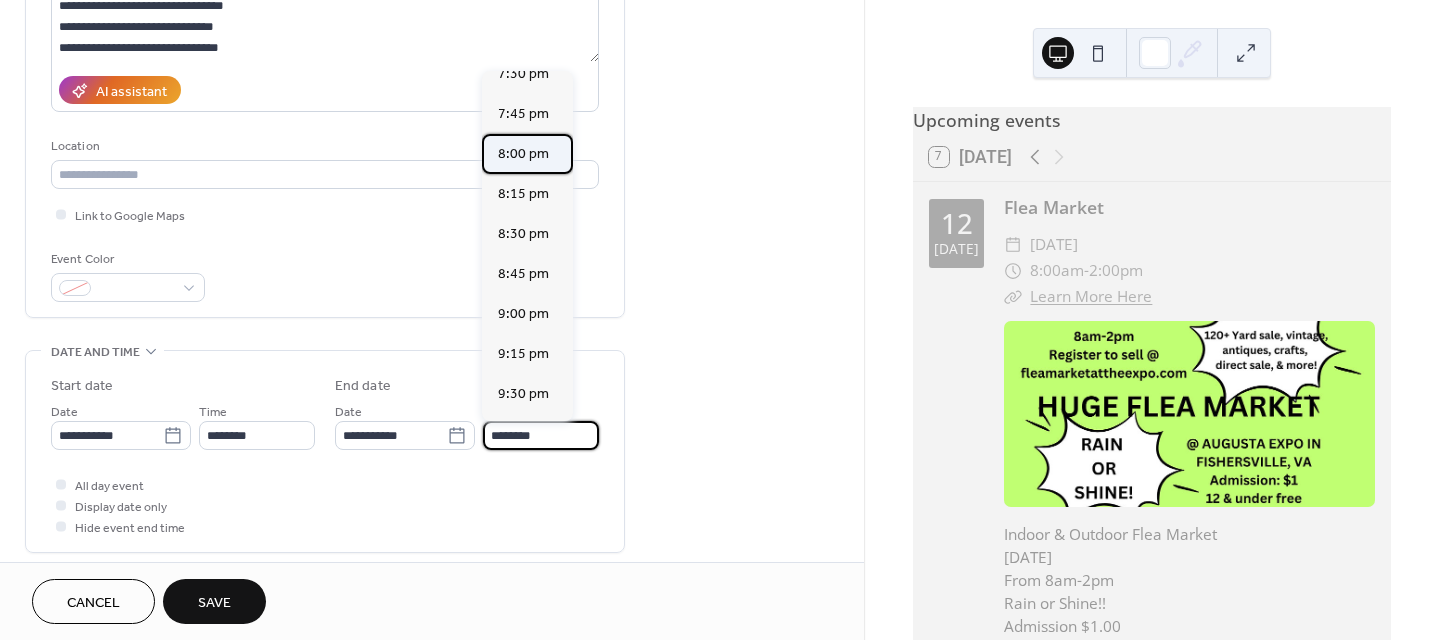 click on "8:00 pm" at bounding box center [523, 154] 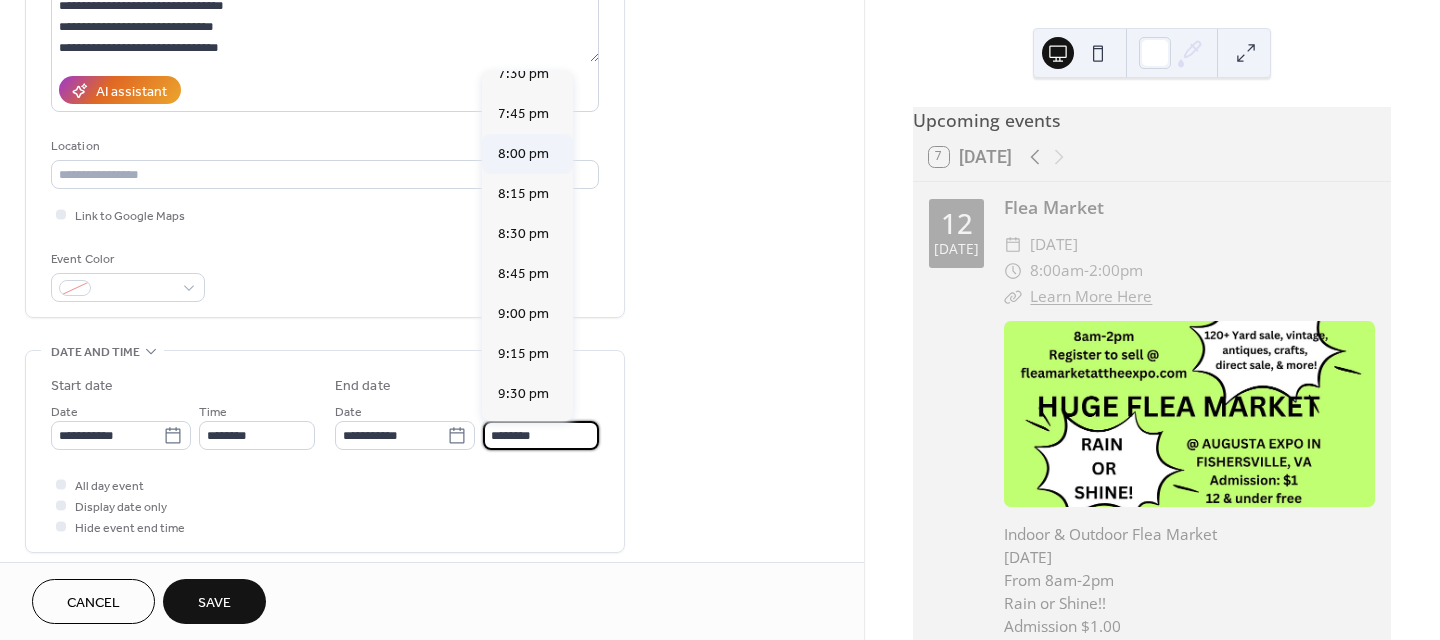 type on "*******" 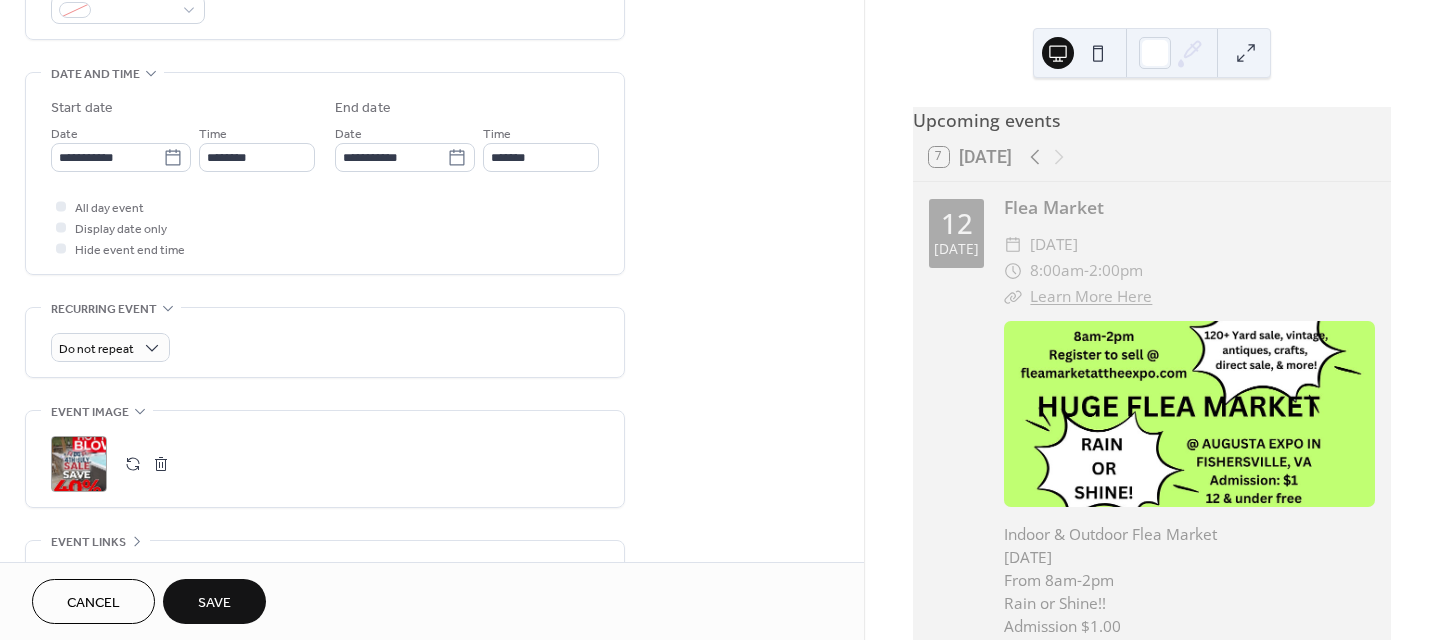 scroll, scrollTop: 600, scrollLeft: 0, axis: vertical 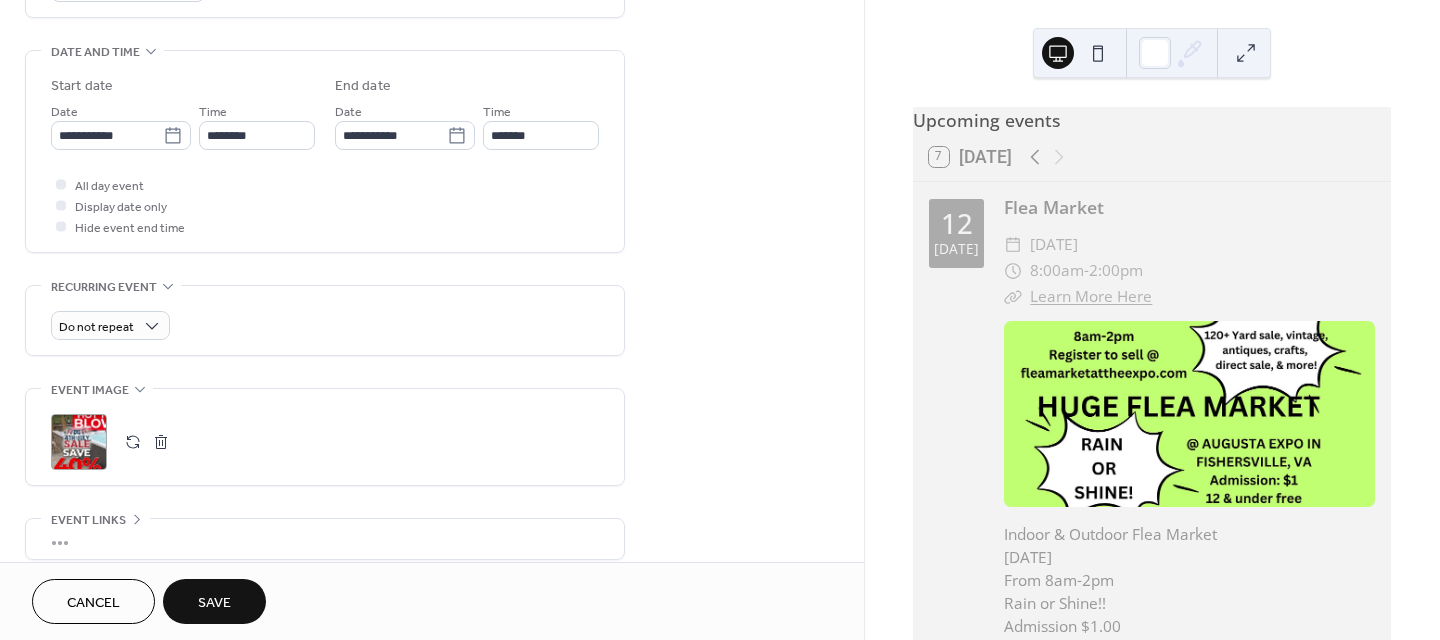 click on "Save" at bounding box center [214, 603] 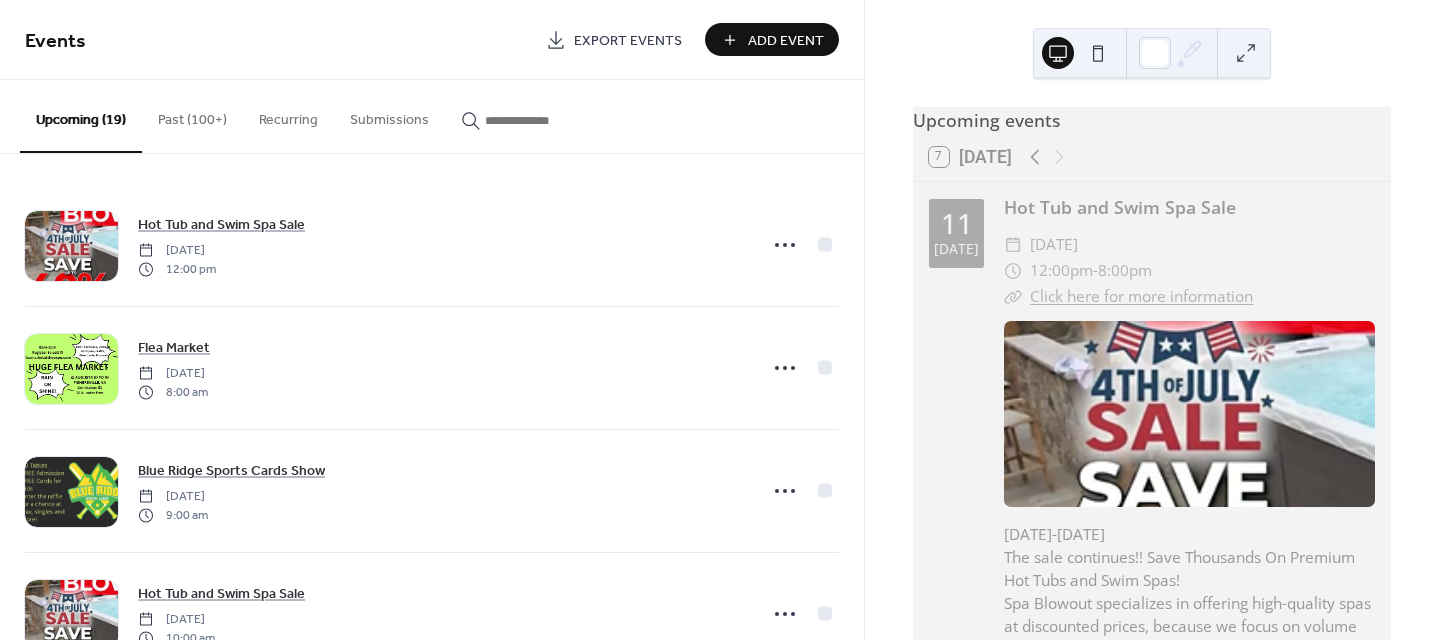 click on "Past  (100+)" at bounding box center [192, 115] 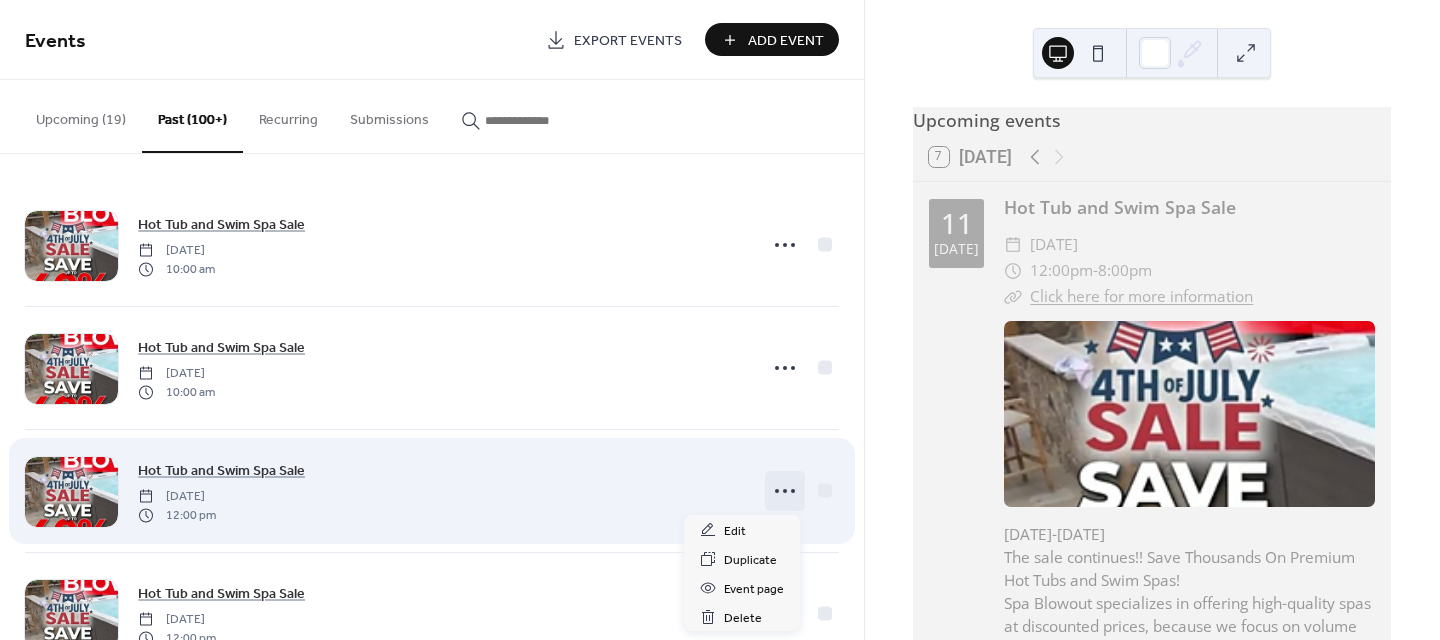 click 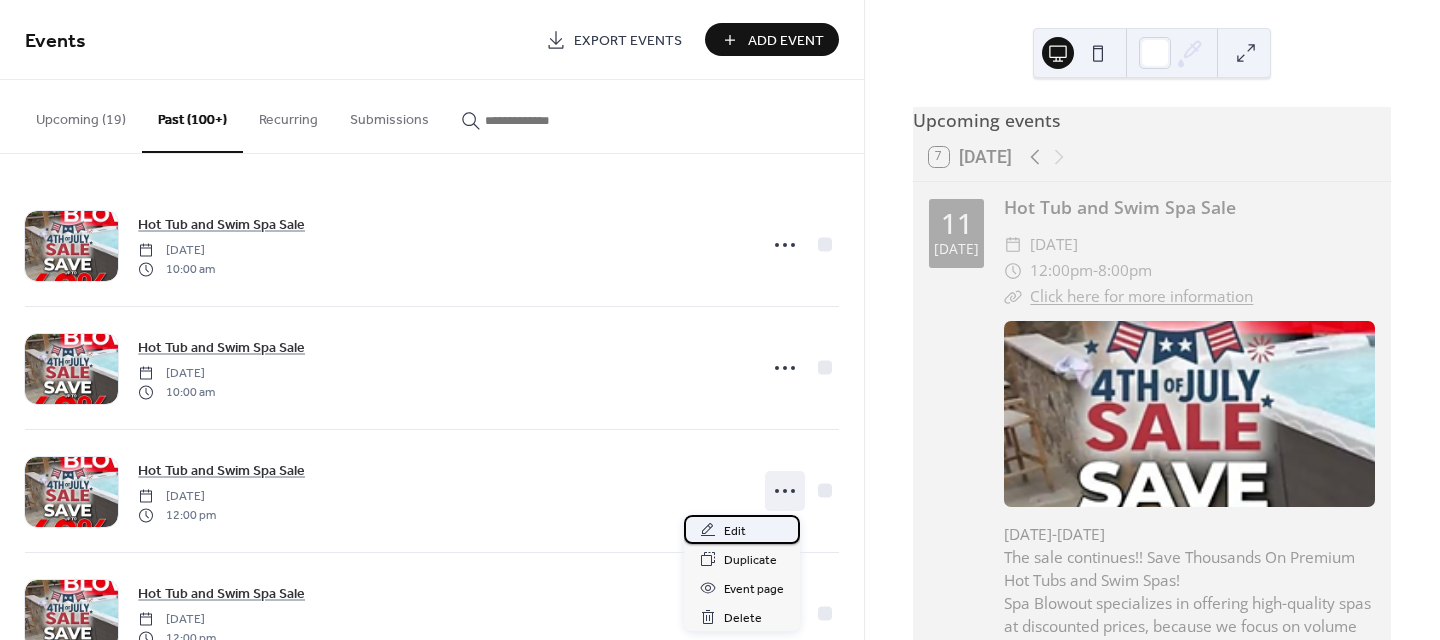 click on "Edit" at bounding box center (735, 531) 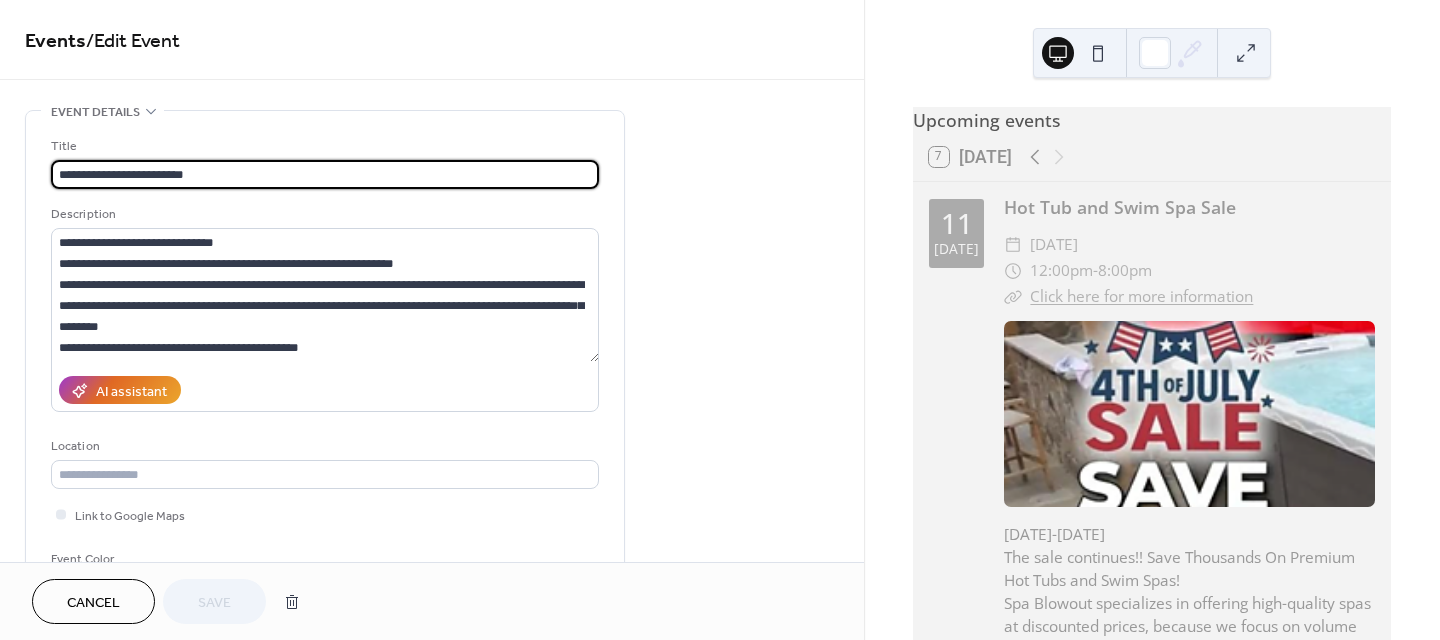 click on "Cancel" at bounding box center (93, 601) 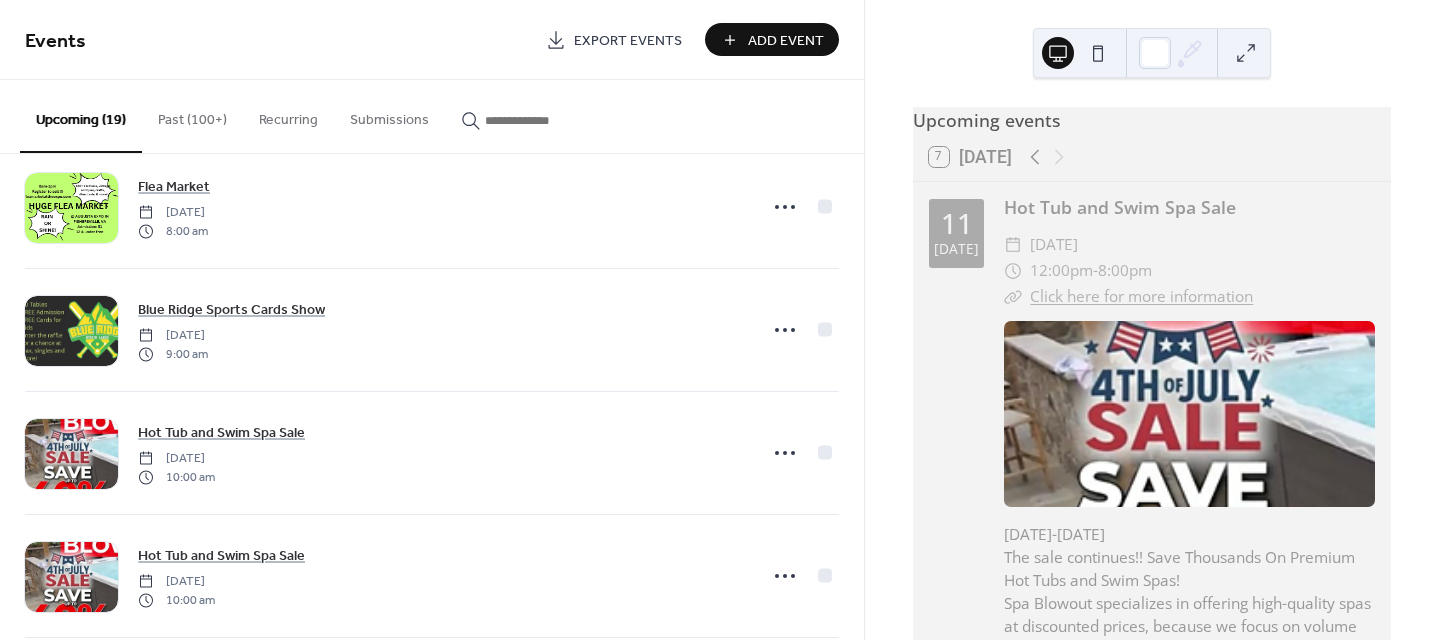 scroll, scrollTop: 200, scrollLeft: 0, axis: vertical 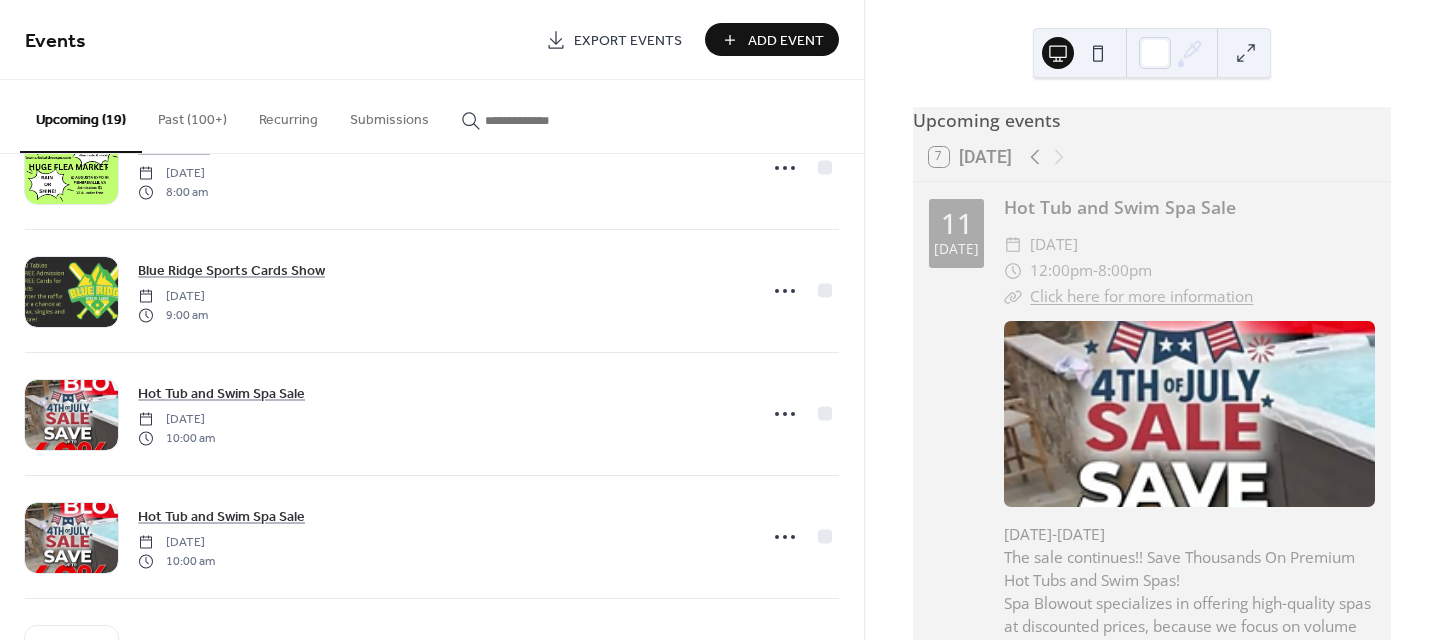 click on "Export Events" at bounding box center (628, 41) 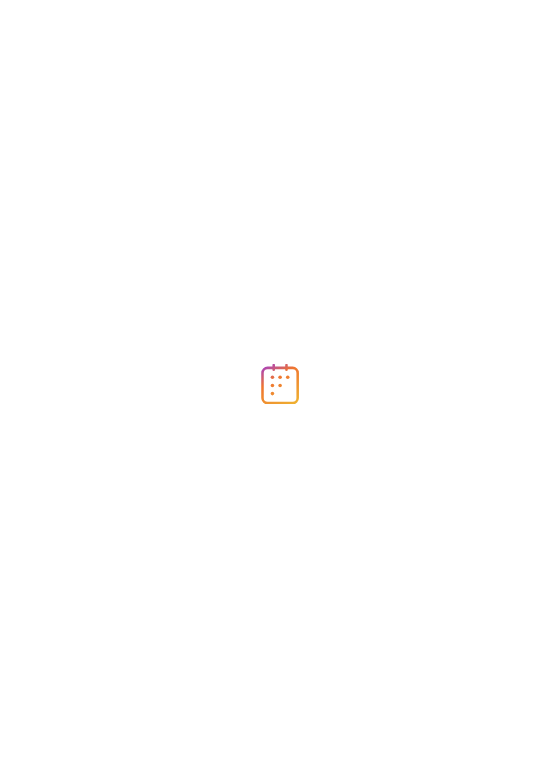 scroll, scrollTop: 0, scrollLeft: 0, axis: both 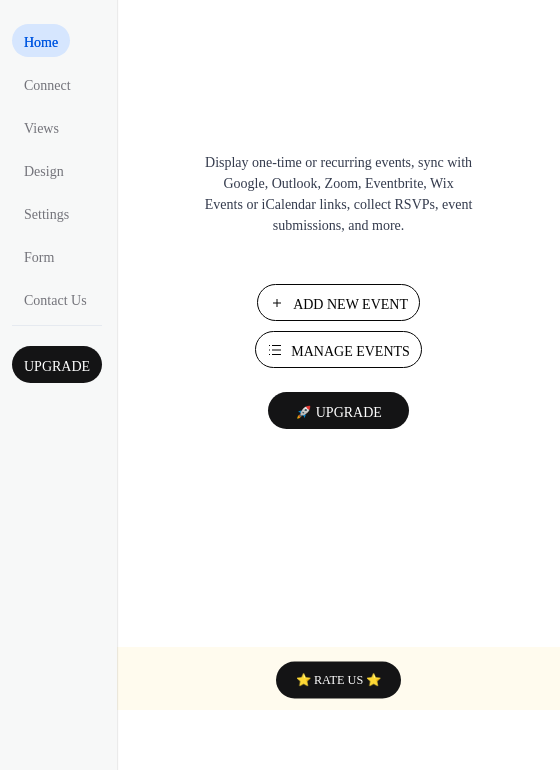 click on "Manage Events" at bounding box center (350, 351) 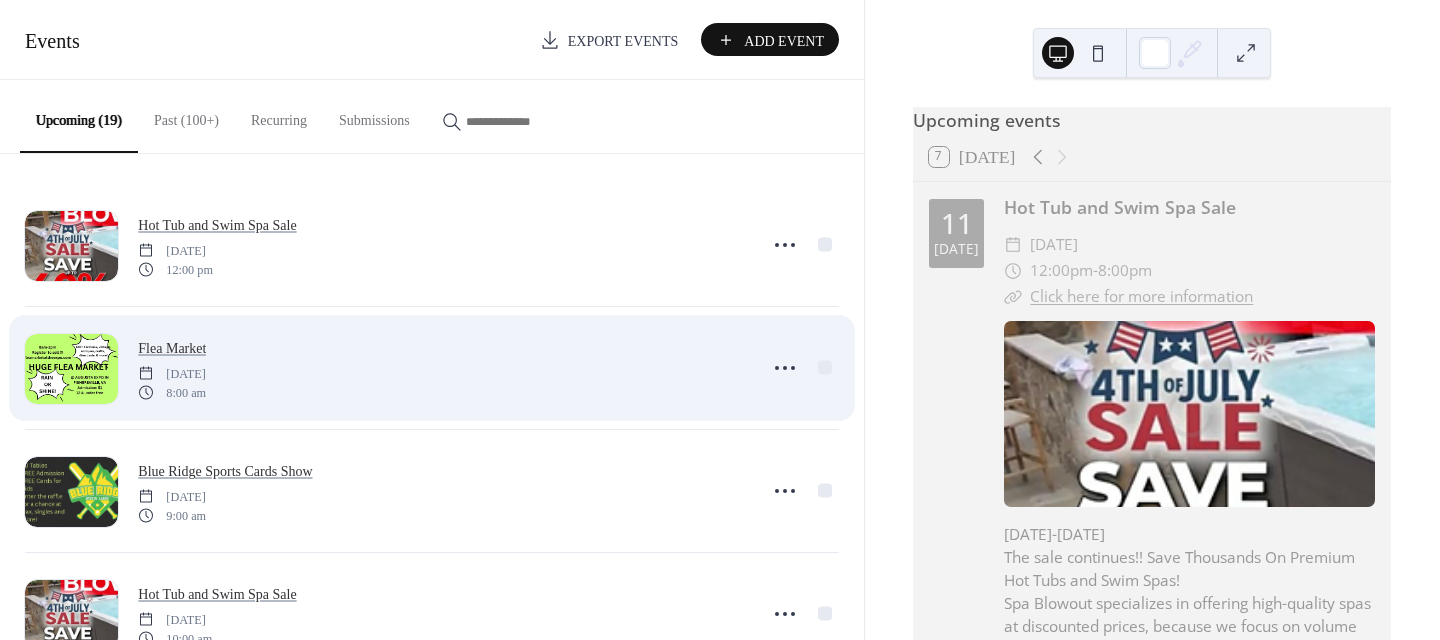 scroll, scrollTop: 0, scrollLeft: 0, axis: both 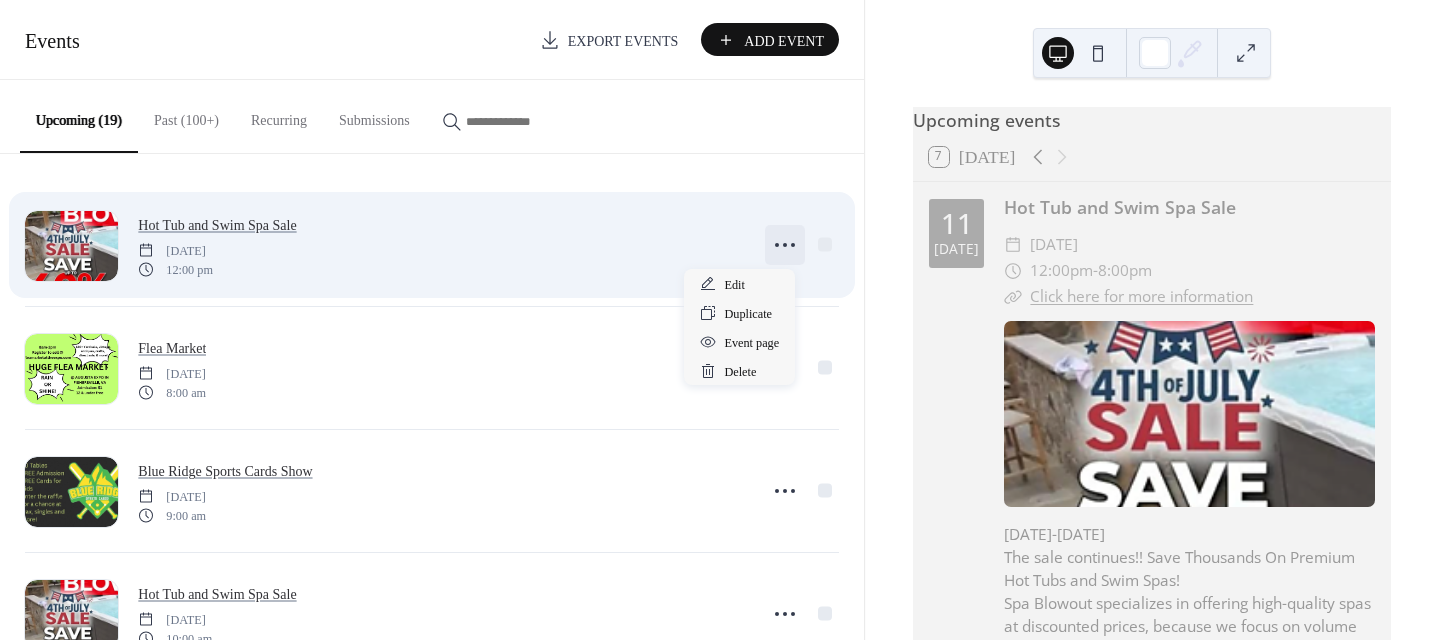 click 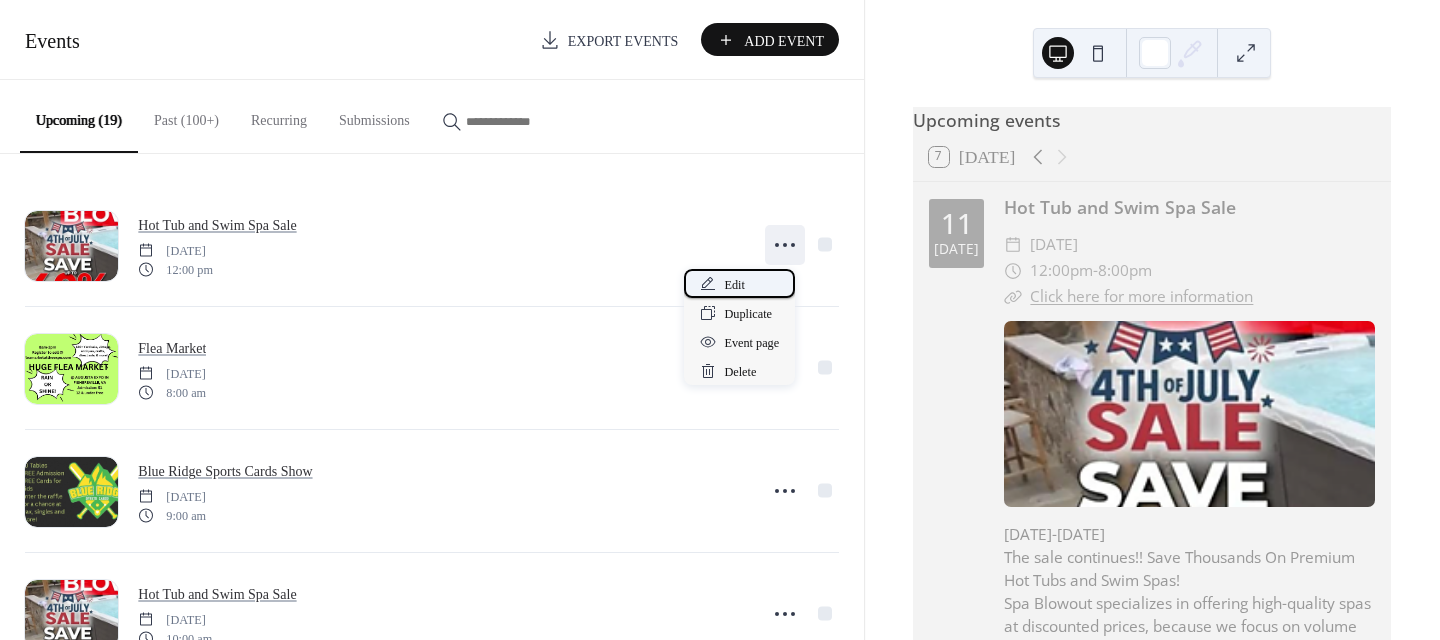 click on "Edit" at bounding box center (734, 285) 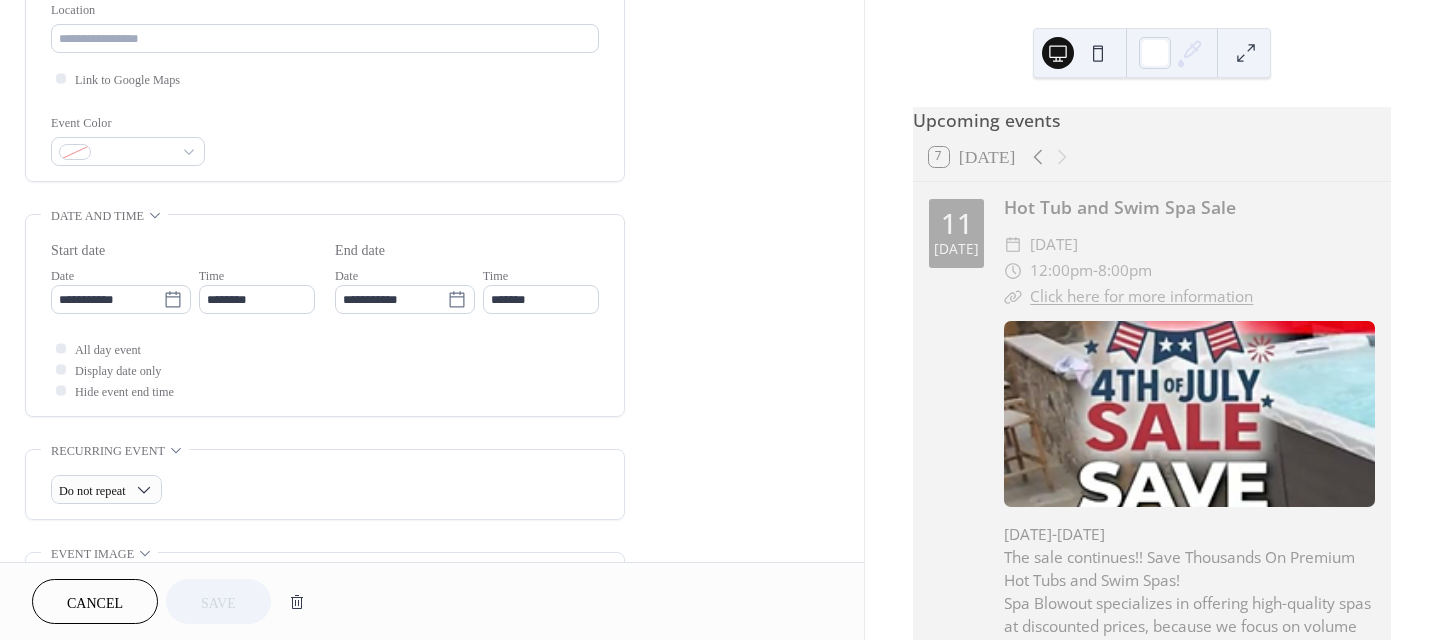 scroll, scrollTop: 766, scrollLeft: 0, axis: vertical 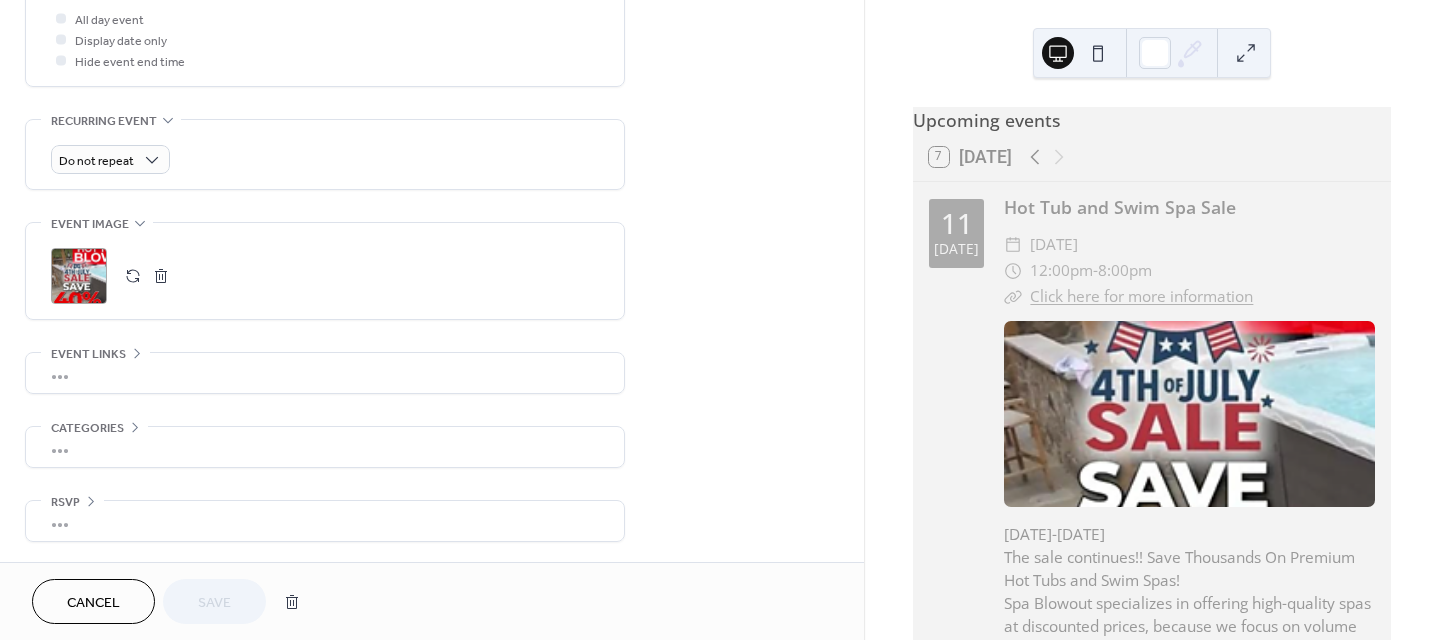 click on "•••" at bounding box center (325, 373) 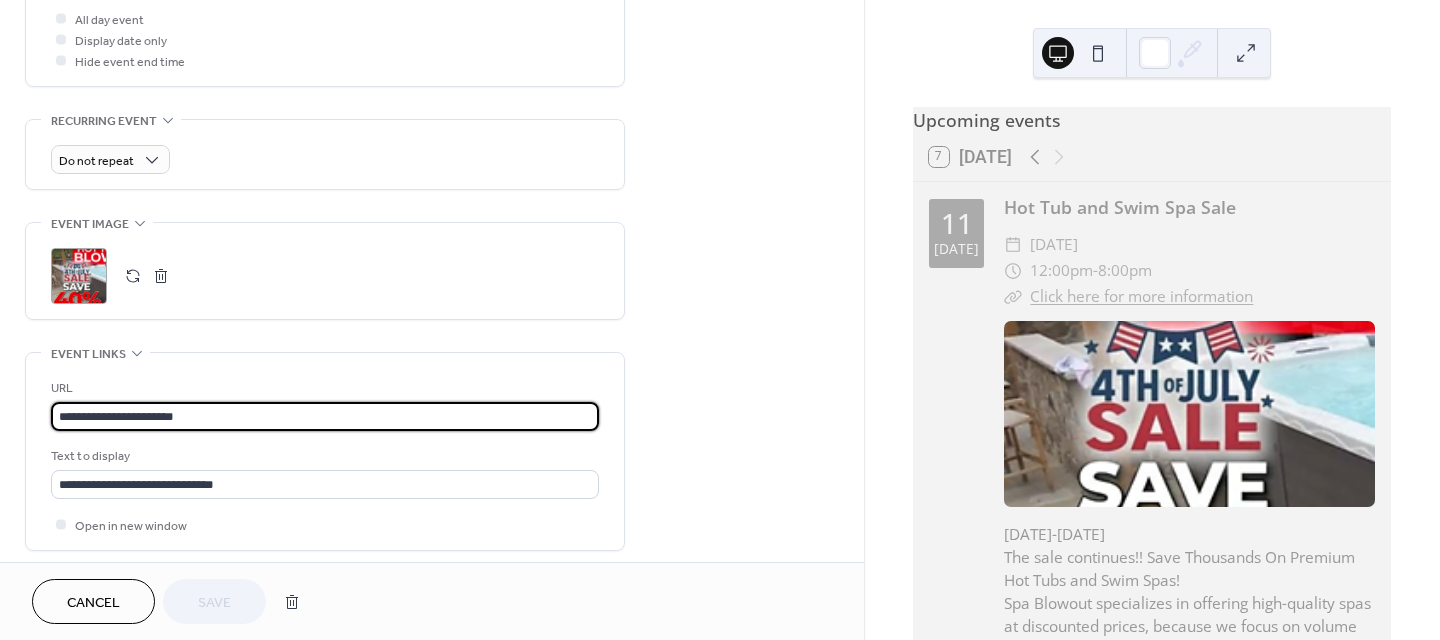drag, startPoint x: 274, startPoint y: 408, endPoint x: 10, endPoint y: 390, distance: 264.6129 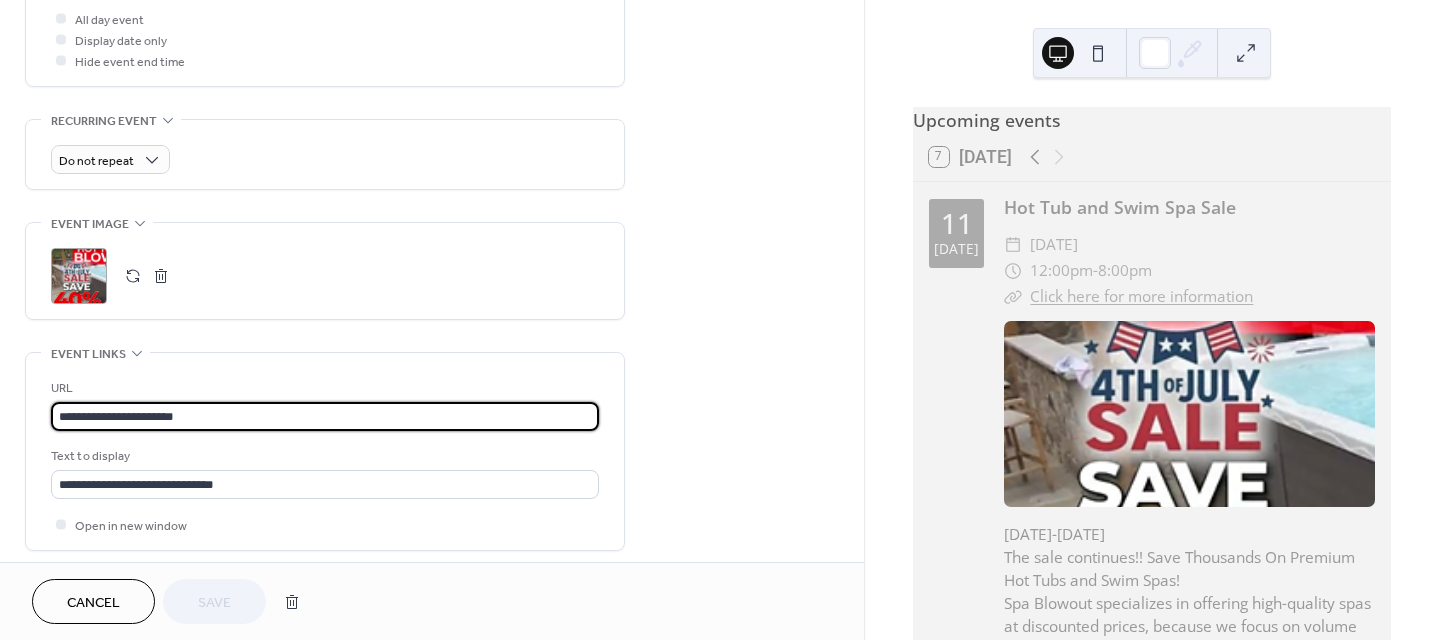 click on "**********" at bounding box center [432, 31] 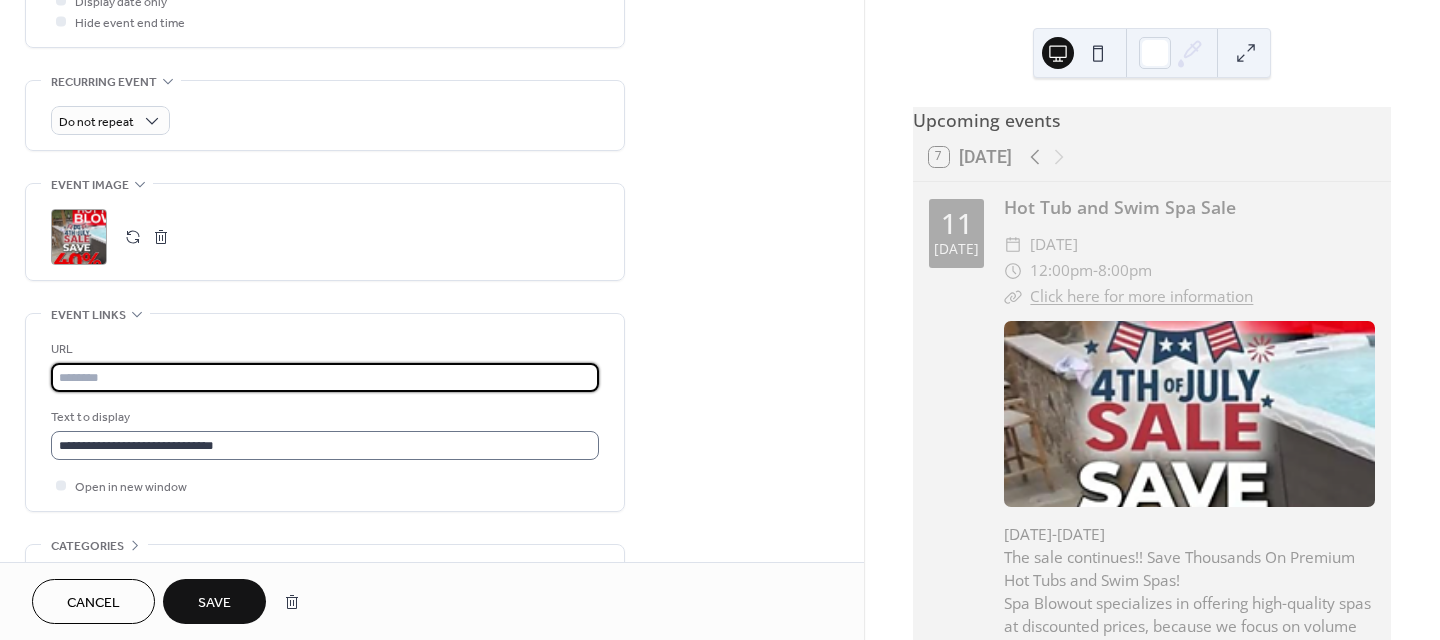 scroll, scrollTop: 866, scrollLeft: 0, axis: vertical 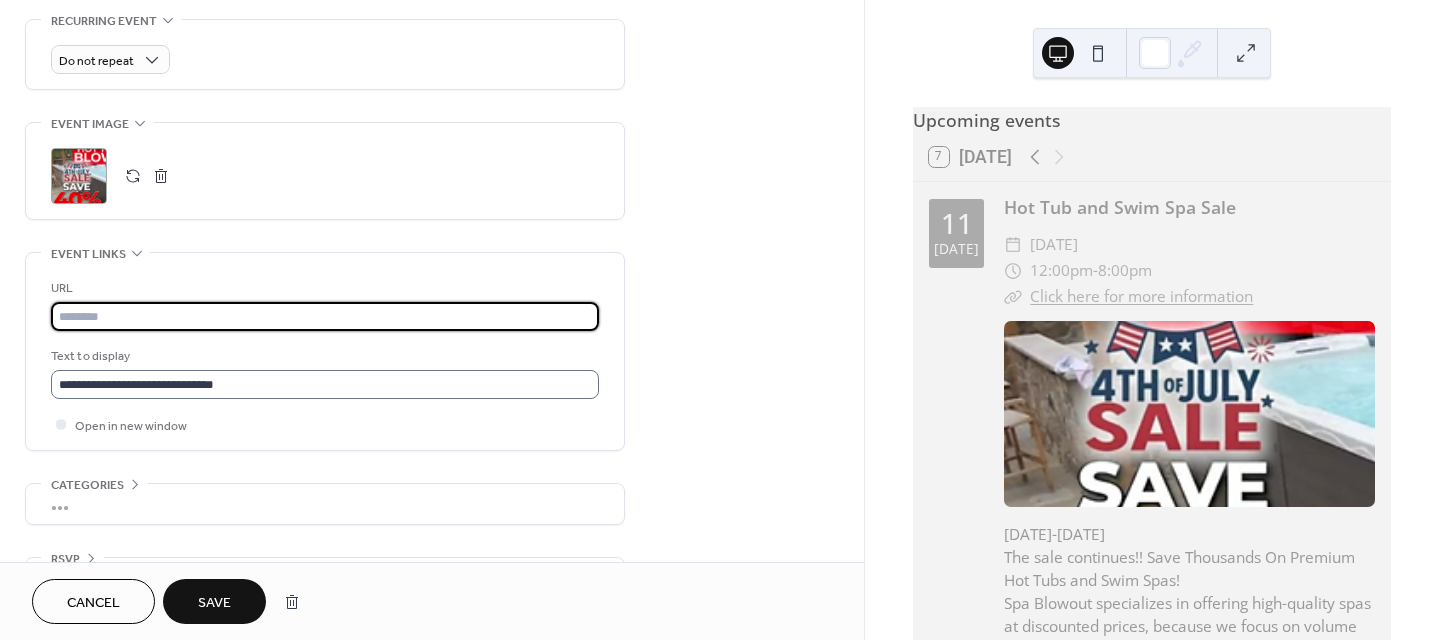 type 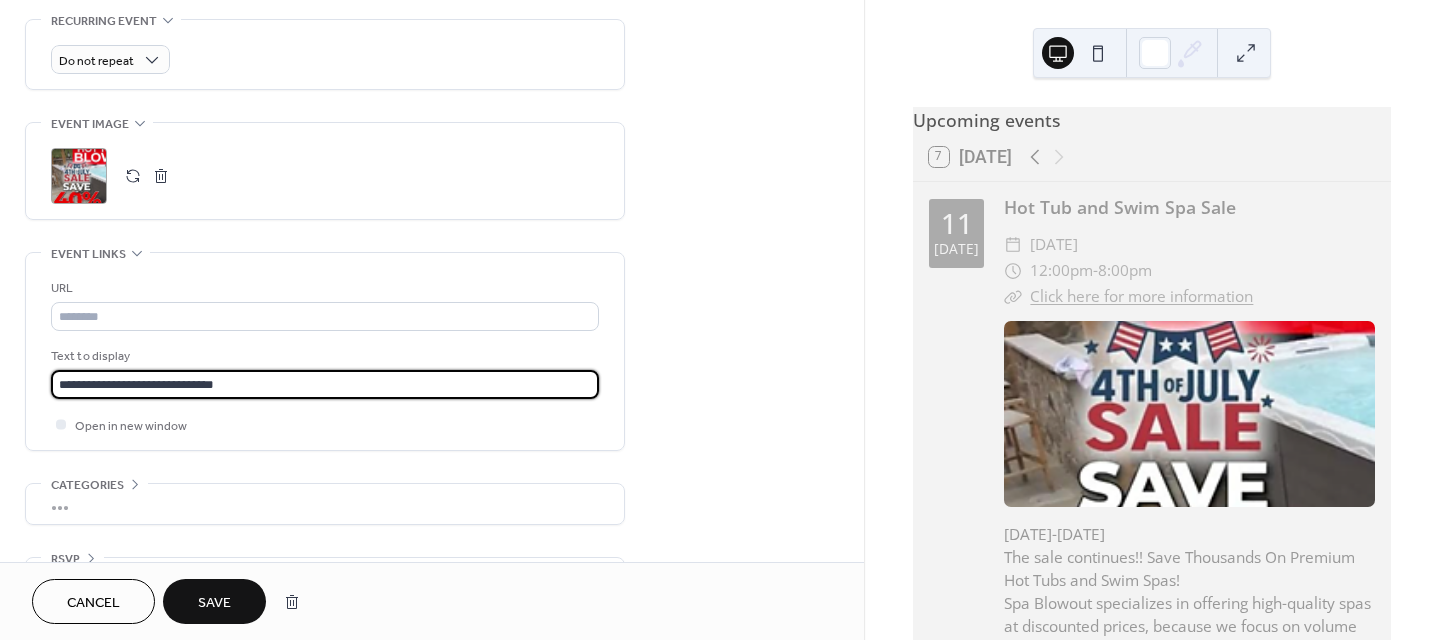 drag, startPoint x: 259, startPoint y: 383, endPoint x: 1, endPoint y: 376, distance: 258.09494 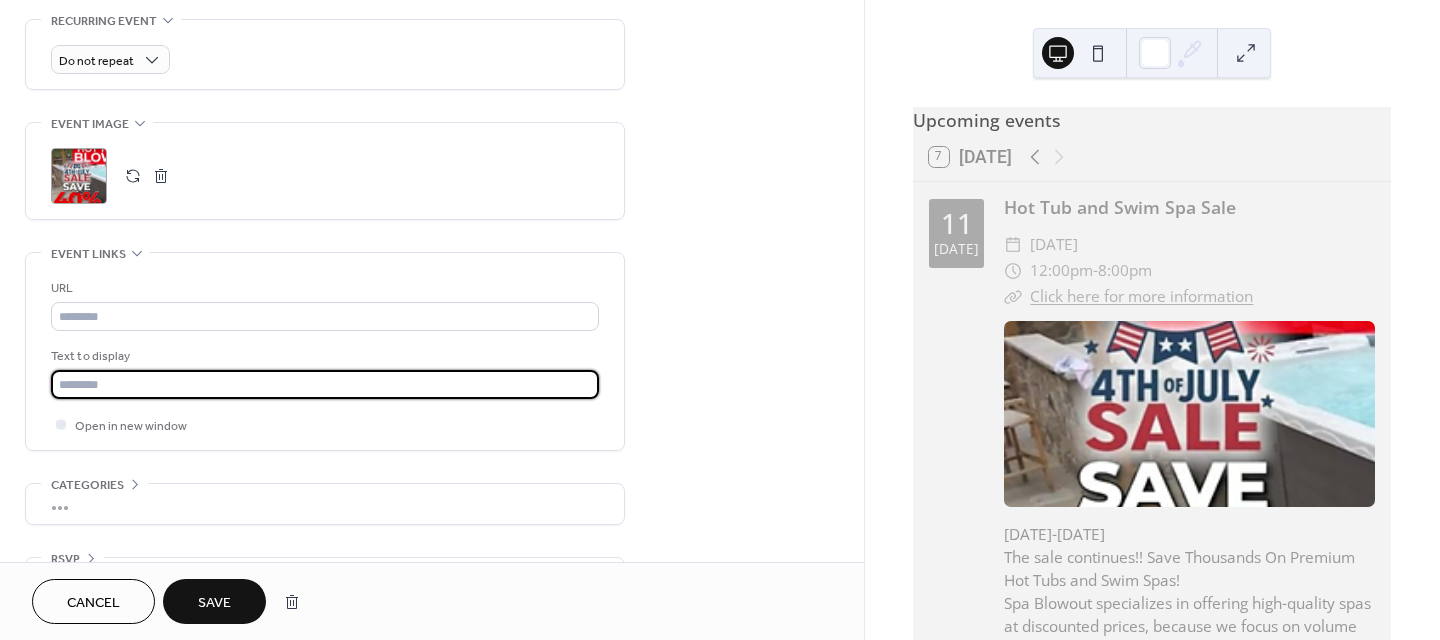 type 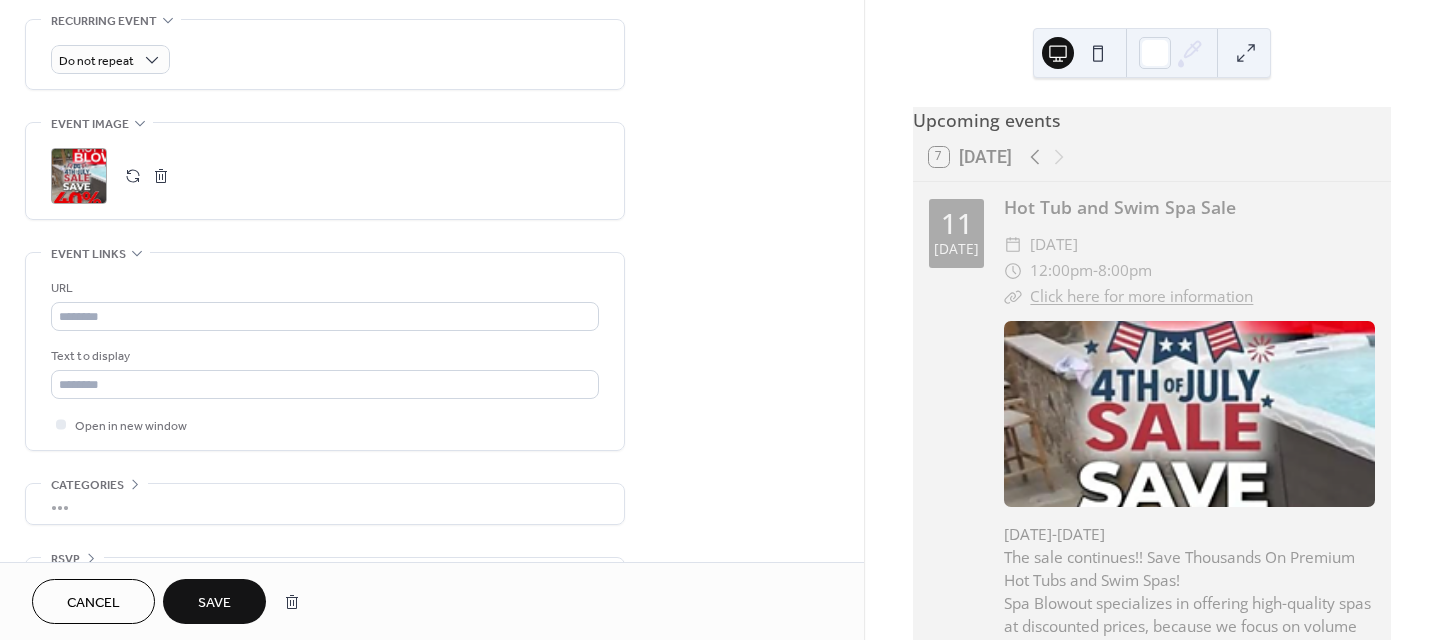 drag, startPoint x: 219, startPoint y: 599, endPoint x: 223, endPoint y: 575, distance: 24.33105 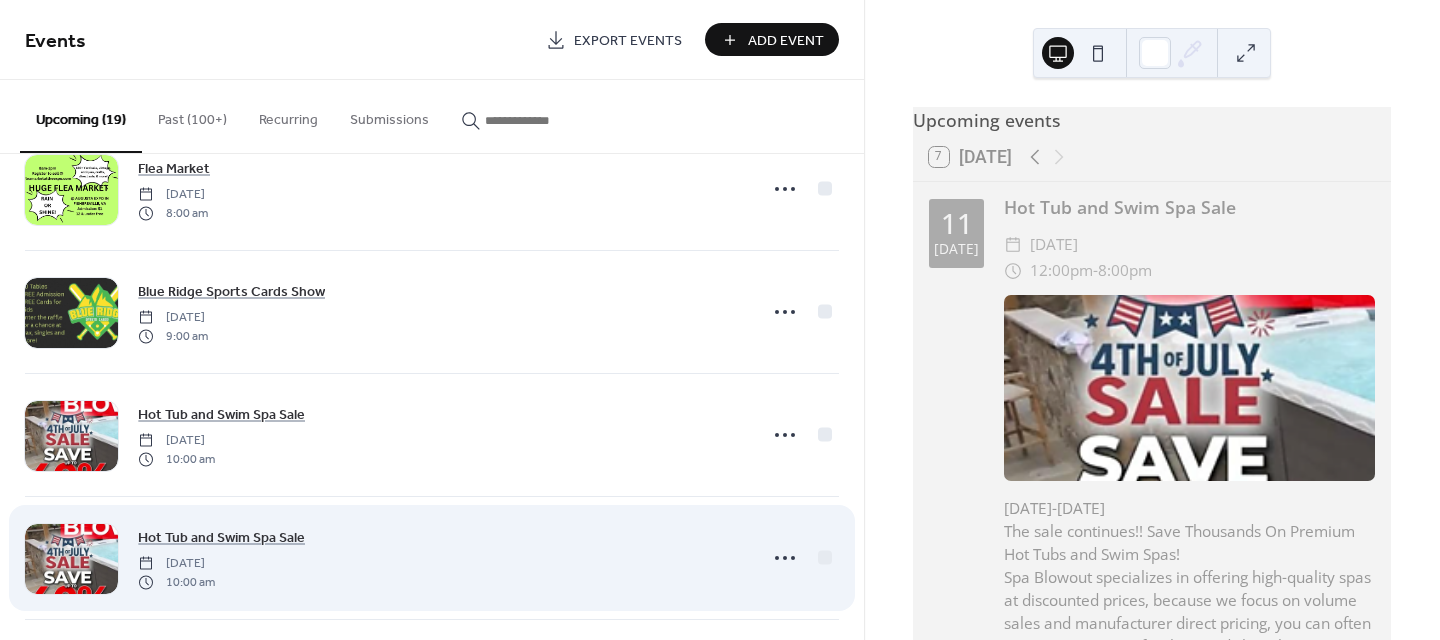 scroll, scrollTop: 300, scrollLeft: 0, axis: vertical 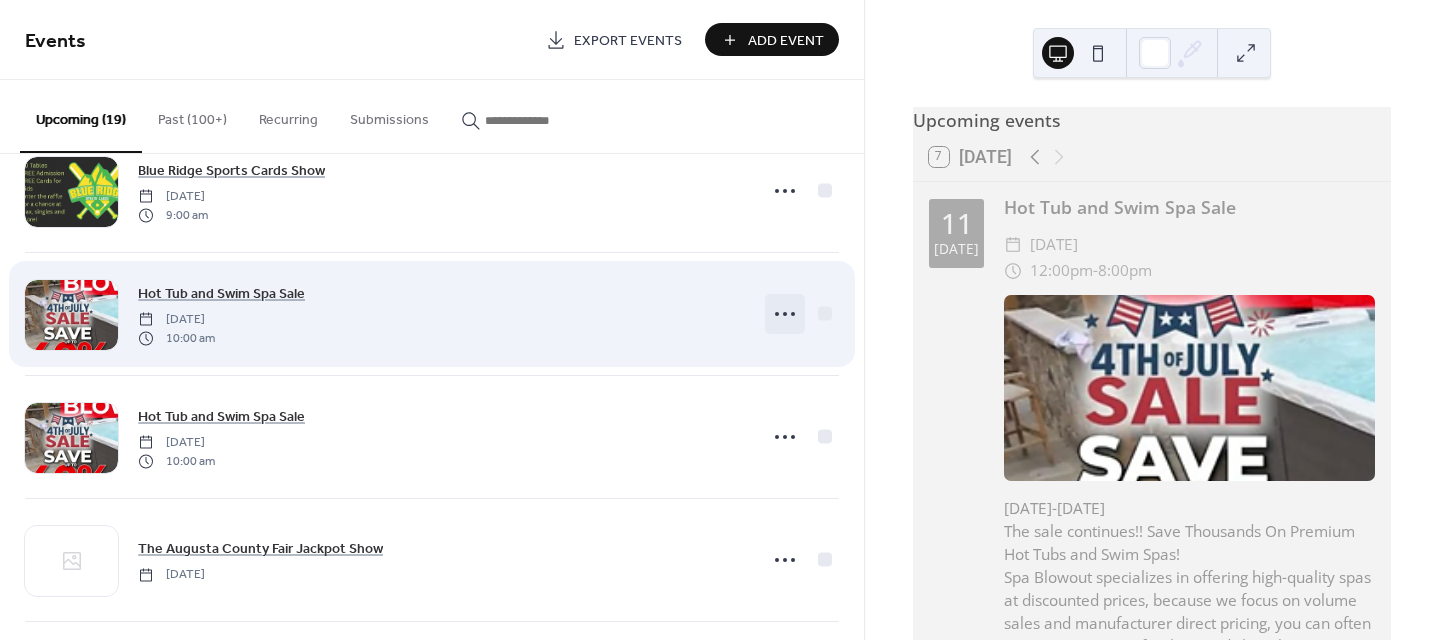 click 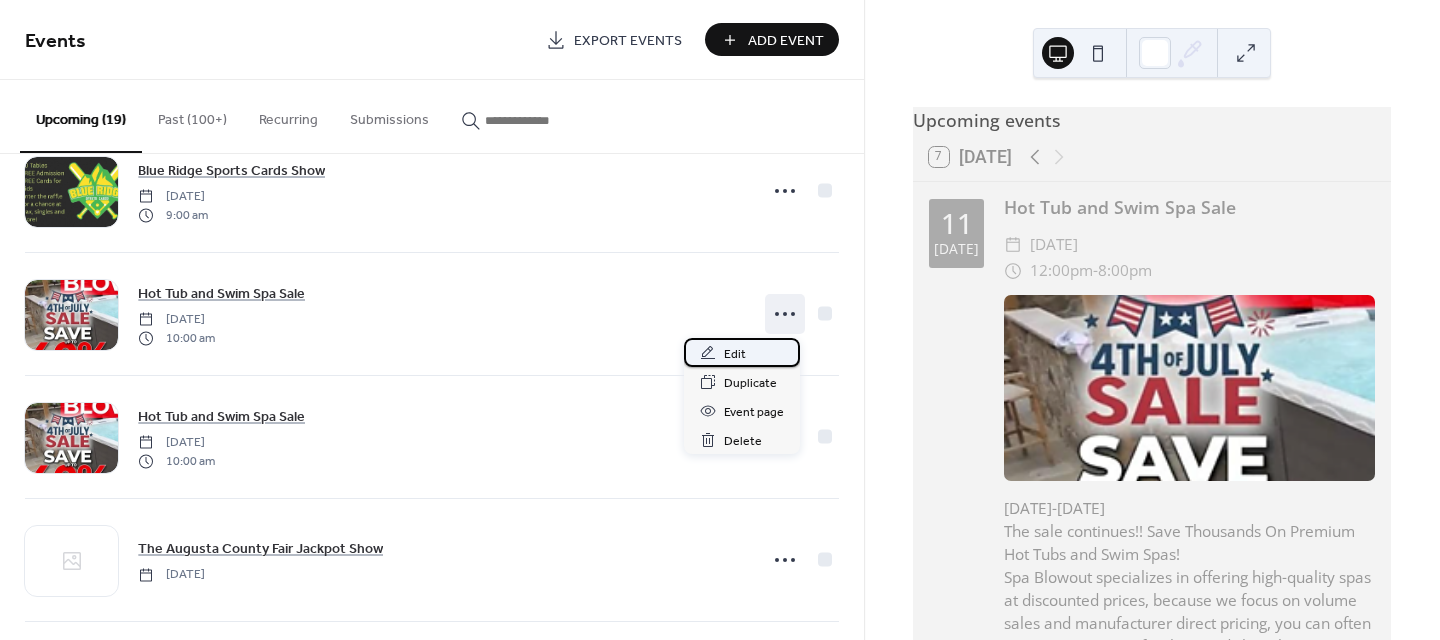 click on "Edit" at bounding box center [735, 354] 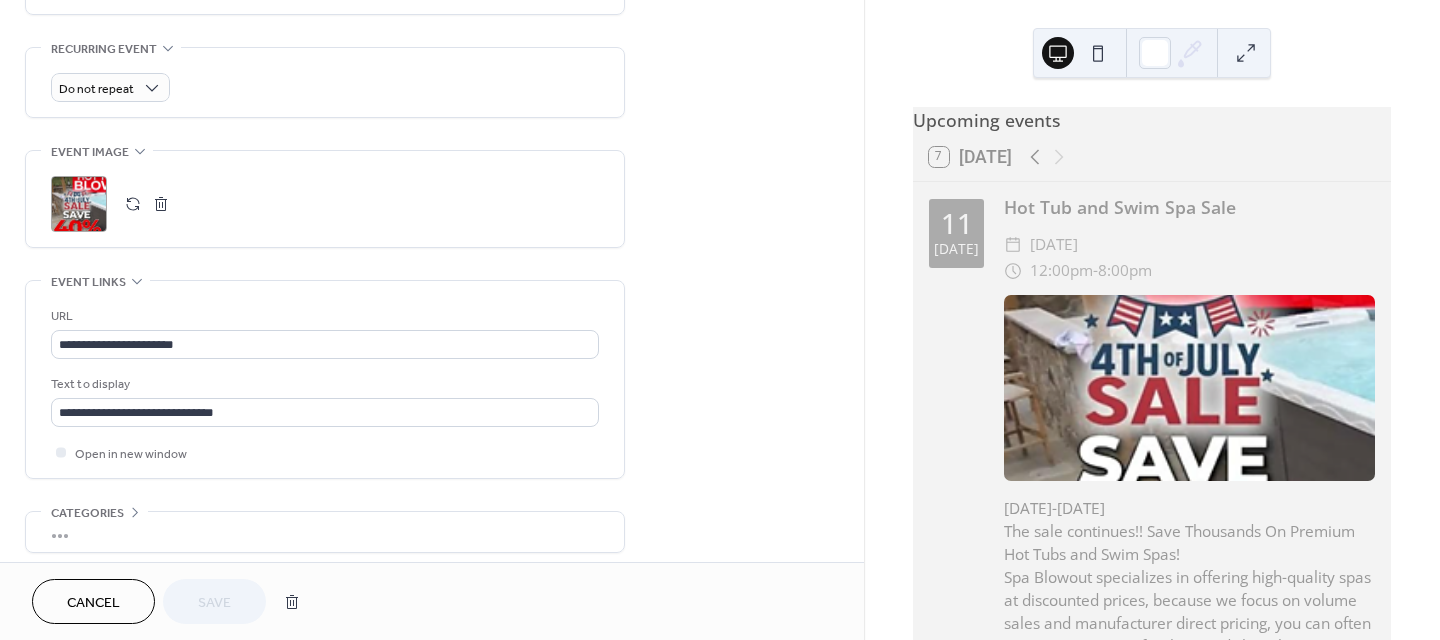 scroll, scrollTop: 900, scrollLeft: 0, axis: vertical 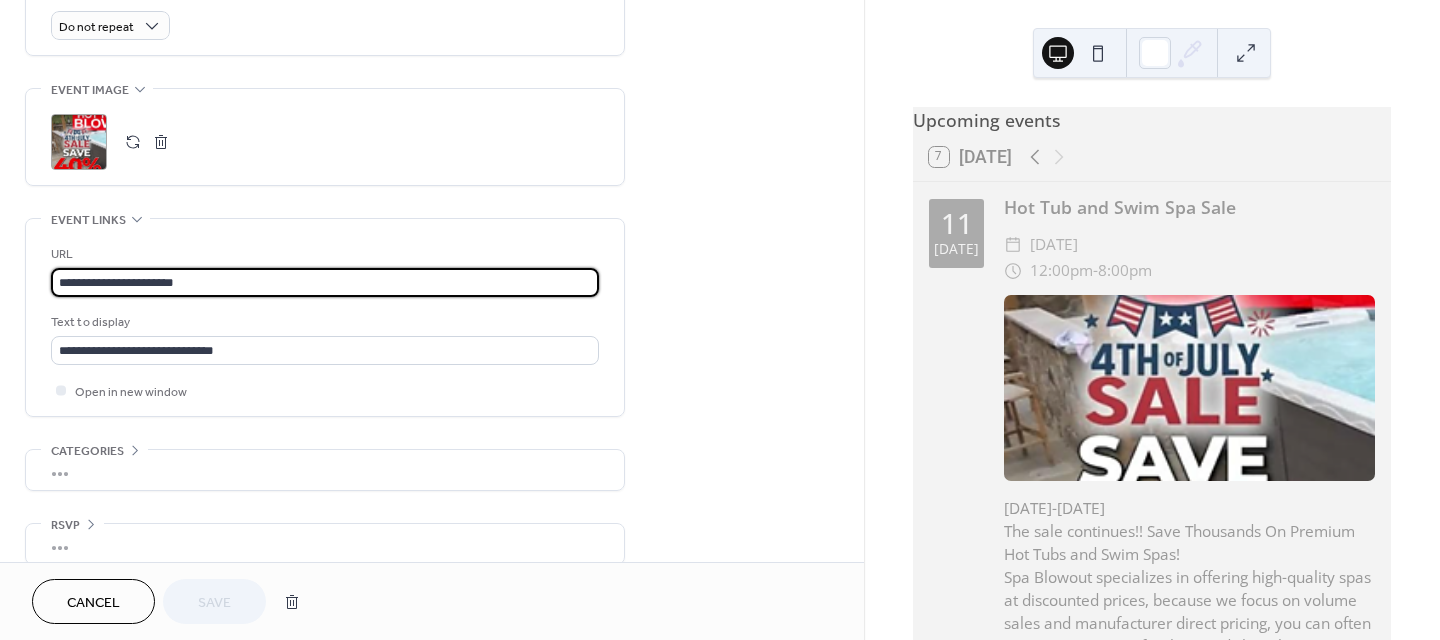 drag, startPoint x: 221, startPoint y: 283, endPoint x: 4, endPoint y: 277, distance: 217.08293 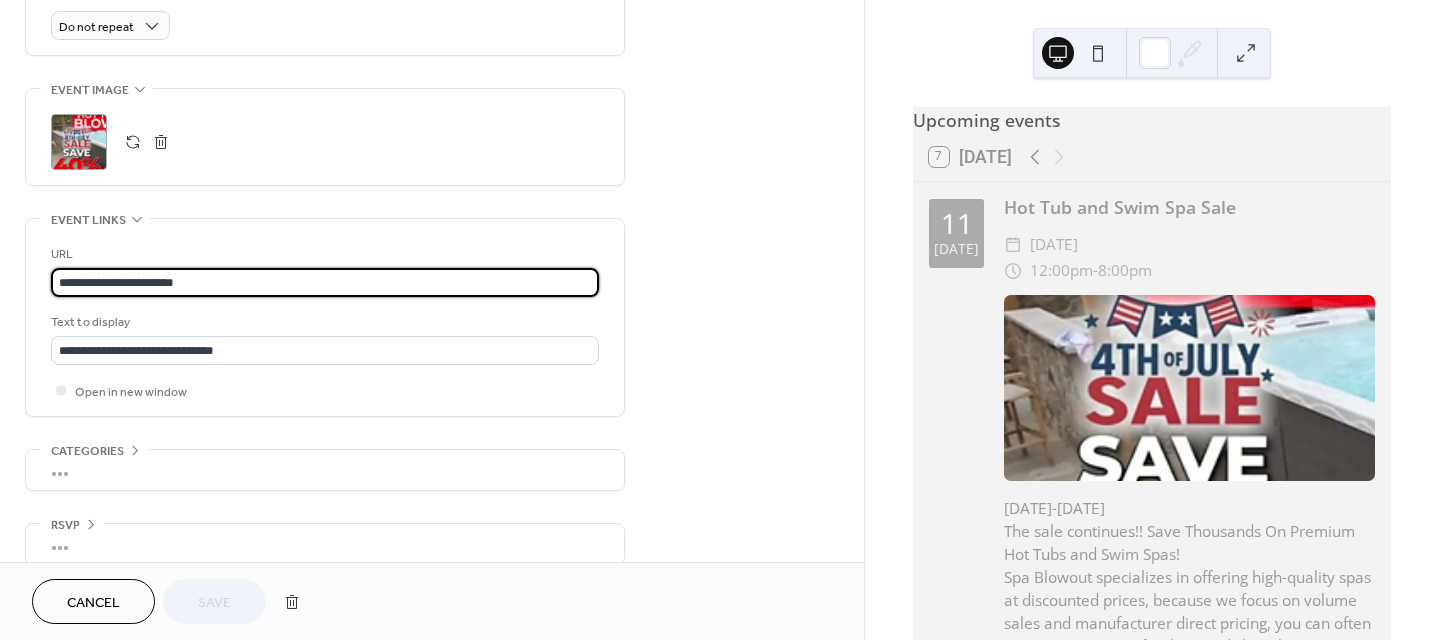 click on "**********" at bounding box center [432, -103] 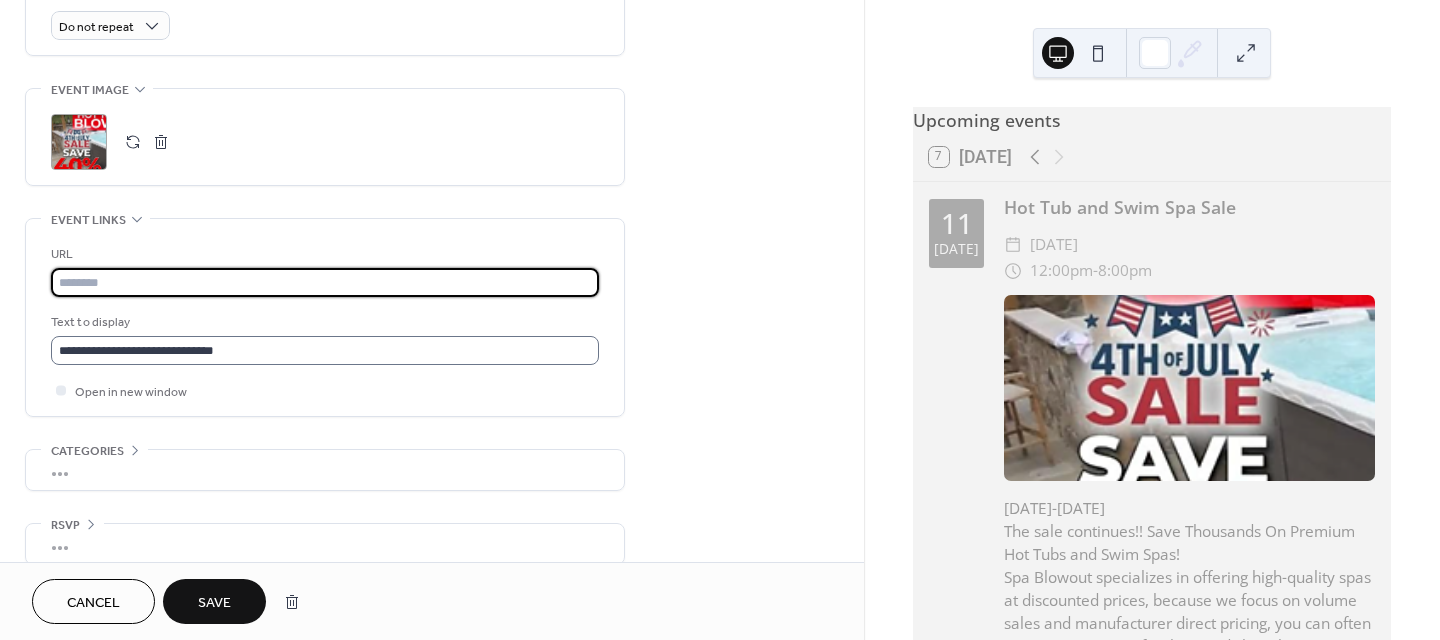 type 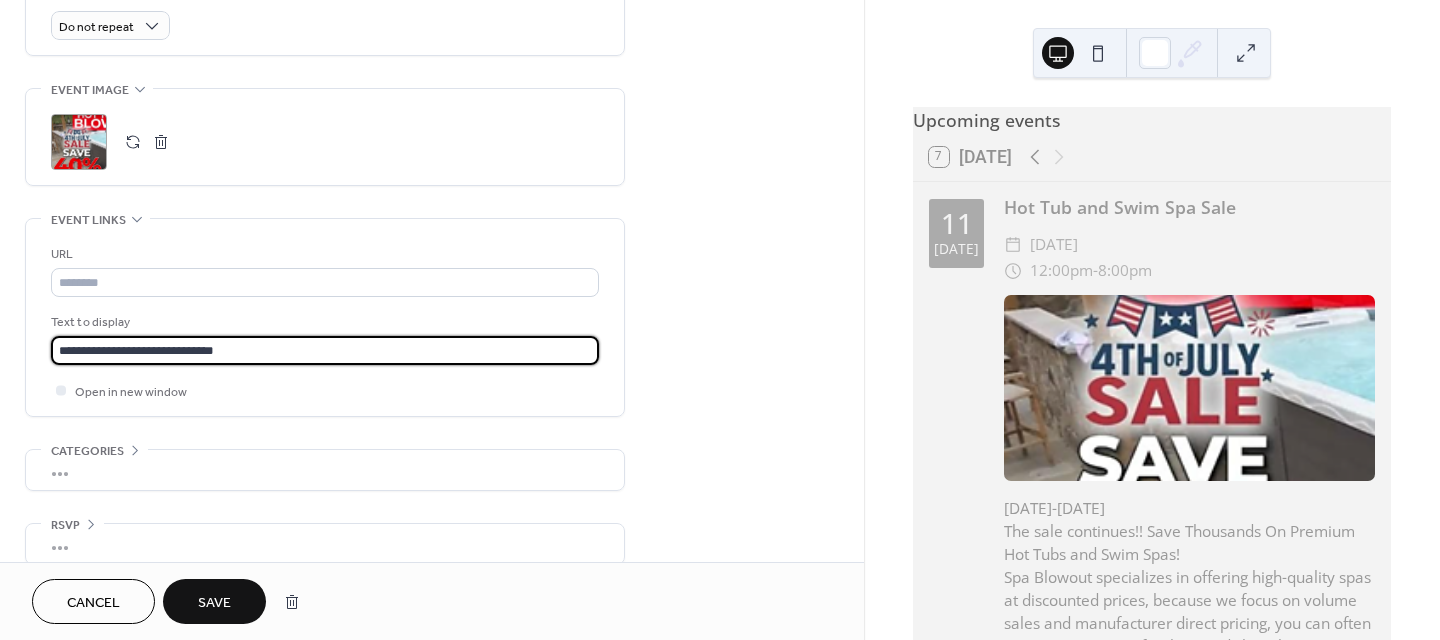 drag, startPoint x: 263, startPoint y: 354, endPoint x: 7, endPoint y: 355, distance: 256.00195 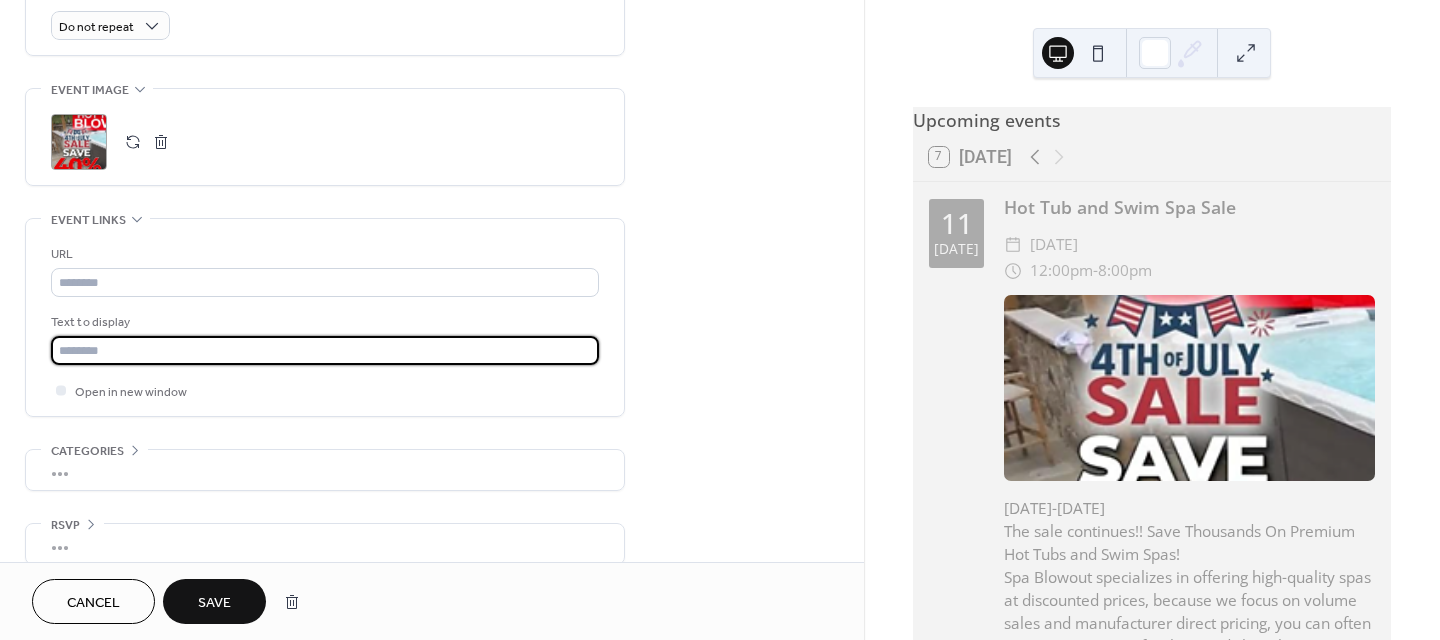 type 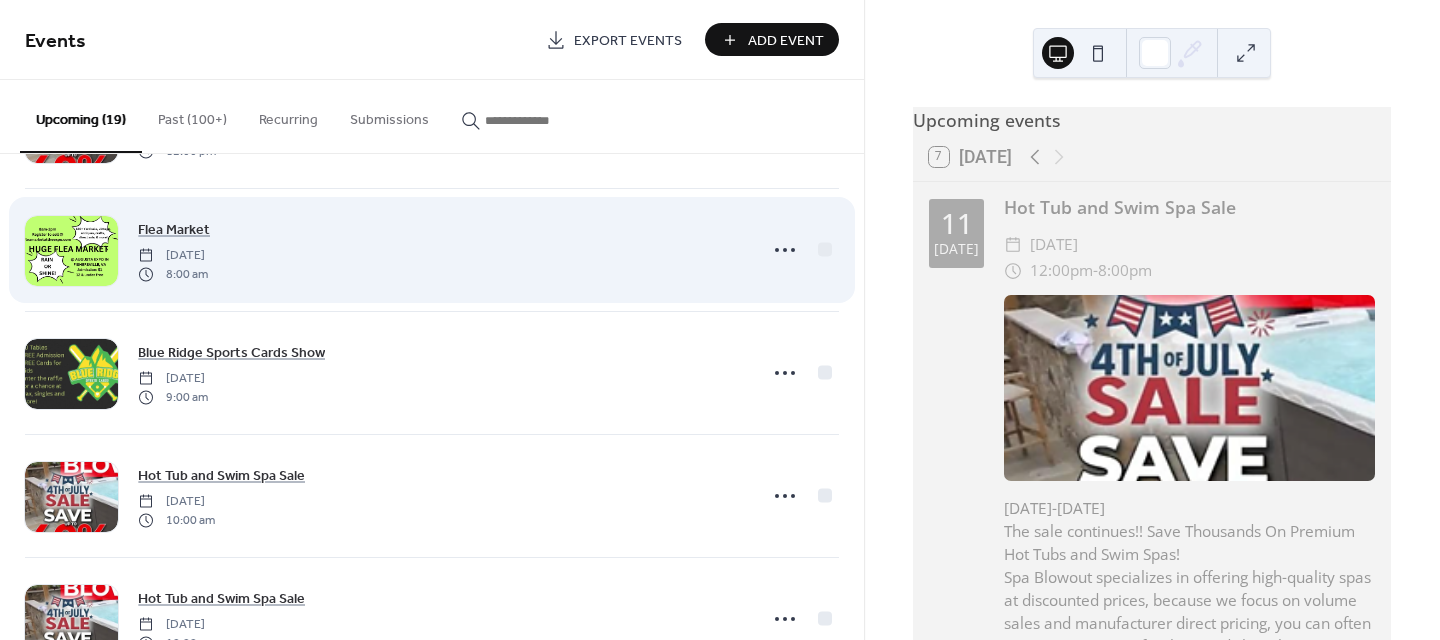 scroll, scrollTop: 300, scrollLeft: 0, axis: vertical 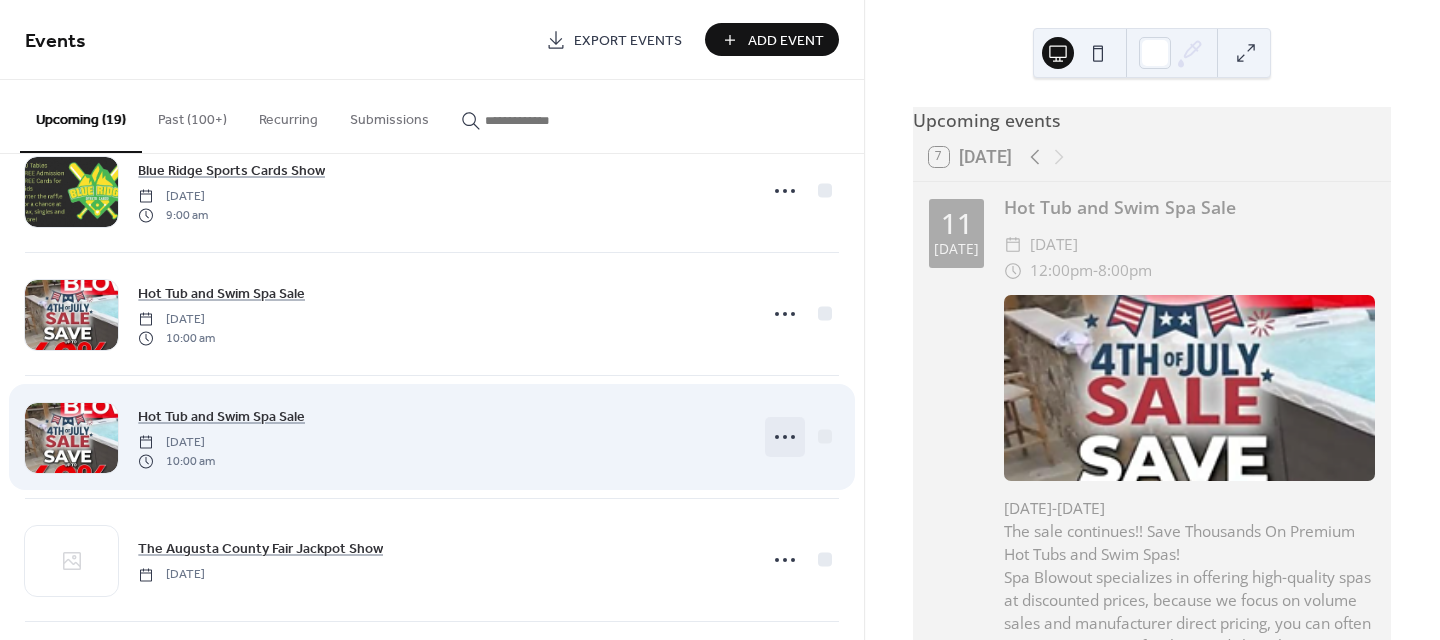 click 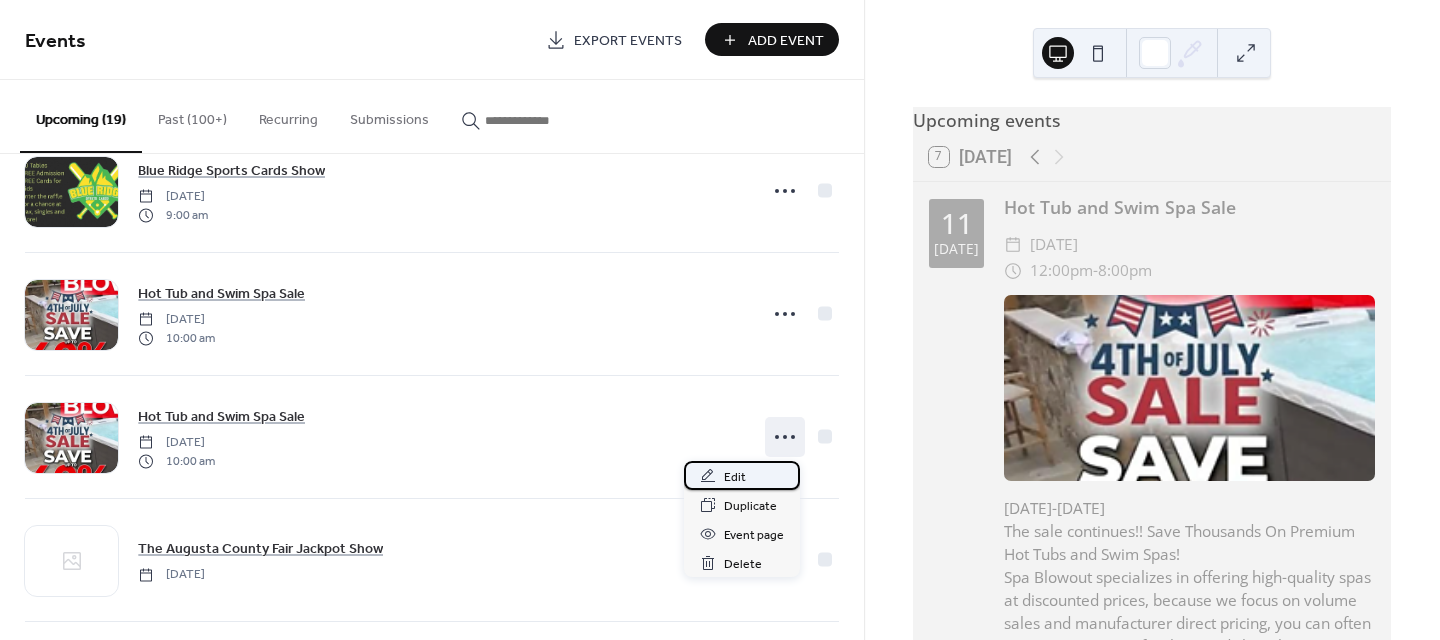 click on "Edit" at bounding box center (735, 477) 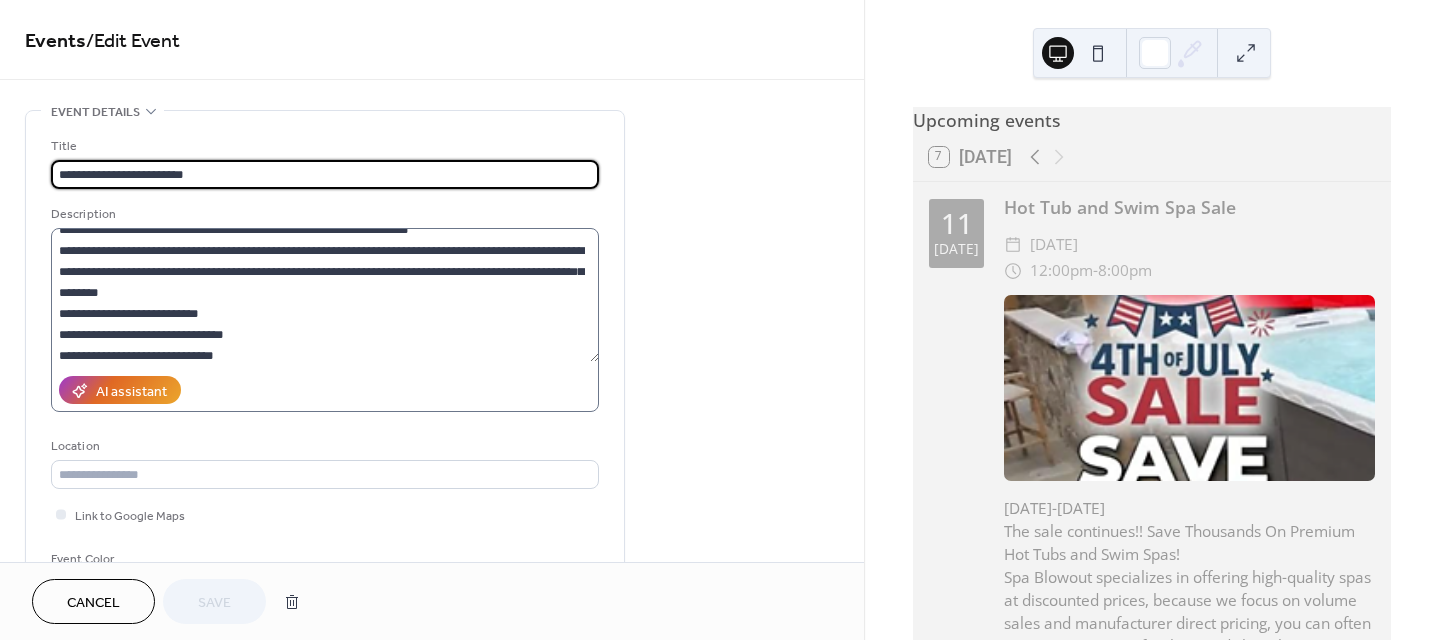 scroll, scrollTop: 63, scrollLeft: 0, axis: vertical 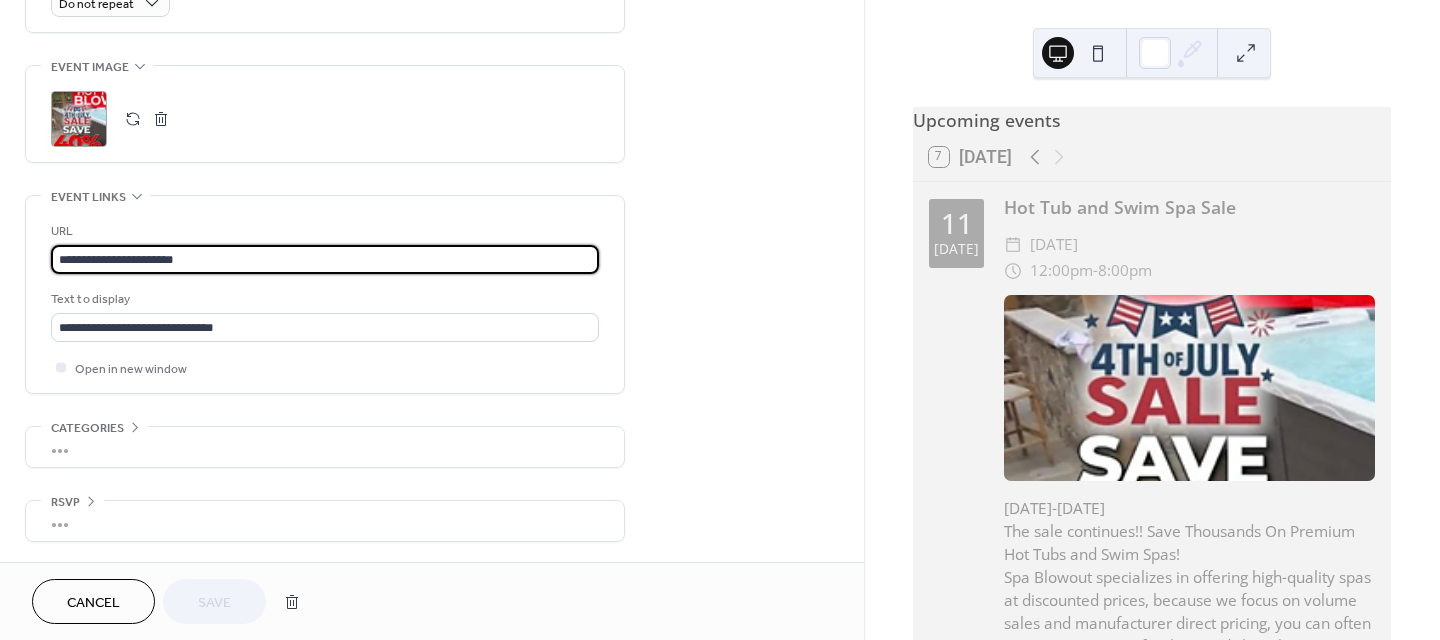 drag, startPoint x: 221, startPoint y: 261, endPoint x: 8, endPoint y: 240, distance: 214.03271 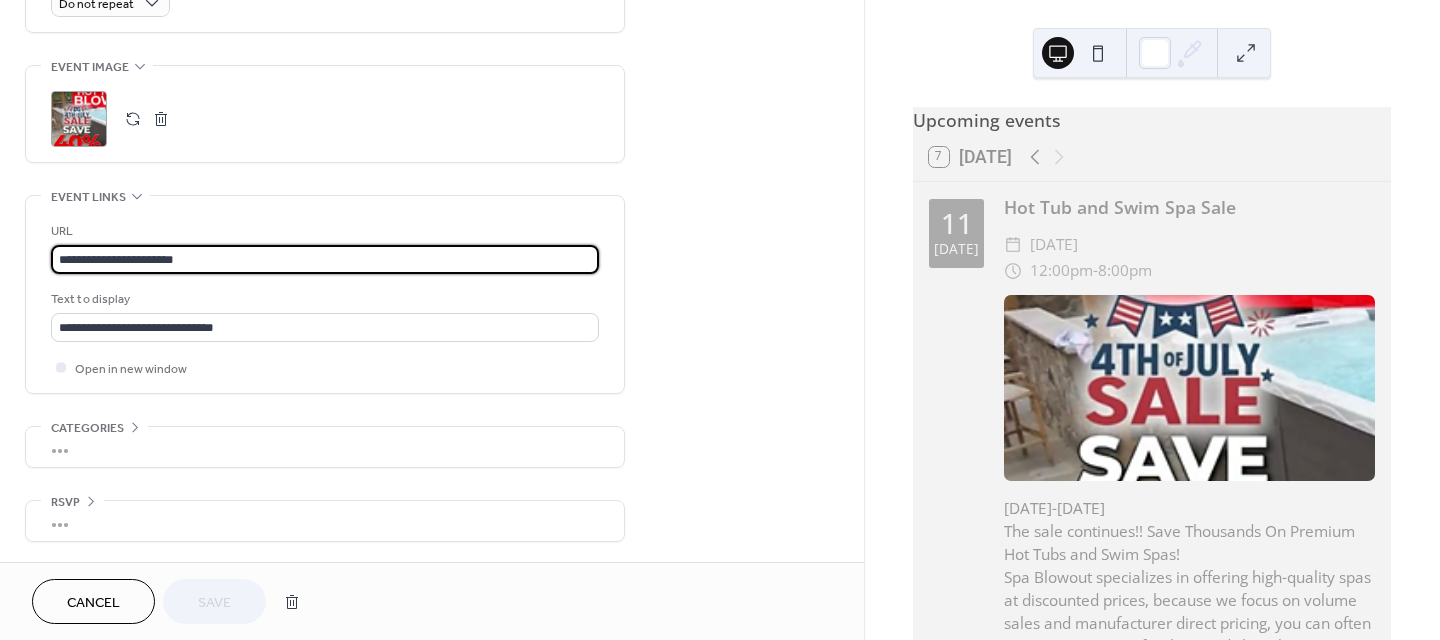 click on "**********" at bounding box center [432, -126] 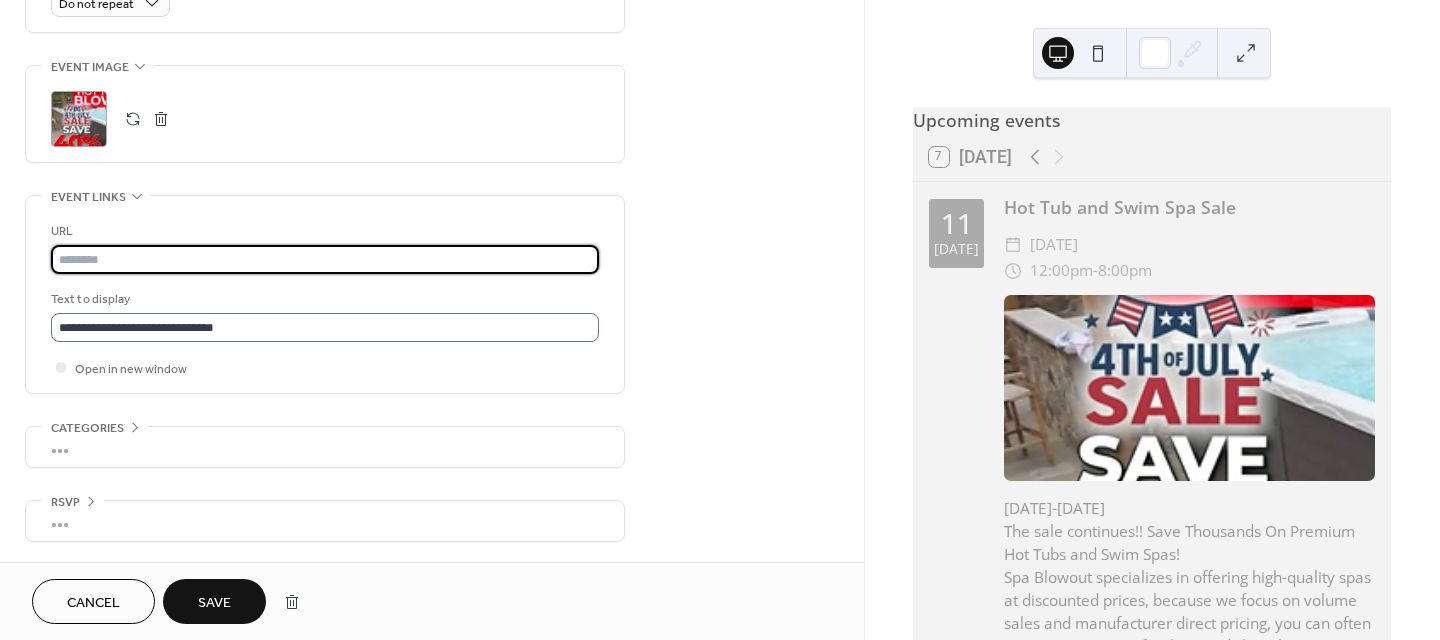 type 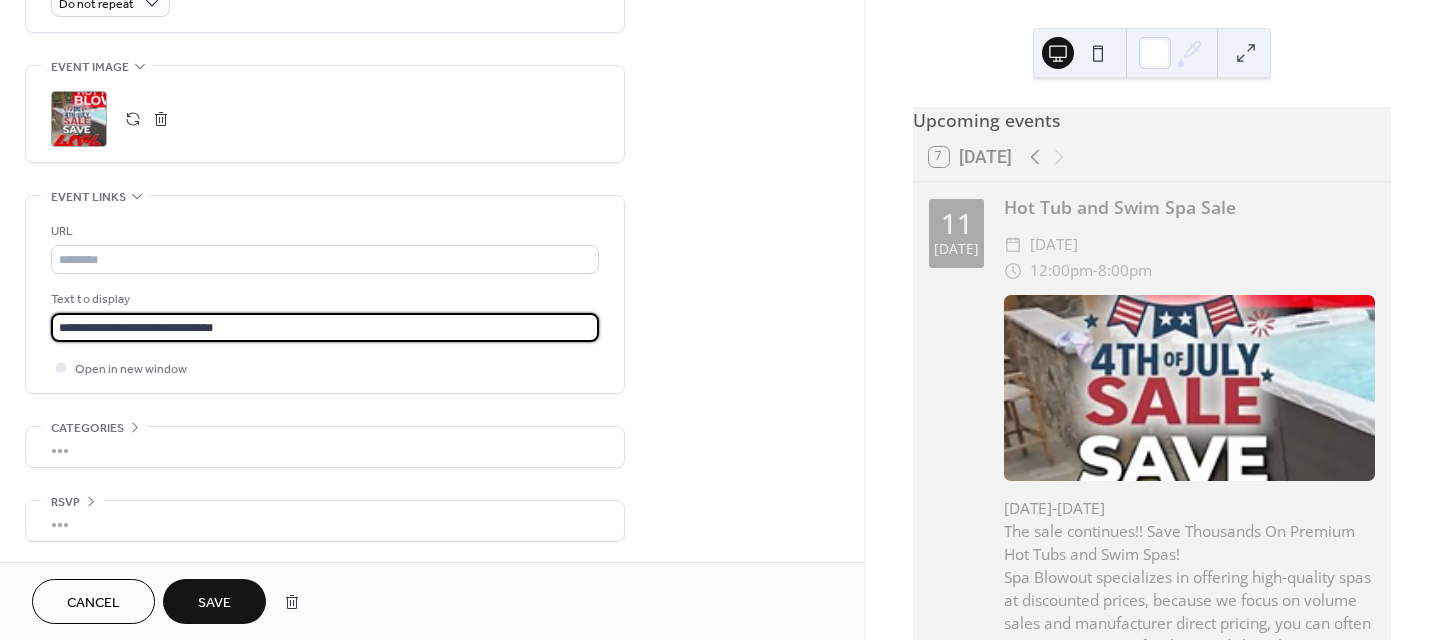 drag, startPoint x: 236, startPoint y: 327, endPoint x: 17, endPoint y: 312, distance: 219.51309 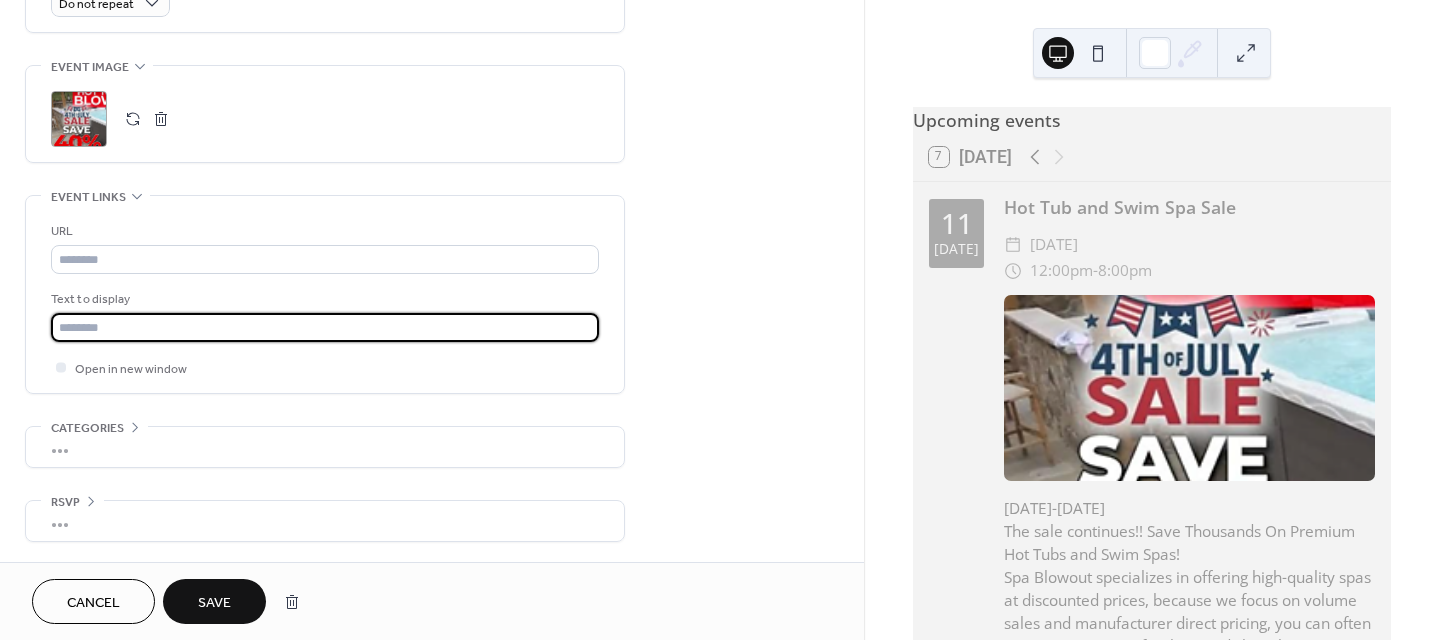 type 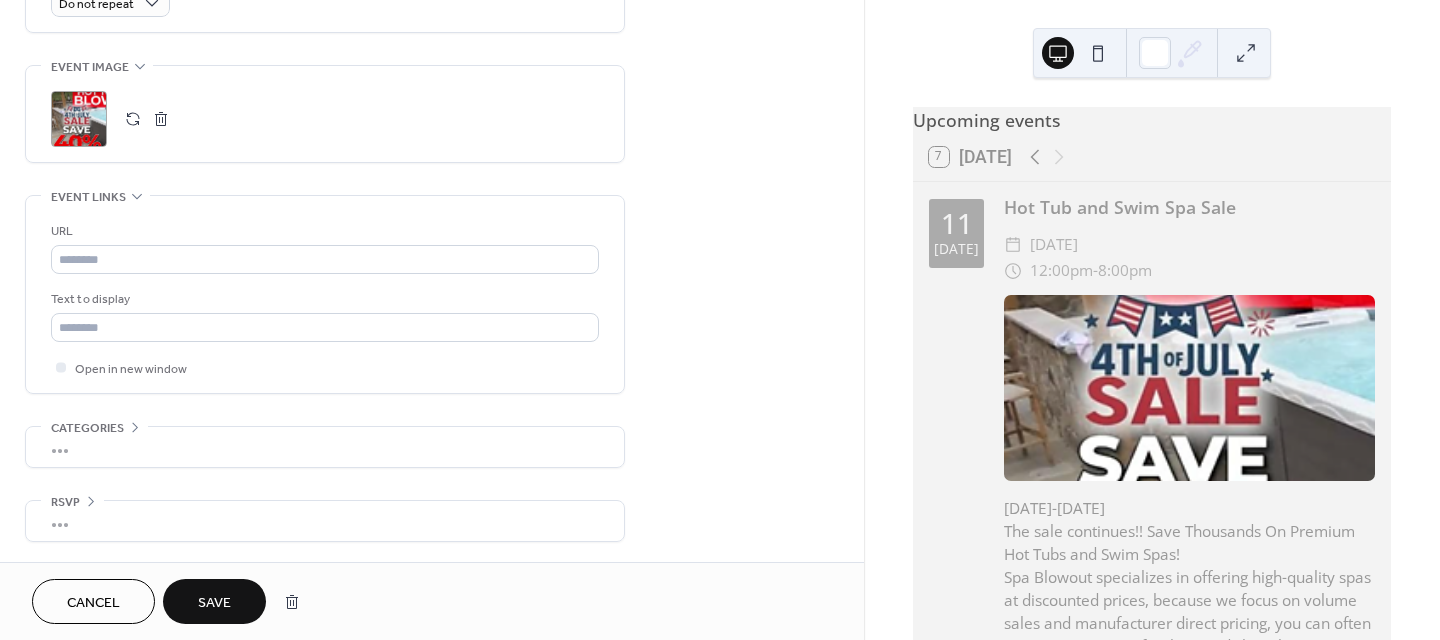 click on "Save" at bounding box center (214, 603) 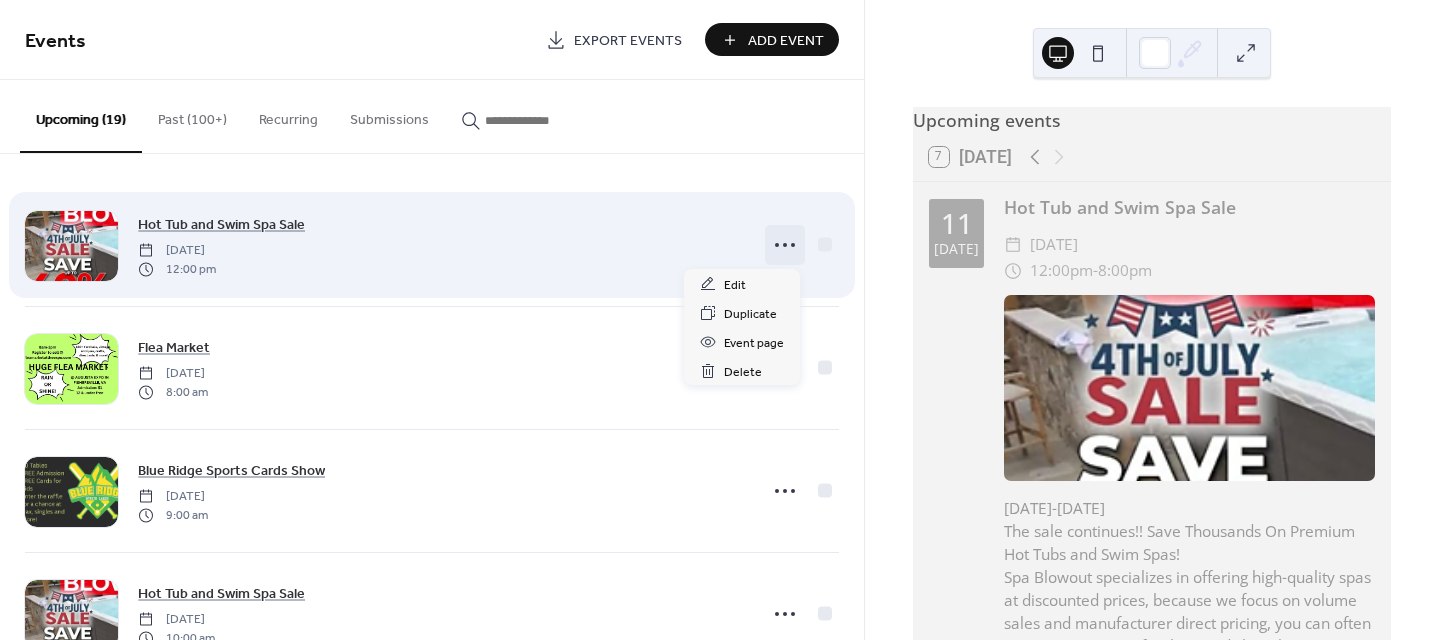 click 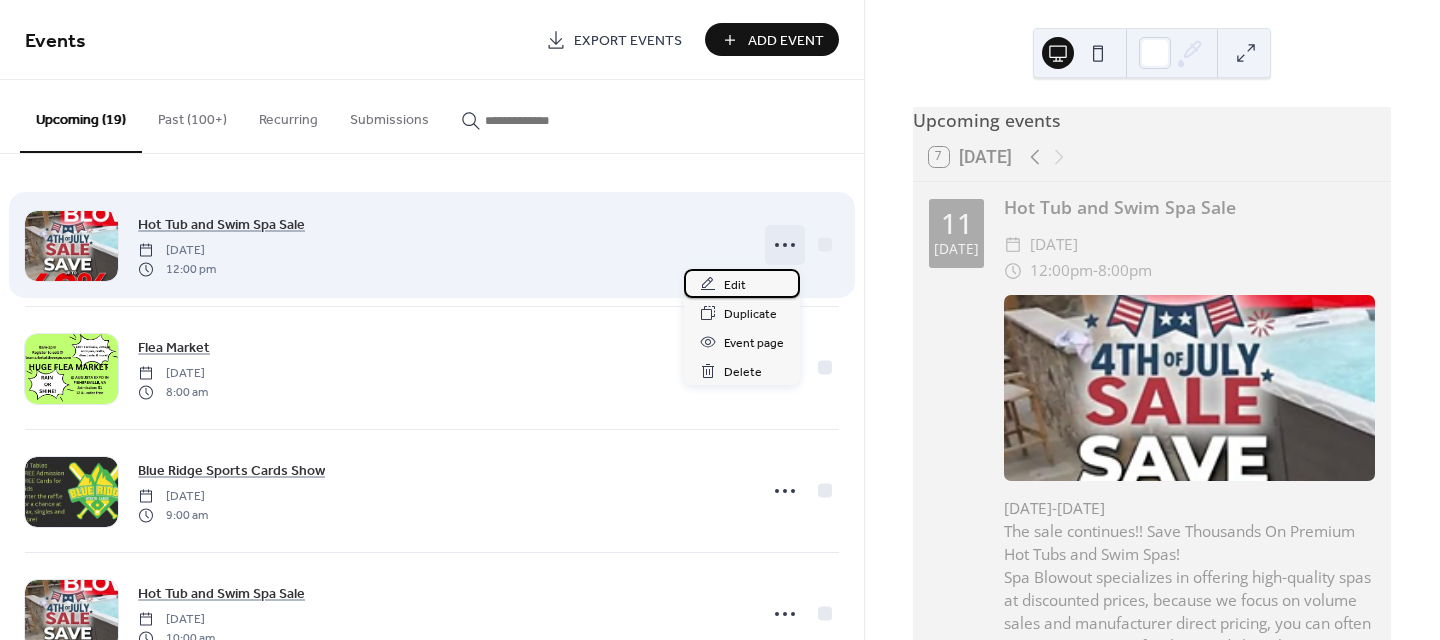 click on "Edit" at bounding box center (735, 285) 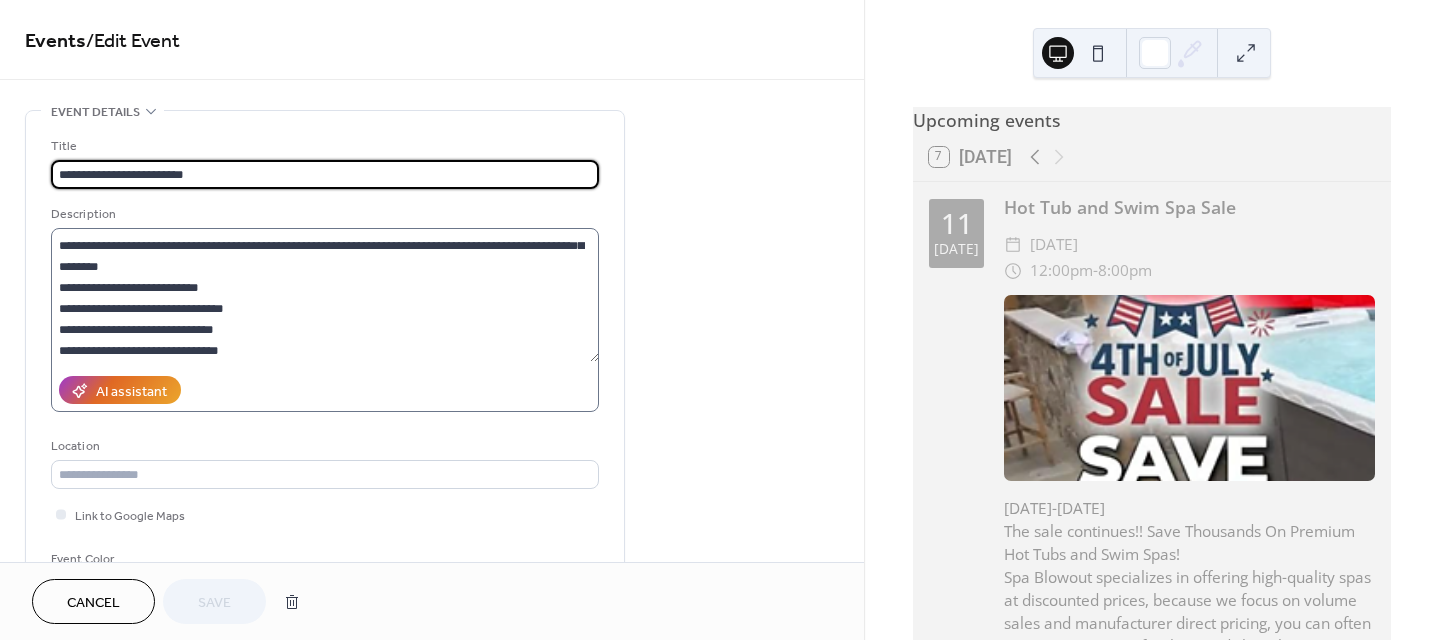 scroll, scrollTop: 63, scrollLeft: 0, axis: vertical 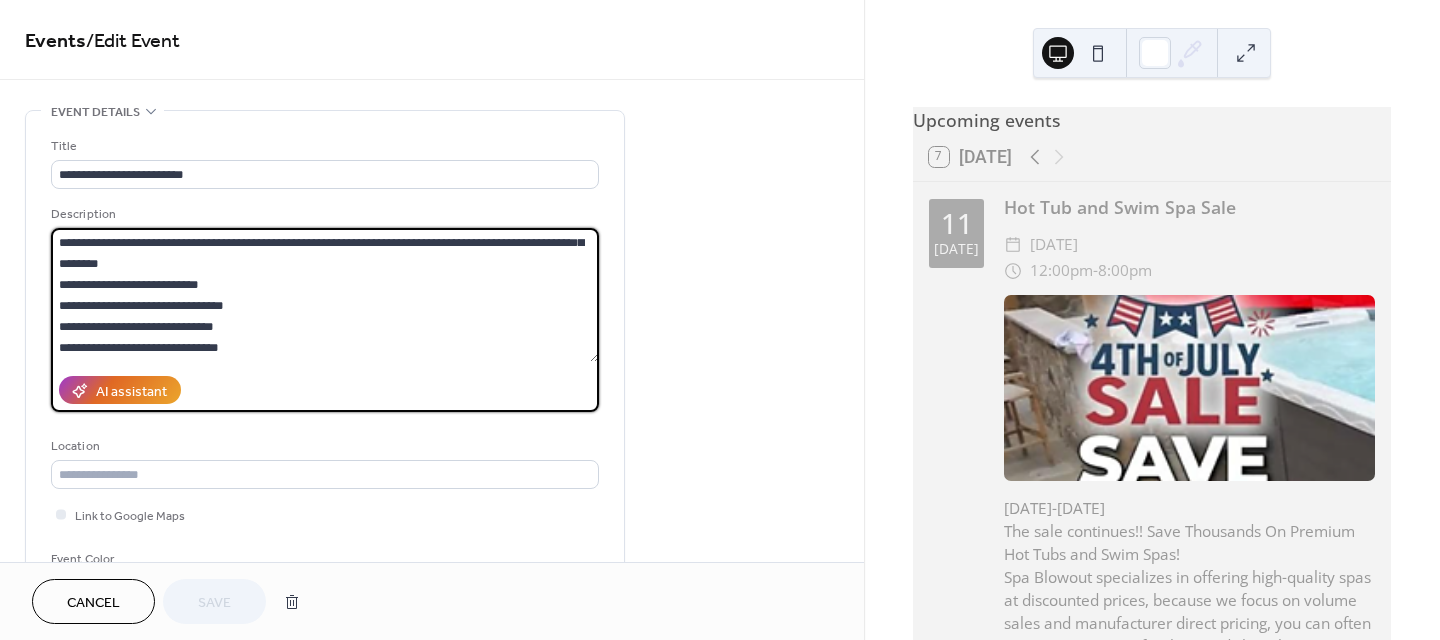 click on "**********" at bounding box center (325, 295) 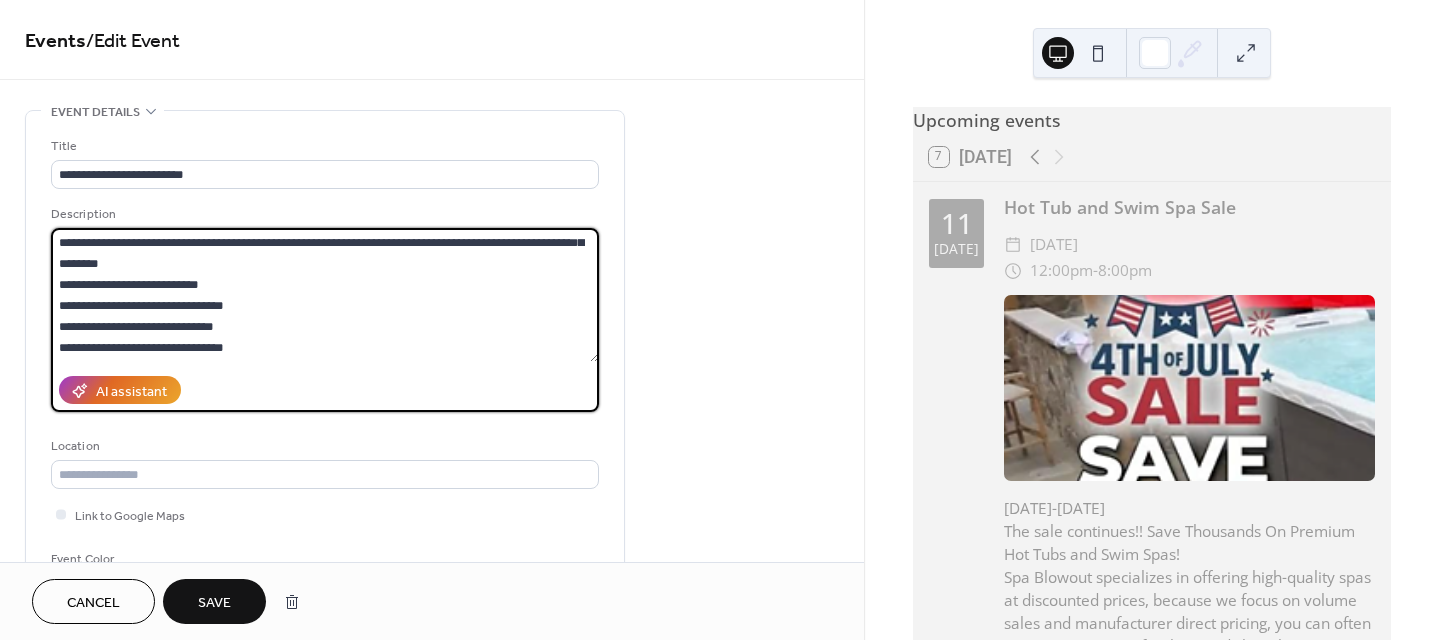 scroll, scrollTop: 81, scrollLeft: 0, axis: vertical 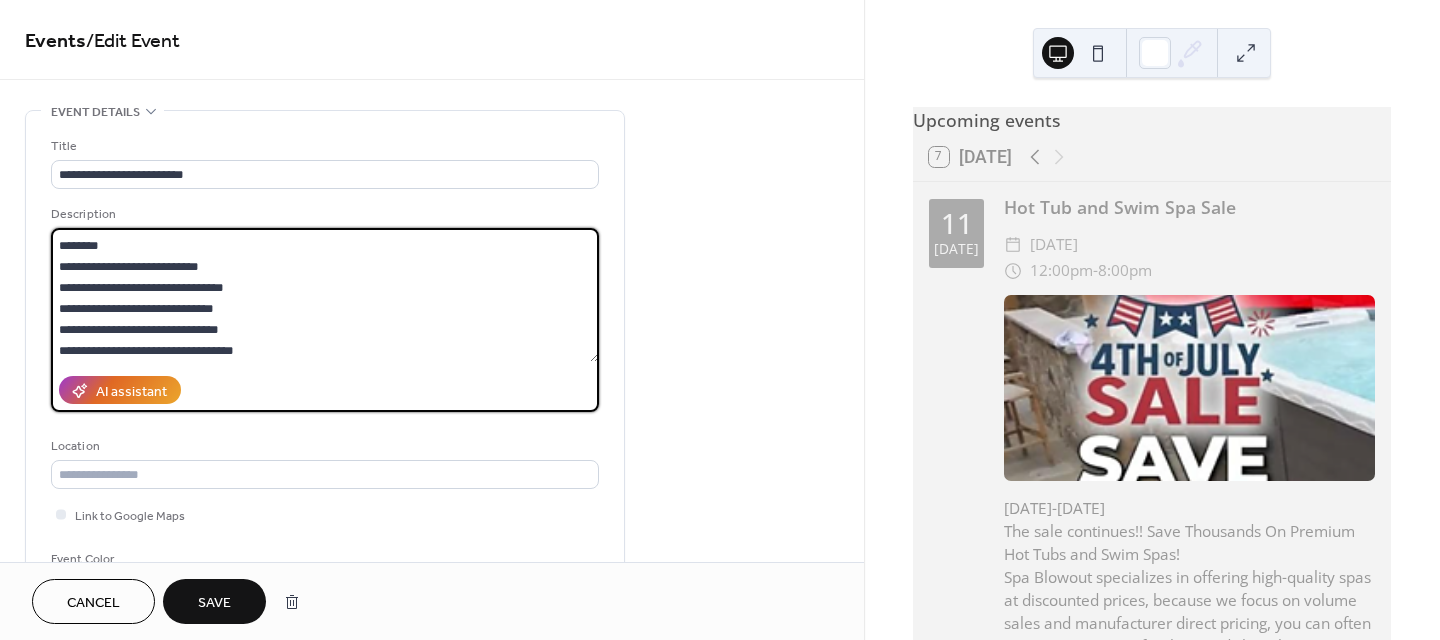 paste on "**********" 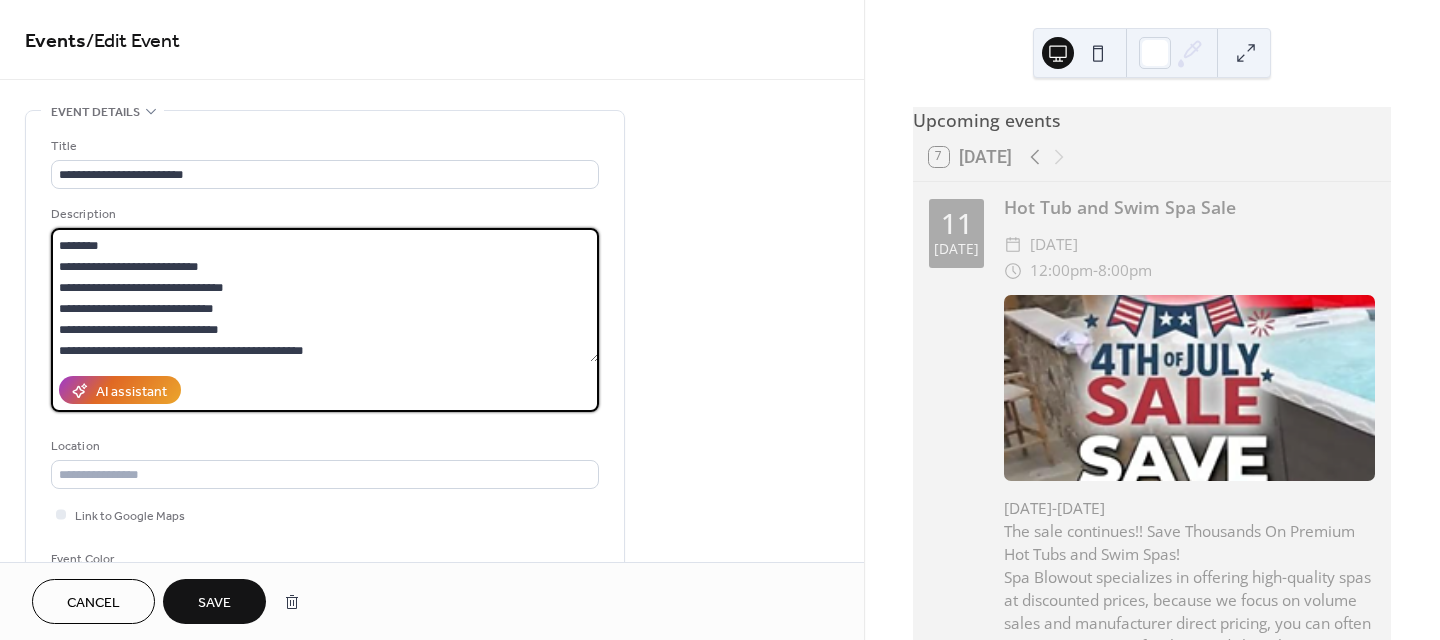 scroll, scrollTop: 84, scrollLeft: 0, axis: vertical 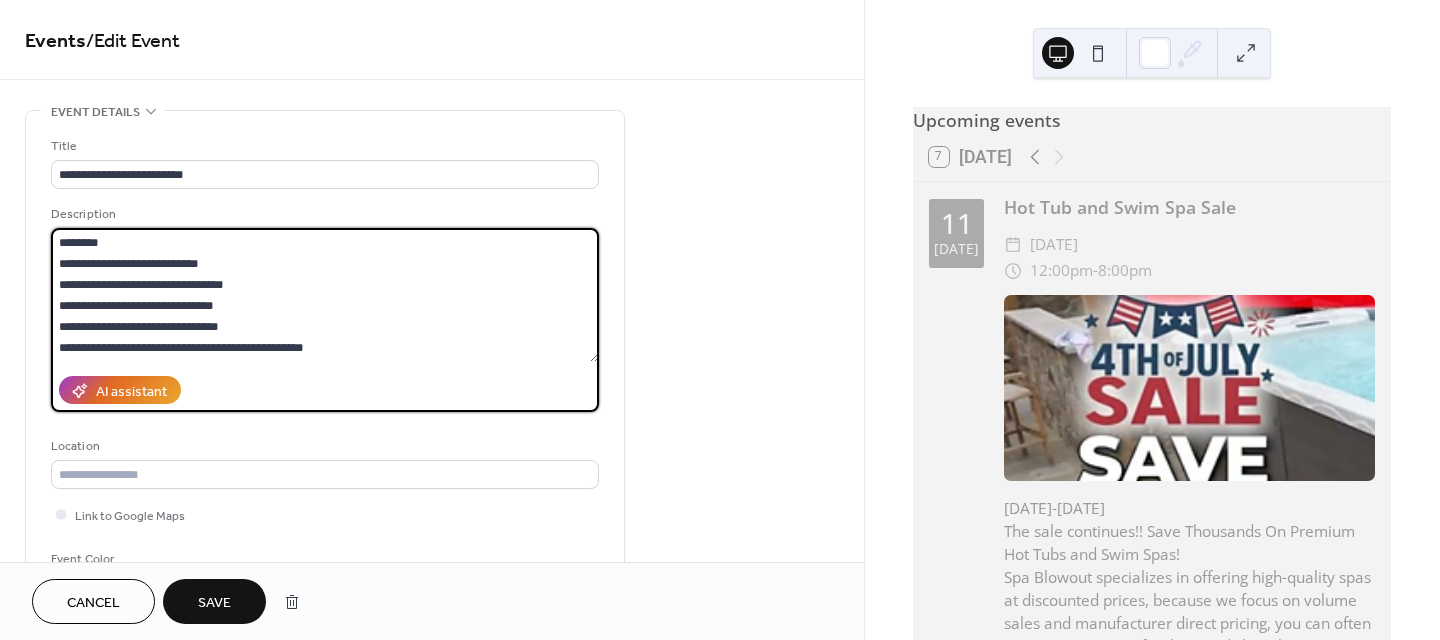 drag, startPoint x: 320, startPoint y: 350, endPoint x: 48, endPoint y: 350, distance: 272 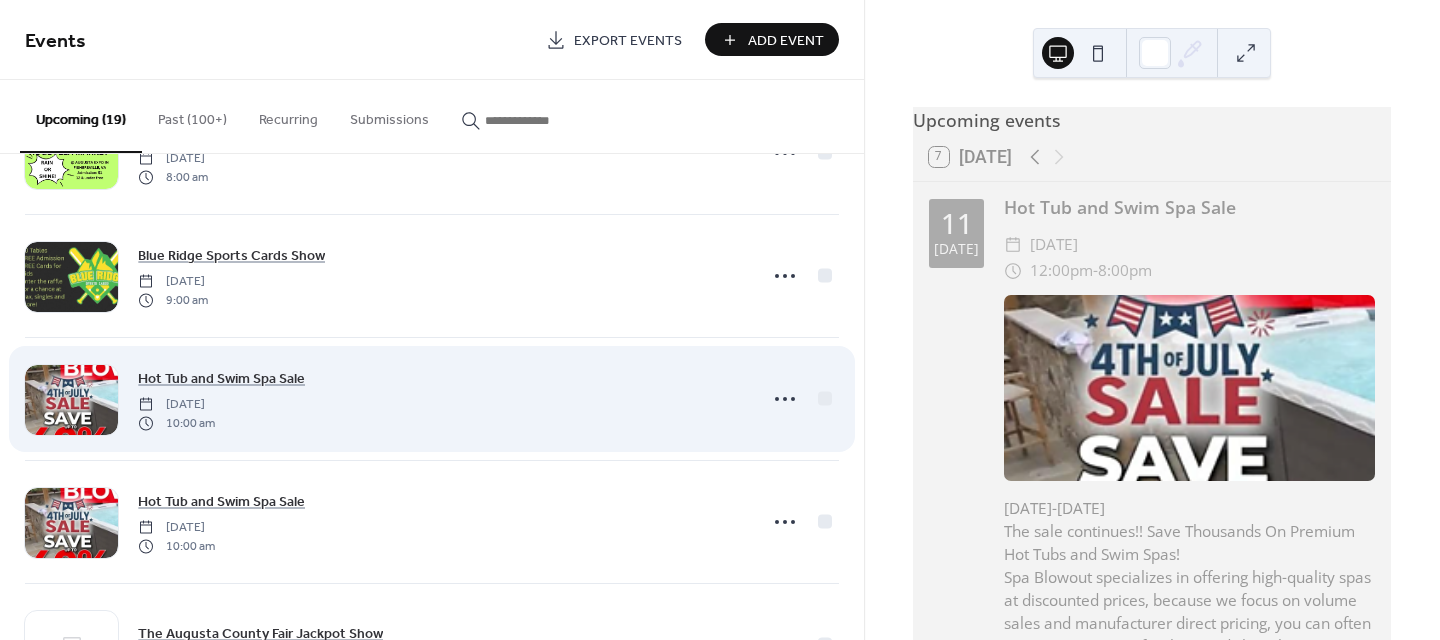 scroll, scrollTop: 300, scrollLeft: 0, axis: vertical 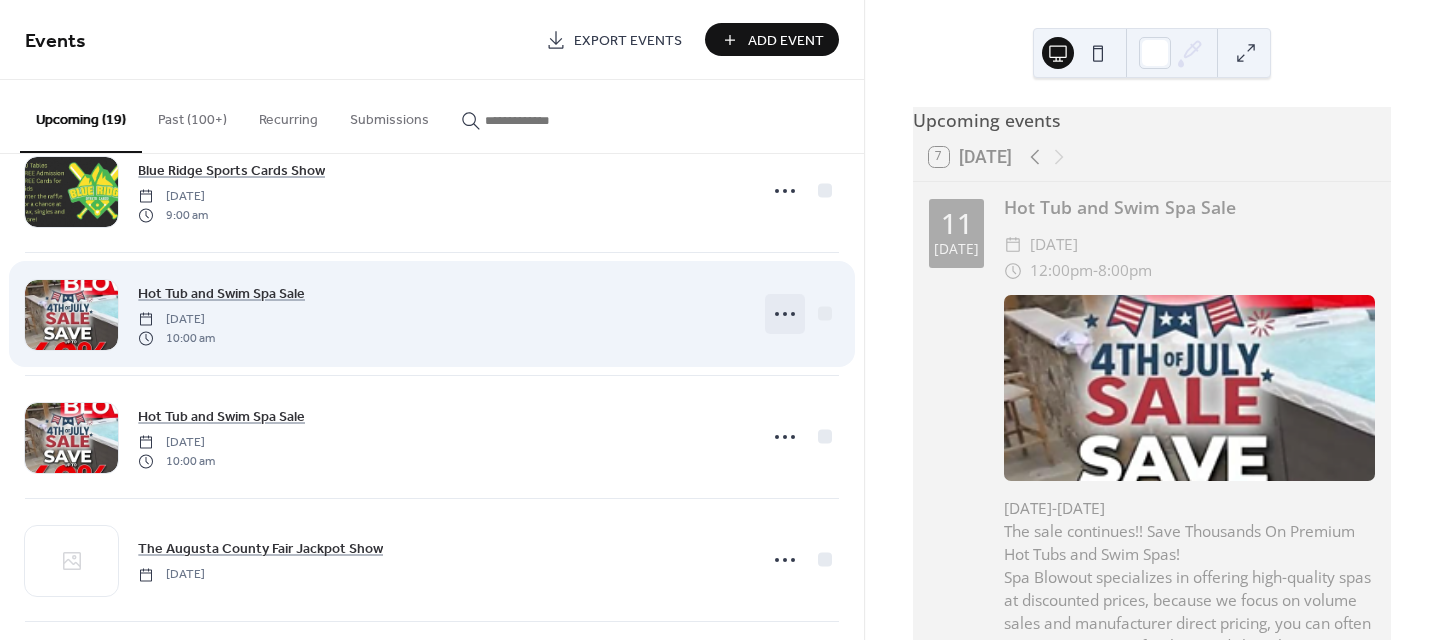 click 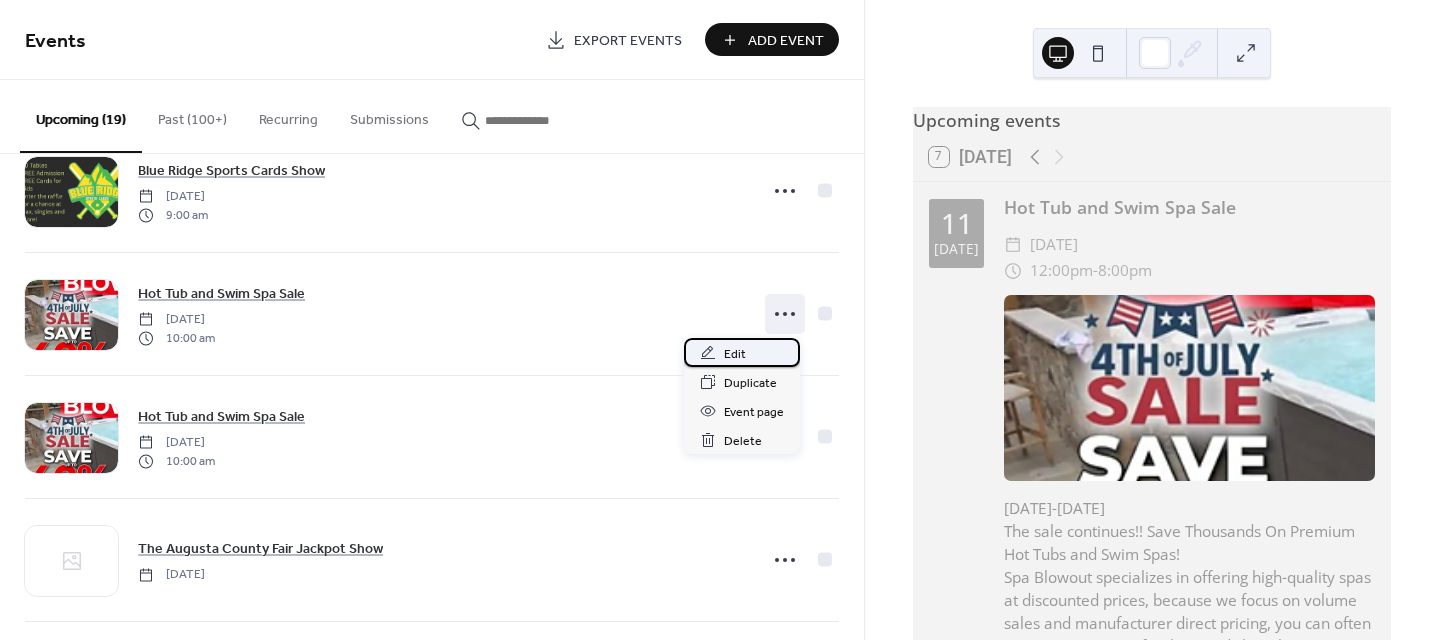 click on "Edit" at bounding box center (735, 354) 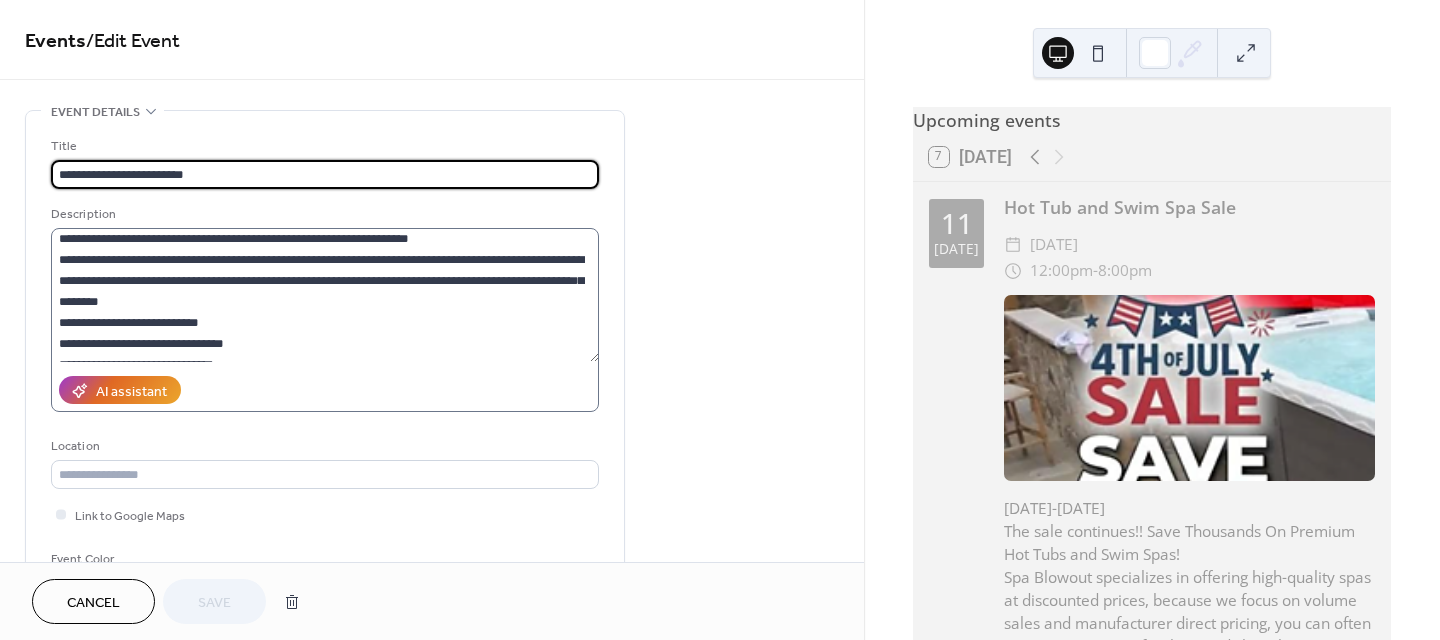 scroll, scrollTop: 63, scrollLeft: 0, axis: vertical 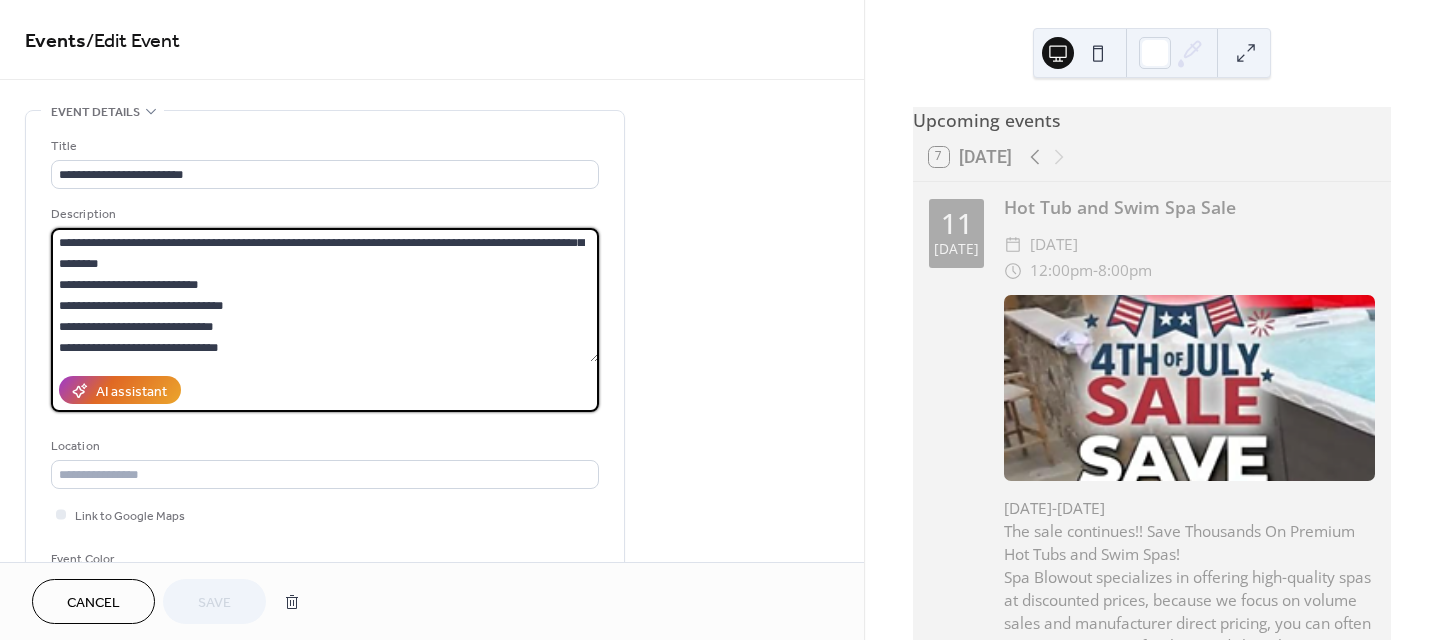 click on "**********" at bounding box center [325, 295] 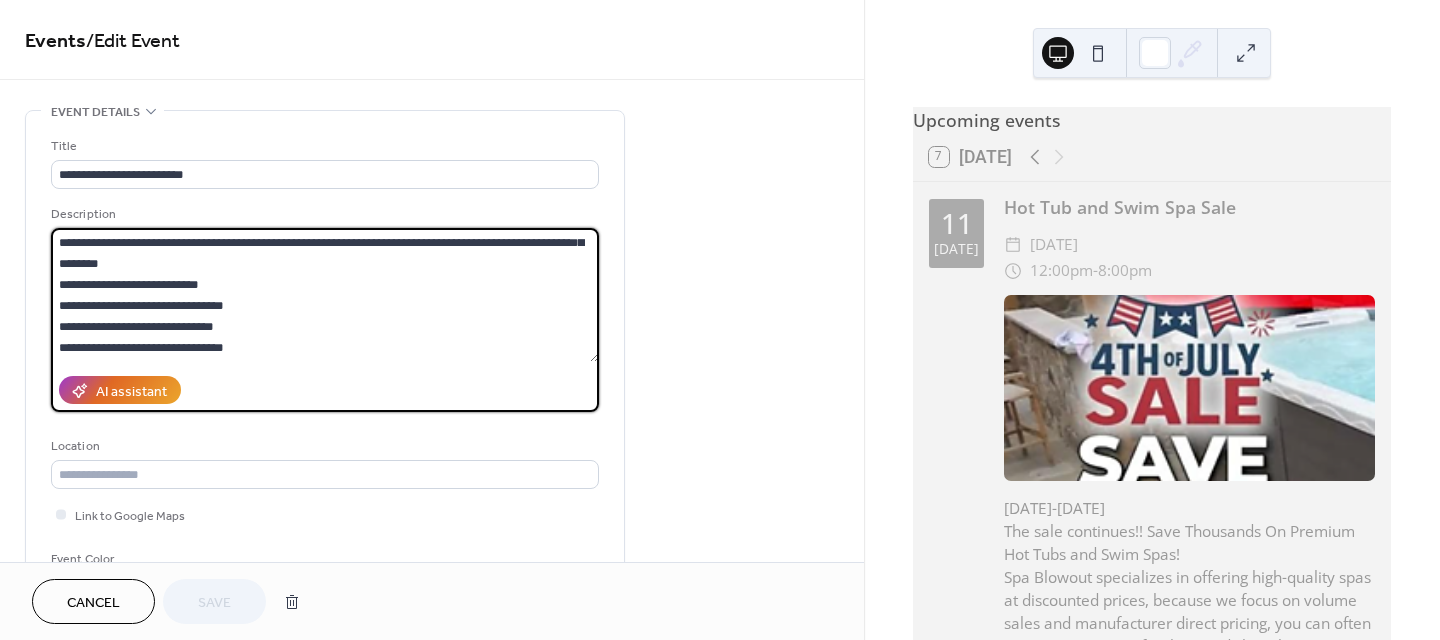 scroll, scrollTop: 81, scrollLeft: 0, axis: vertical 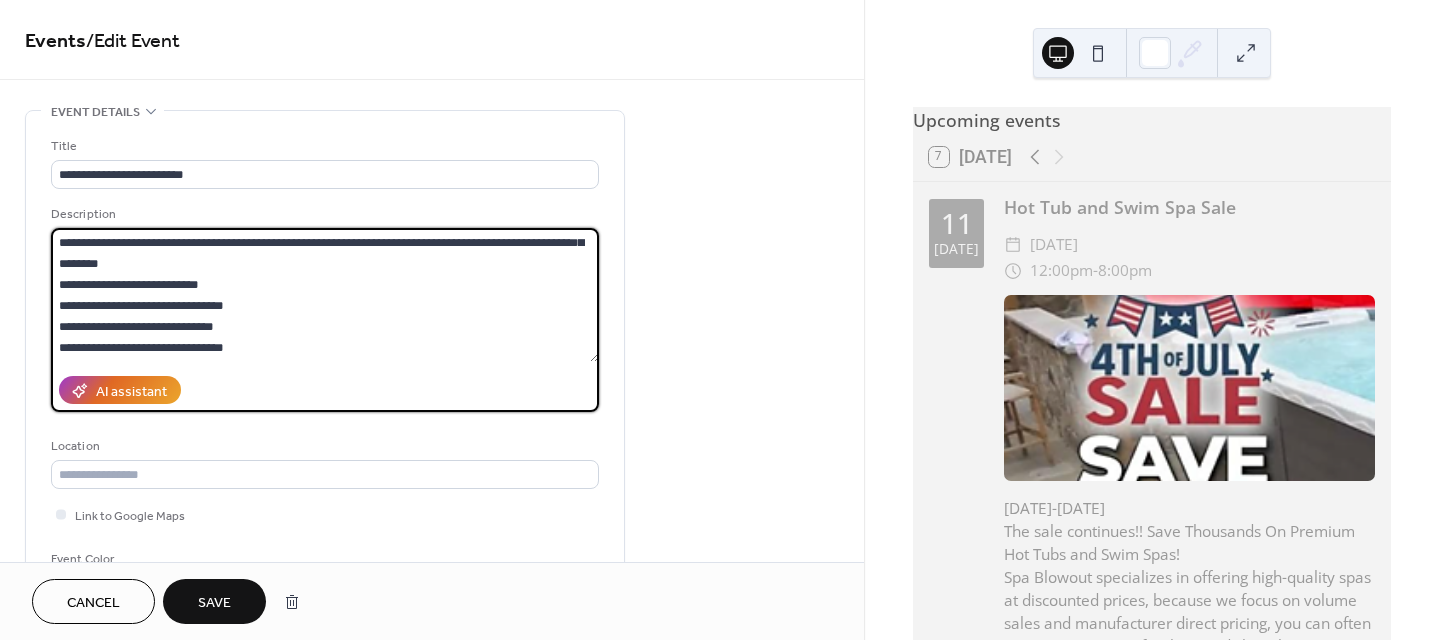 paste on "**********" 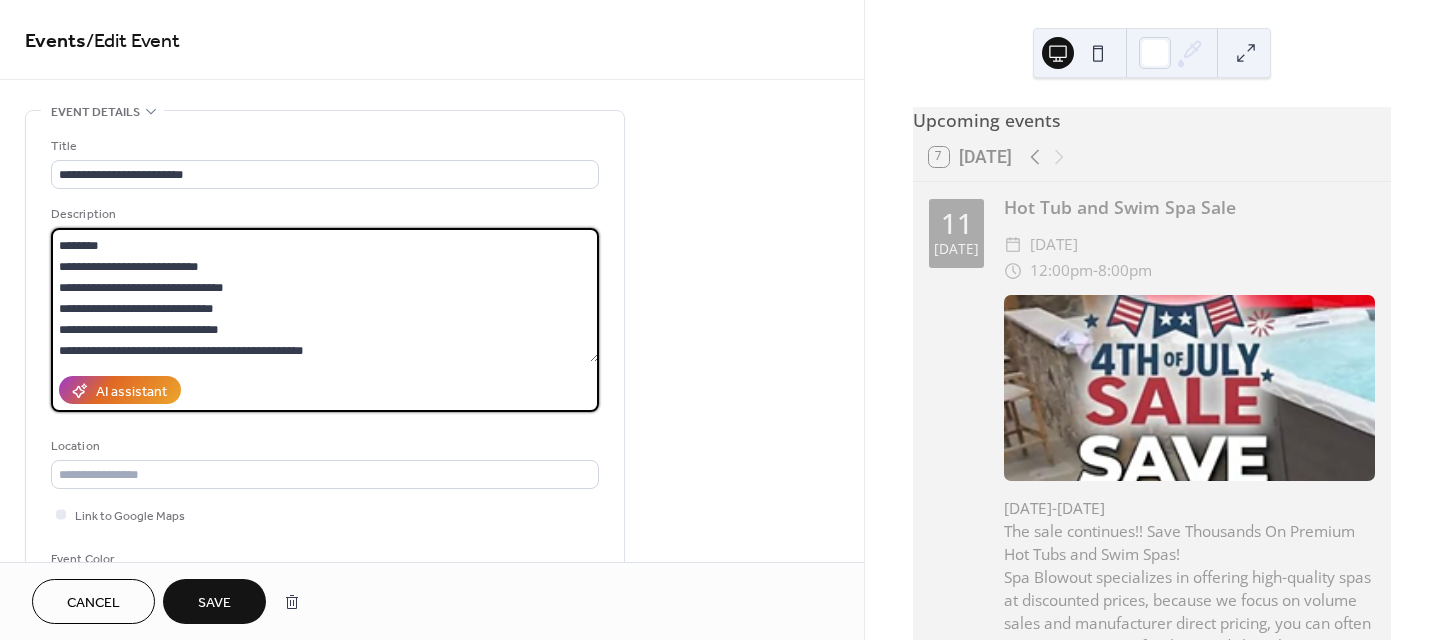 type on "**********" 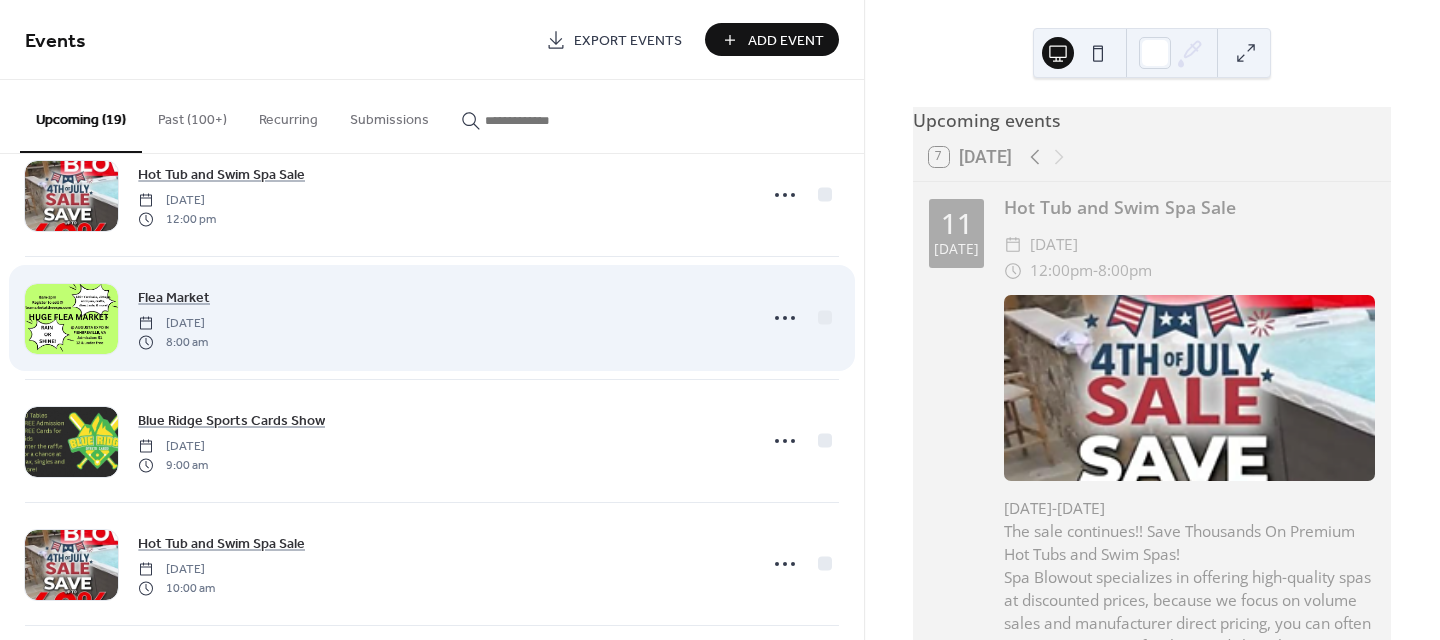 scroll, scrollTop: 300, scrollLeft: 0, axis: vertical 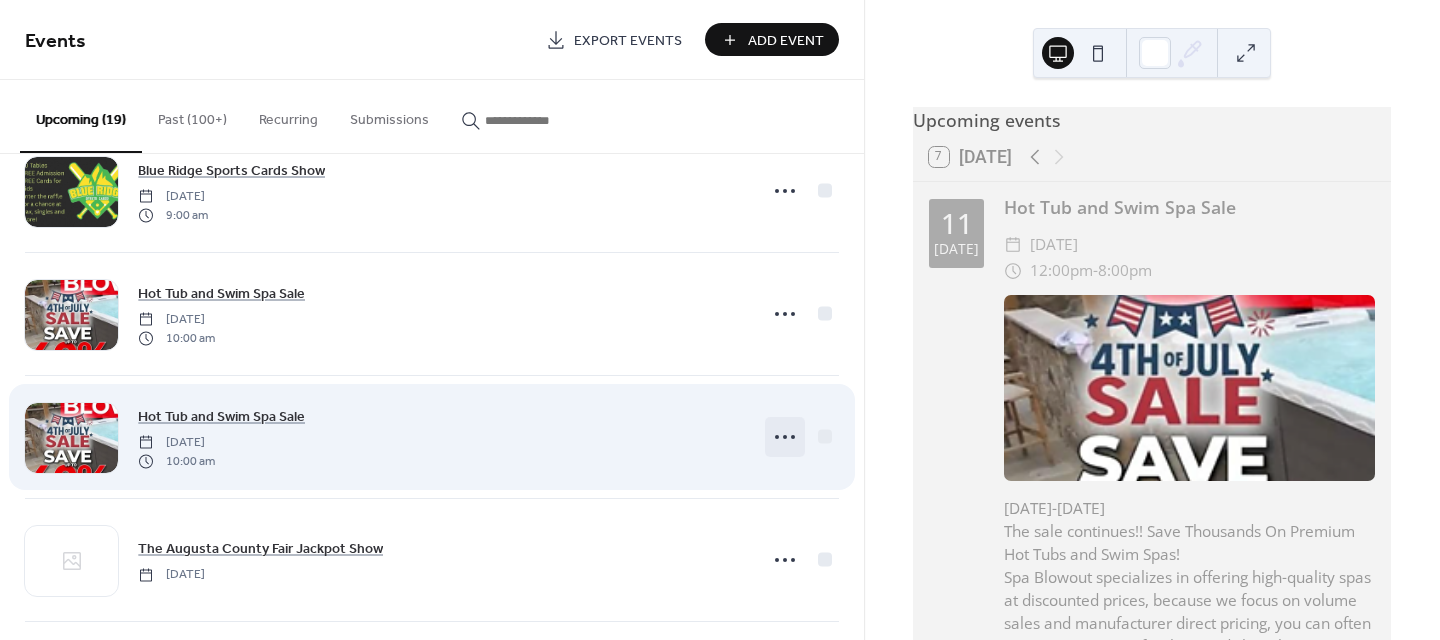 click 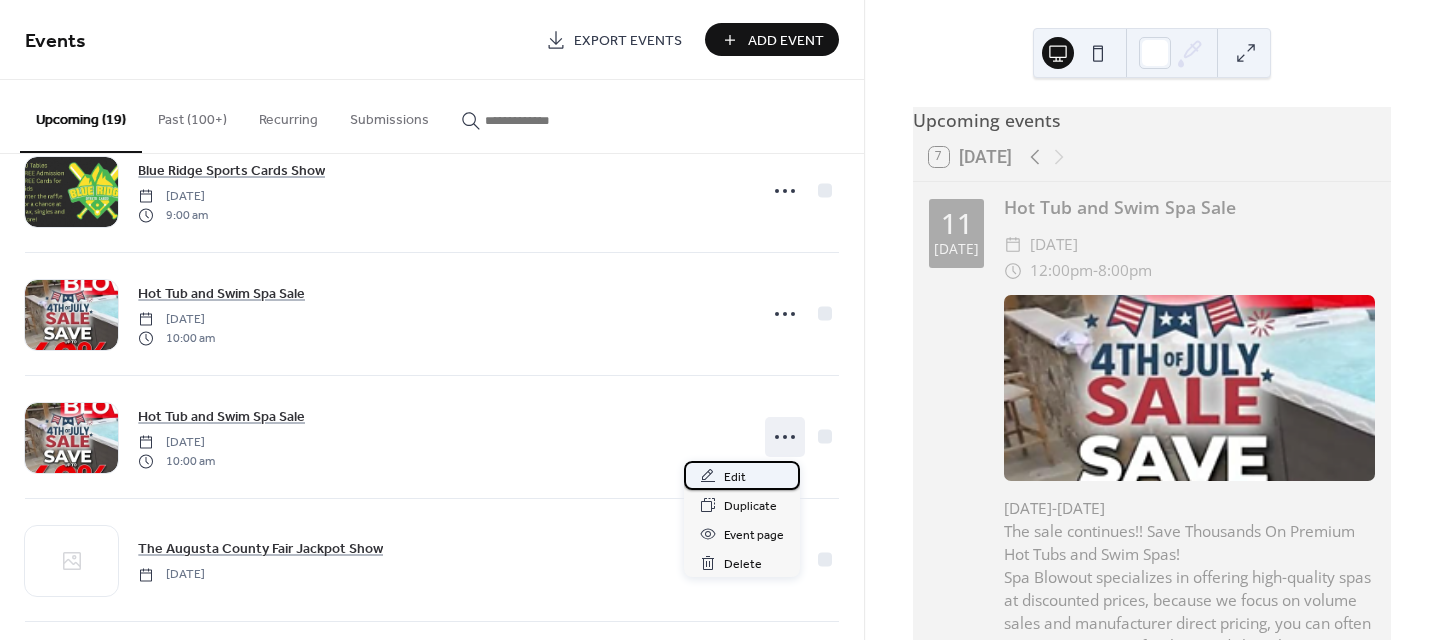click on "Edit" at bounding box center (735, 477) 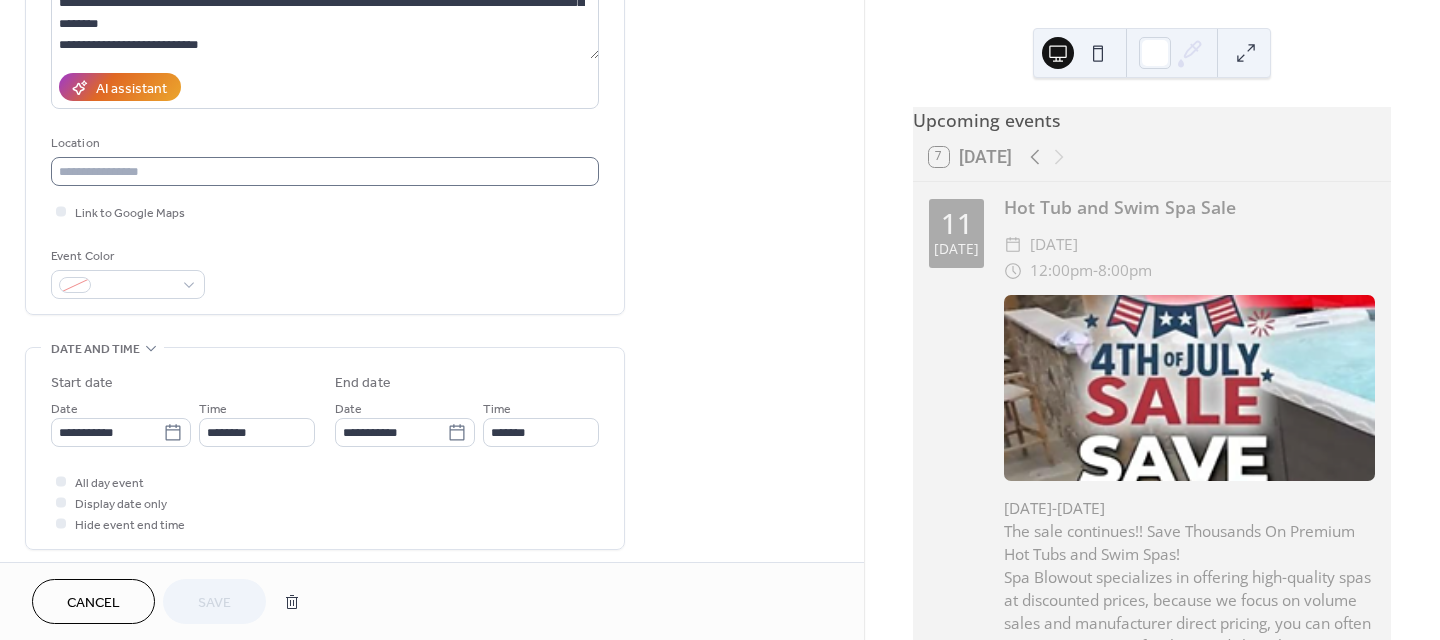 scroll, scrollTop: 300, scrollLeft: 0, axis: vertical 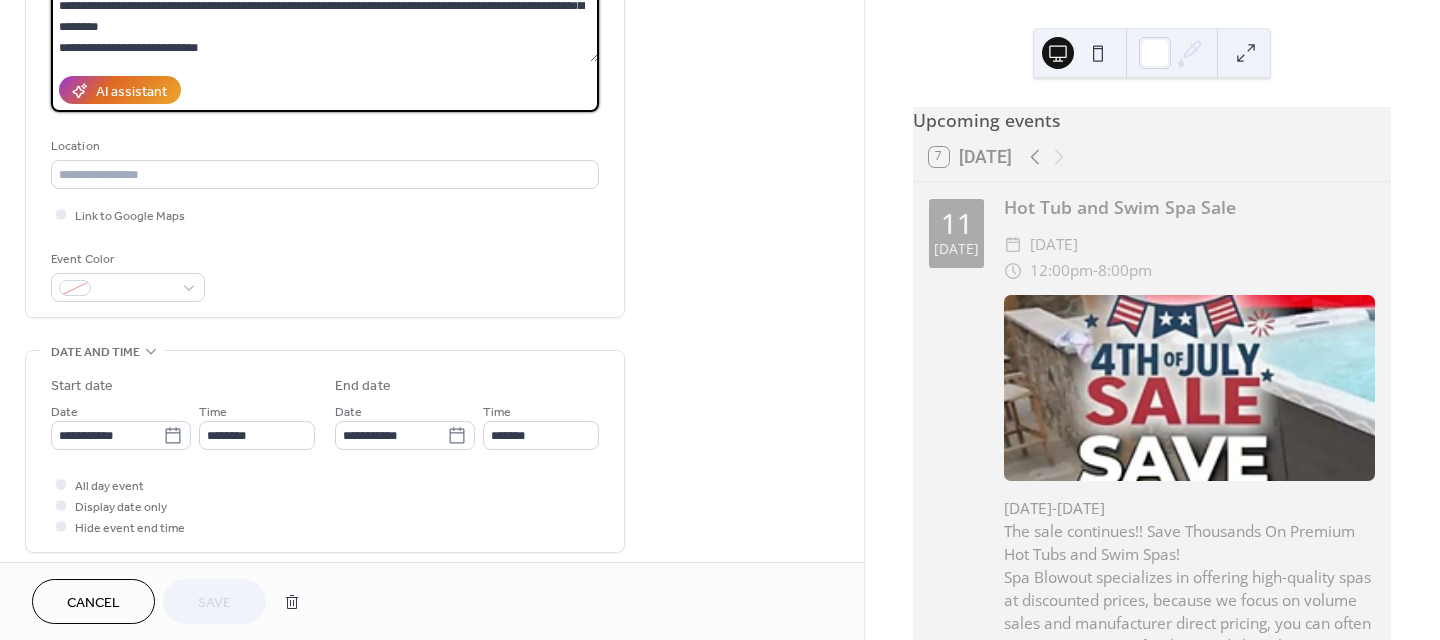 click on "**********" at bounding box center (325, -5) 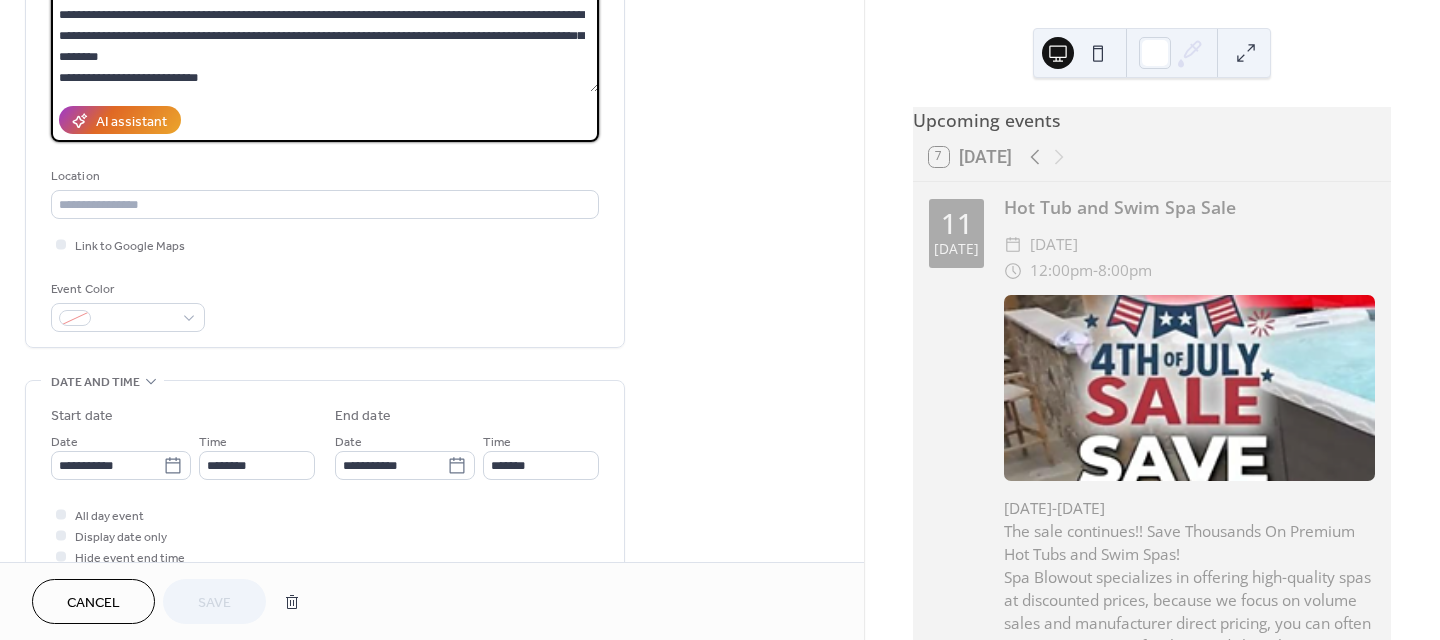 scroll, scrollTop: 0, scrollLeft: 0, axis: both 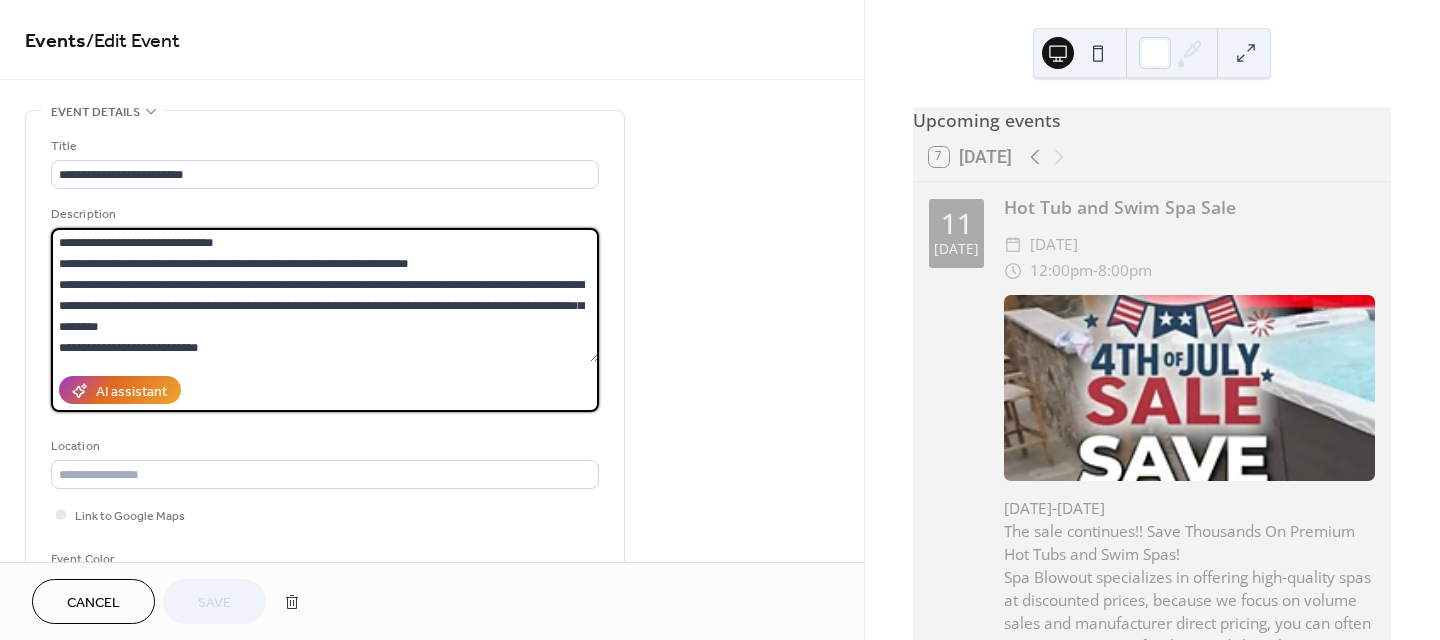 click on "**********" at bounding box center (325, 295) 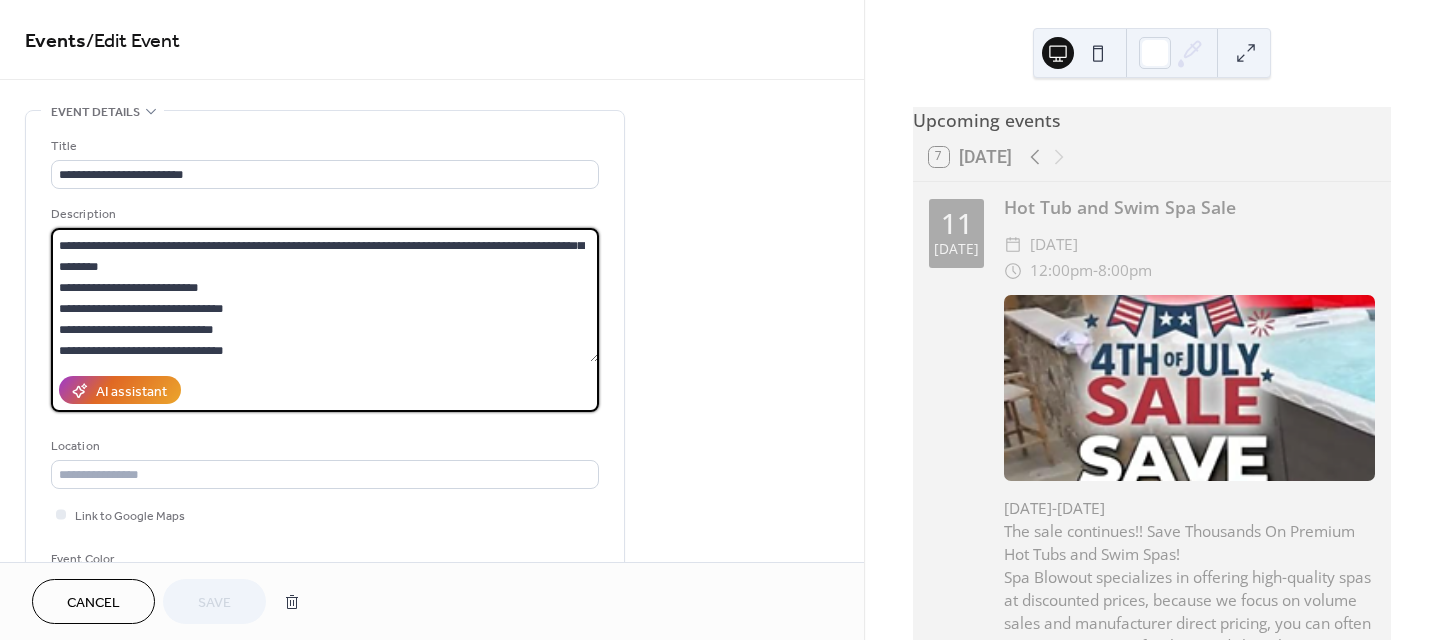 scroll, scrollTop: 81, scrollLeft: 0, axis: vertical 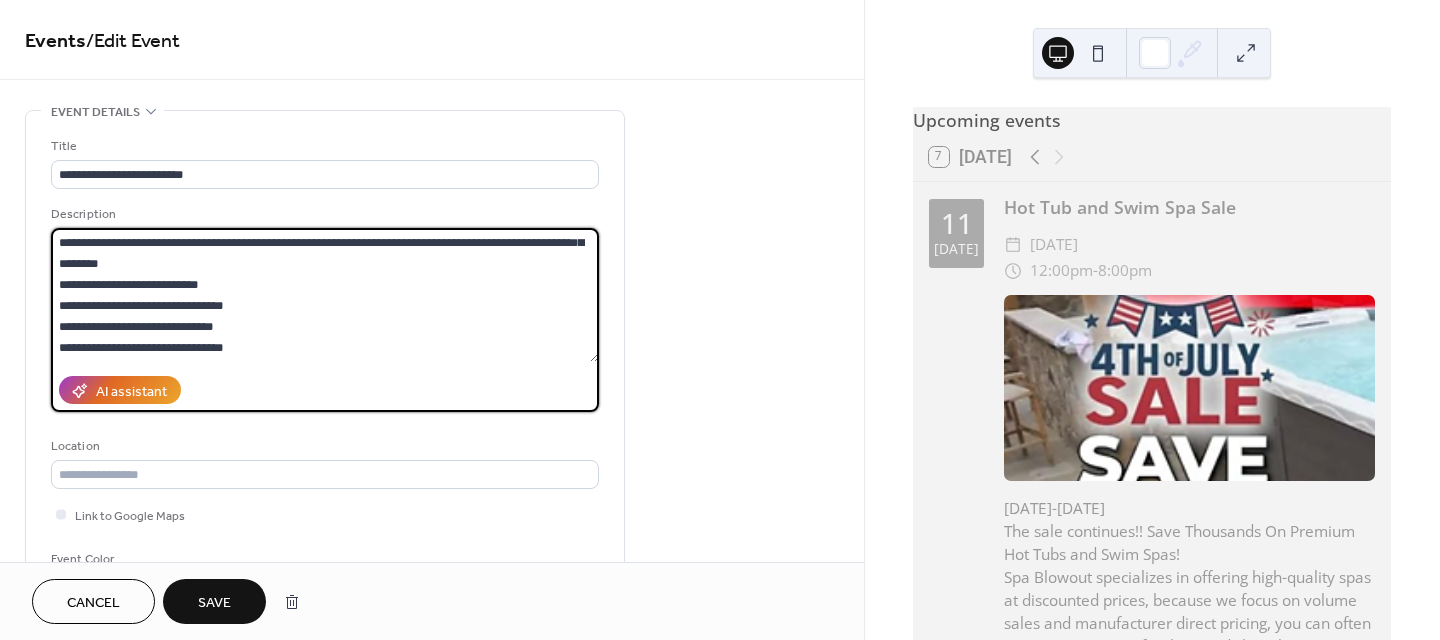paste on "**********" 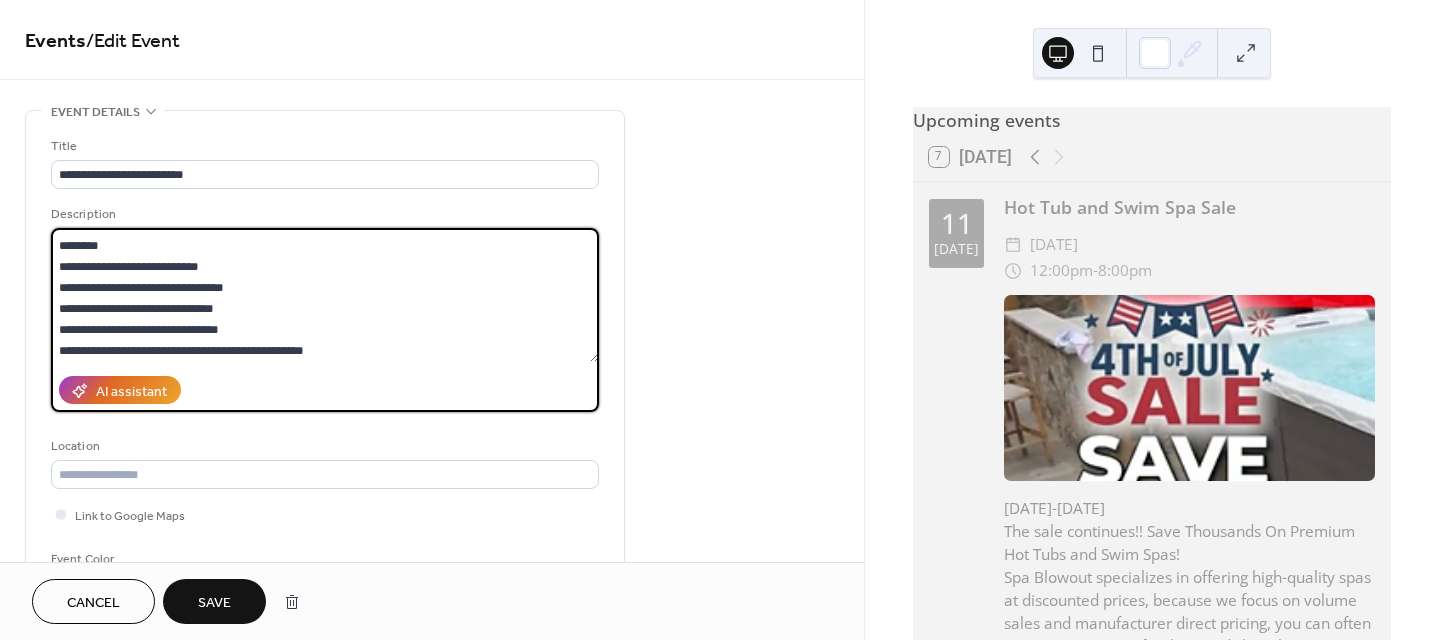 type on "**********" 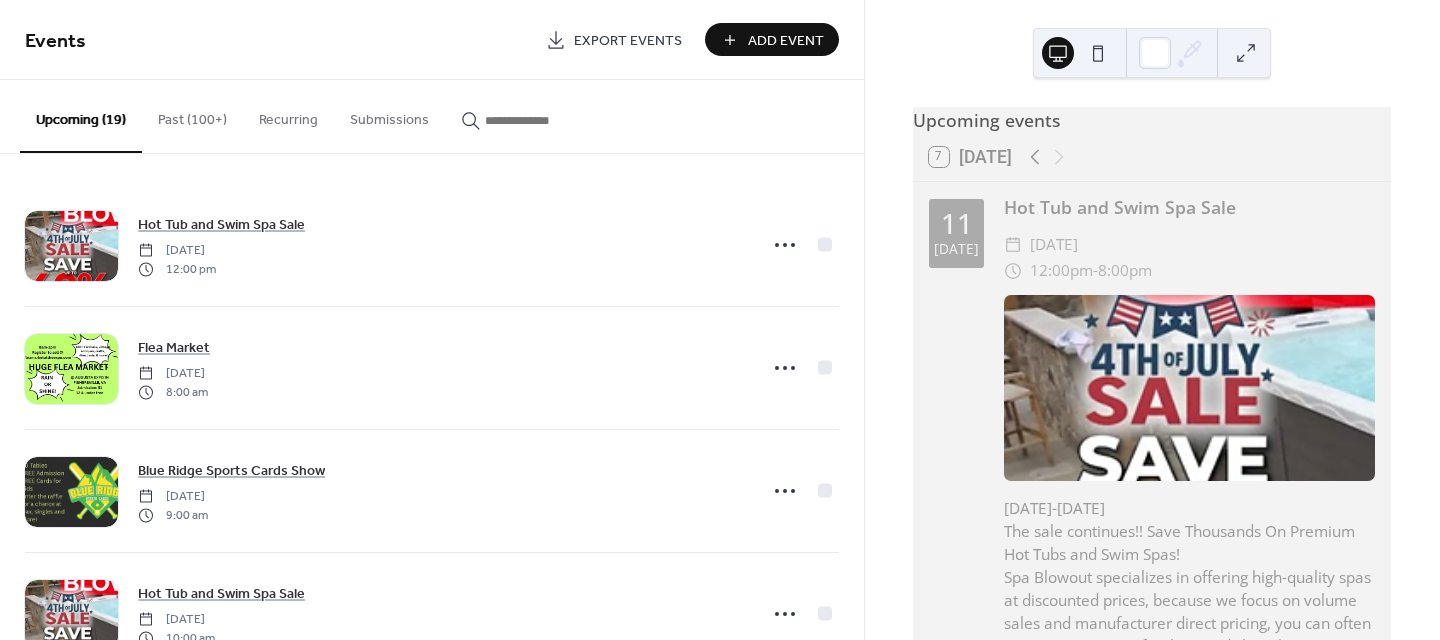 click on "Export Events" at bounding box center [628, 41] 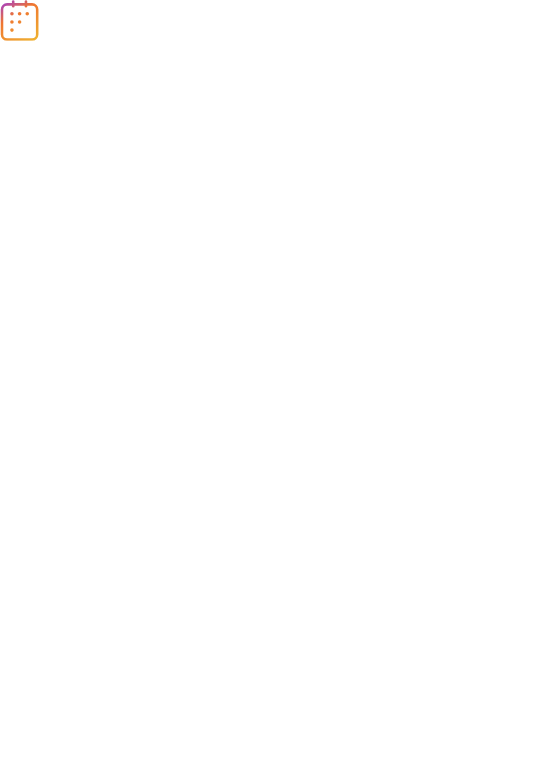 scroll, scrollTop: 0, scrollLeft: 0, axis: both 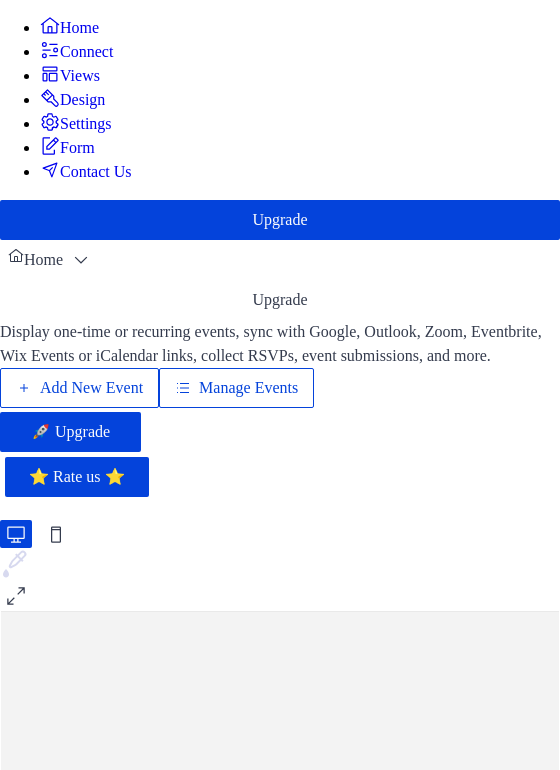 click on "Connect" 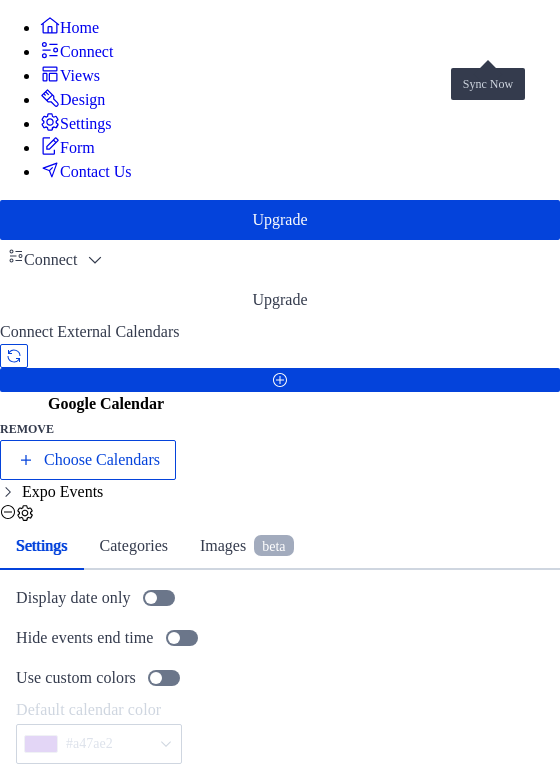 click 